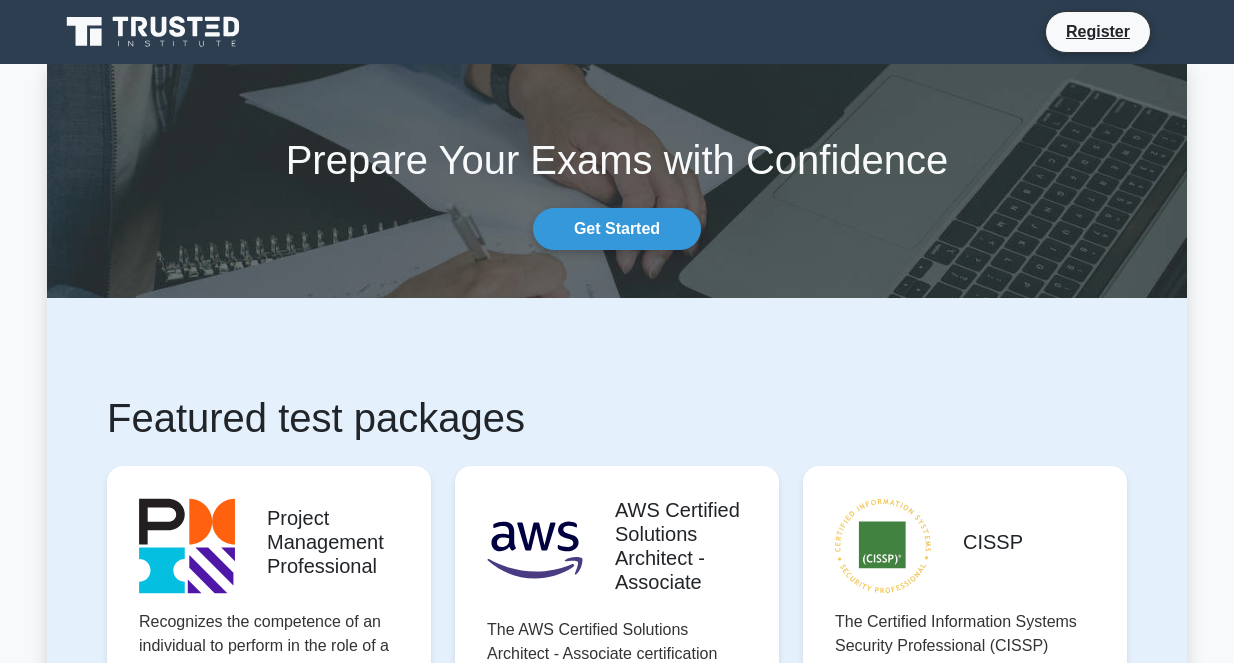 scroll, scrollTop: 0, scrollLeft: 0, axis: both 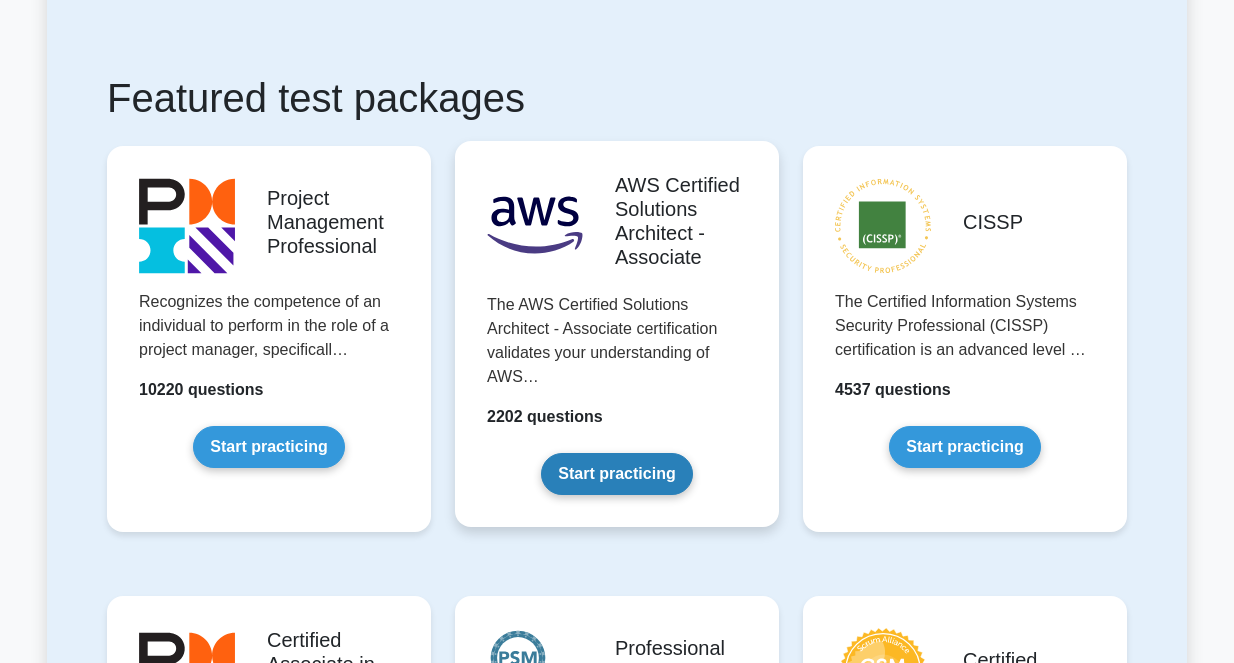click on "Start practicing" at bounding box center (616, 474) 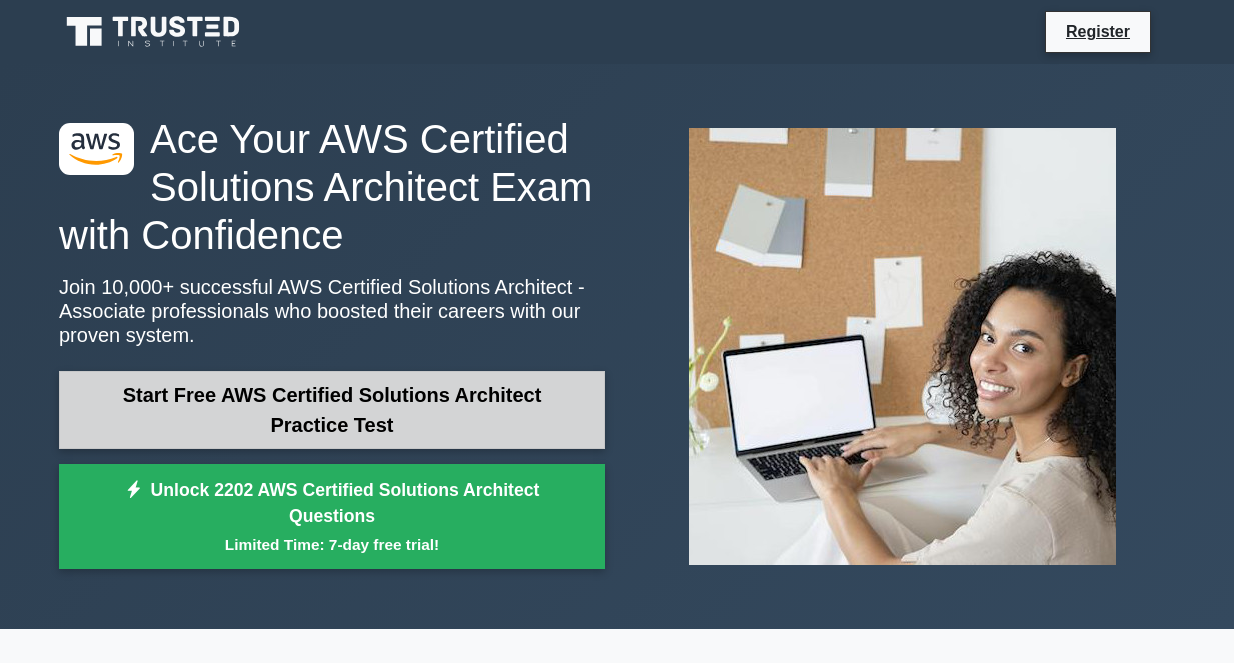 scroll, scrollTop: 105, scrollLeft: 0, axis: vertical 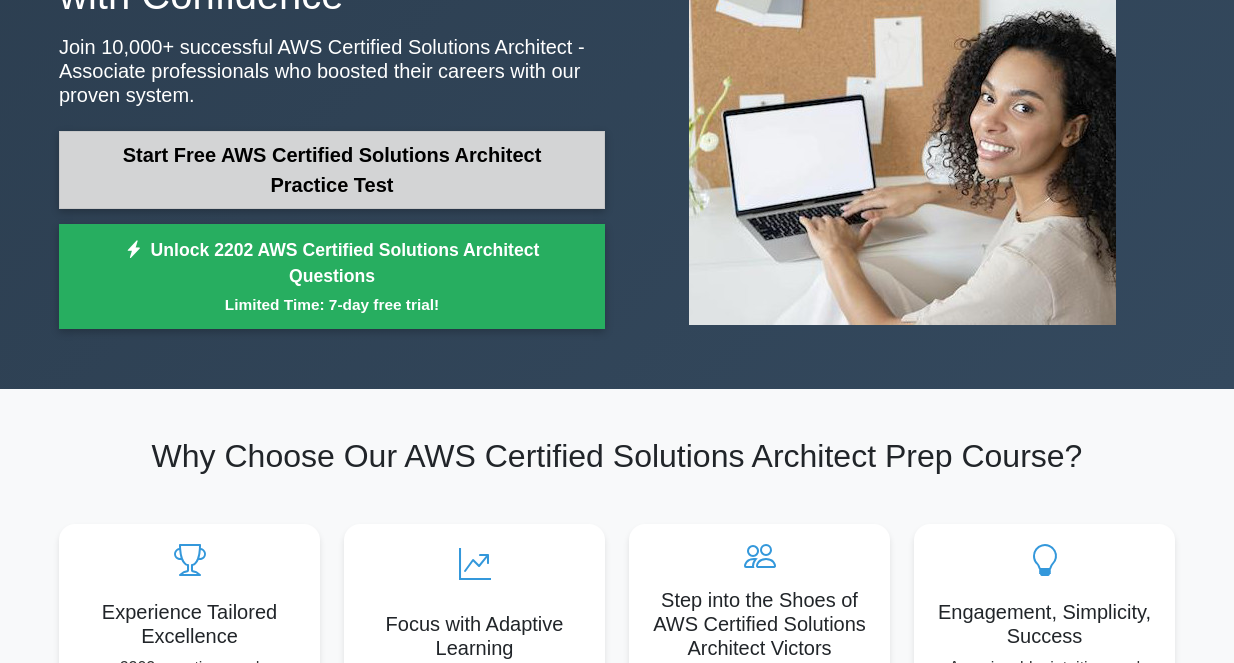 click on "Start Free AWS Certified Solutions Architect Practice Test" at bounding box center (332, 170) 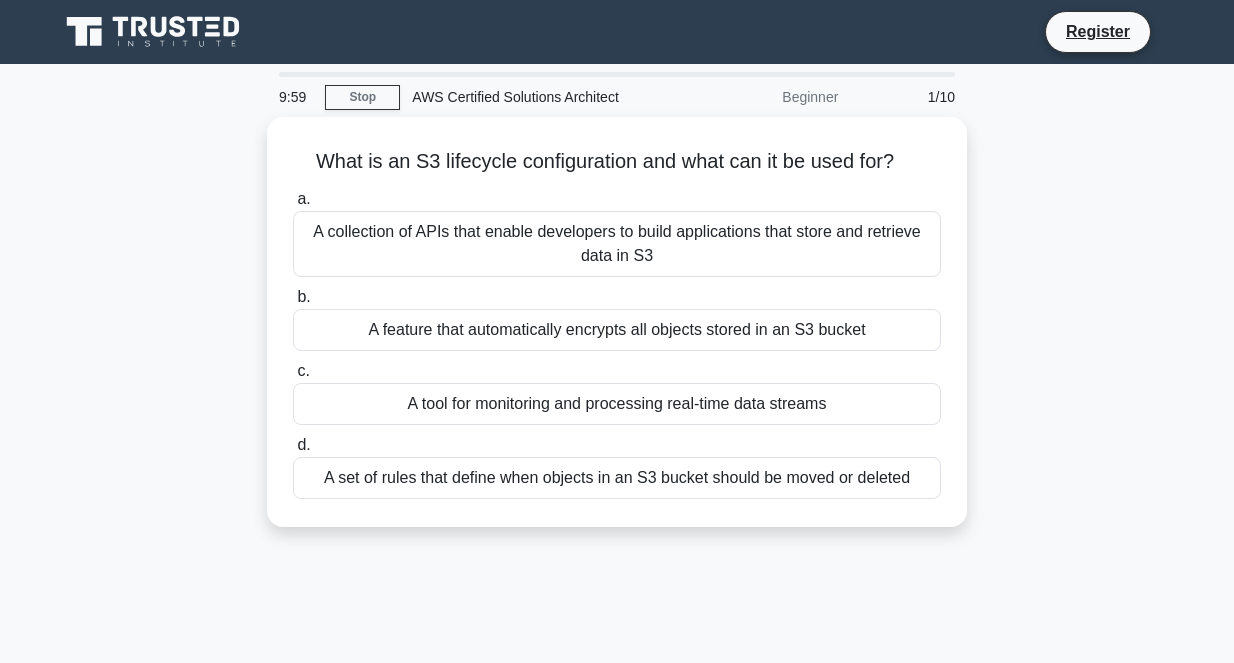 scroll, scrollTop: 0, scrollLeft: 0, axis: both 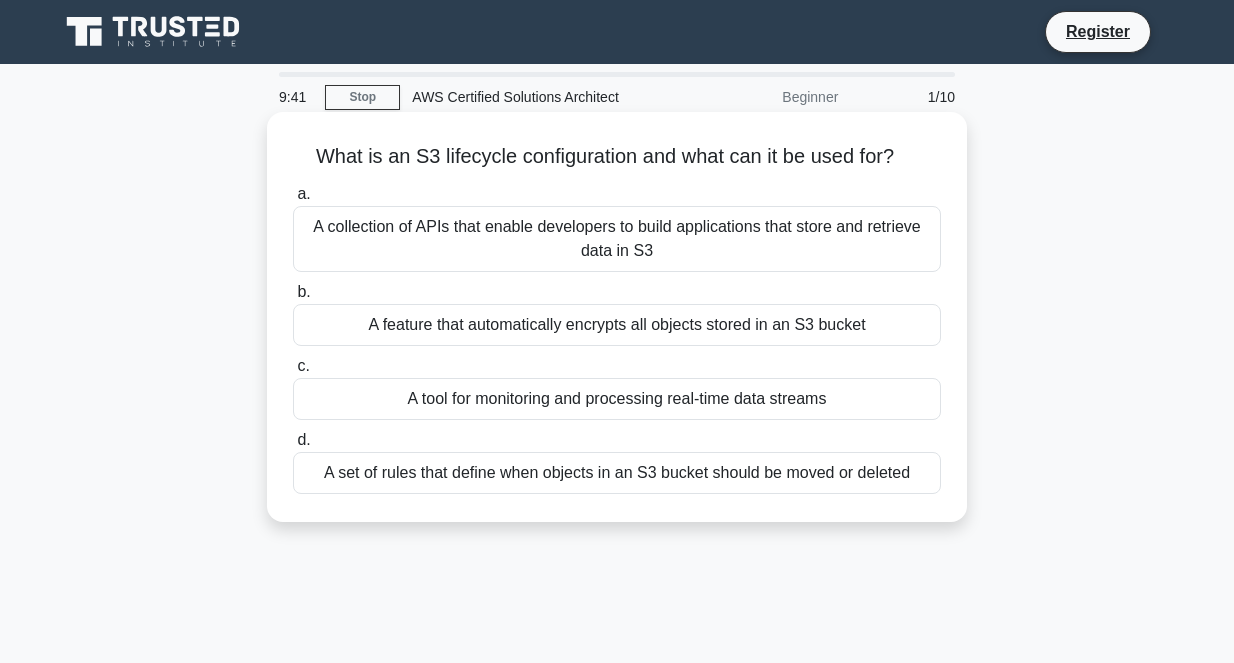click on "A set of rules that define when objects in an S3 bucket should be moved or deleted" at bounding box center (617, 473) 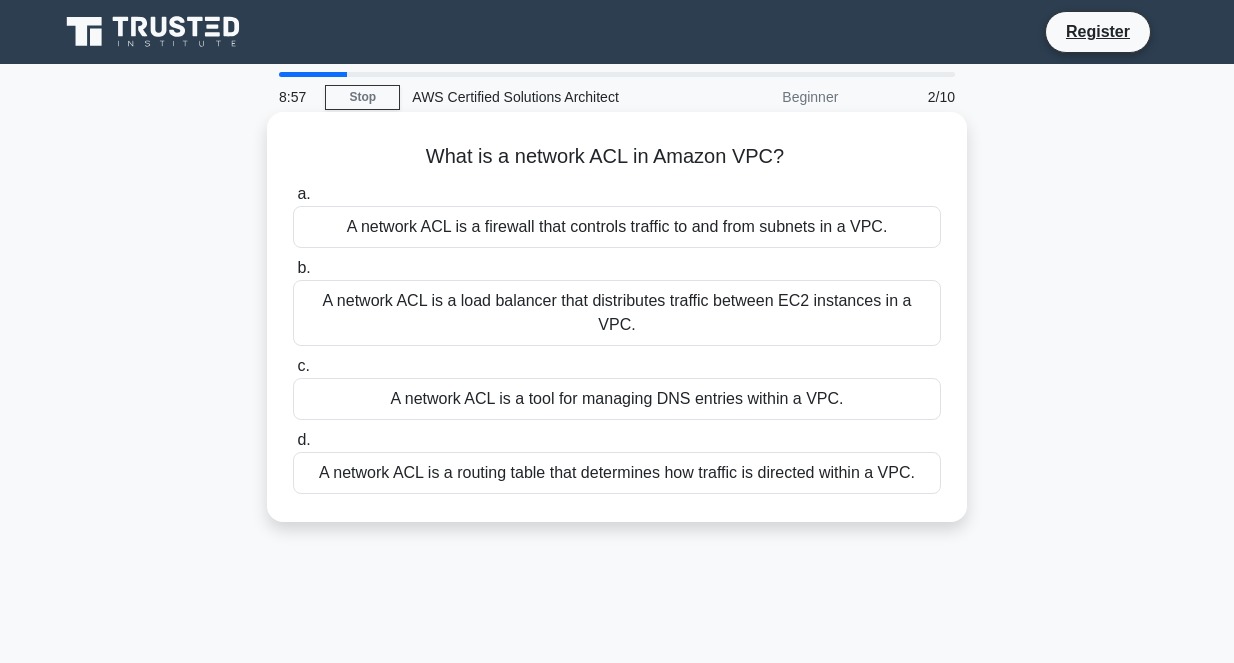 click on "A network ACL is a firewall that controls traffic to and from subnets in a VPC." at bounding box center (617, 227) 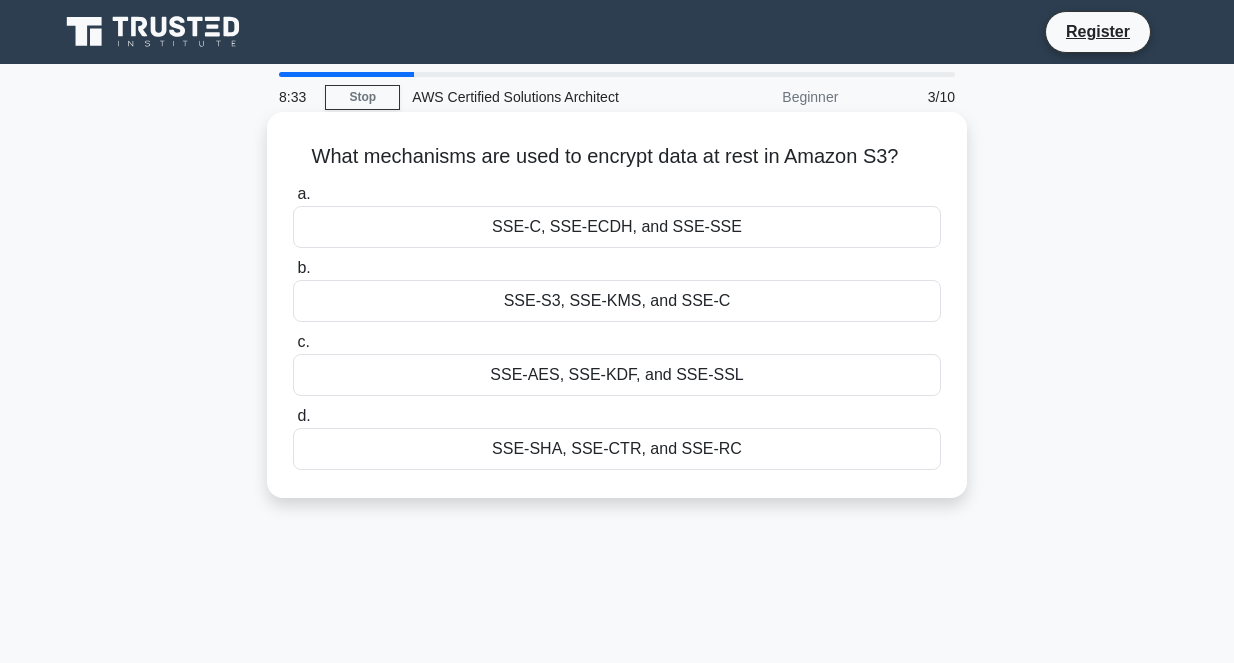 click on "SSE-S3, SSE-KMS, and SSE-C" at bounding box center [617, 301] 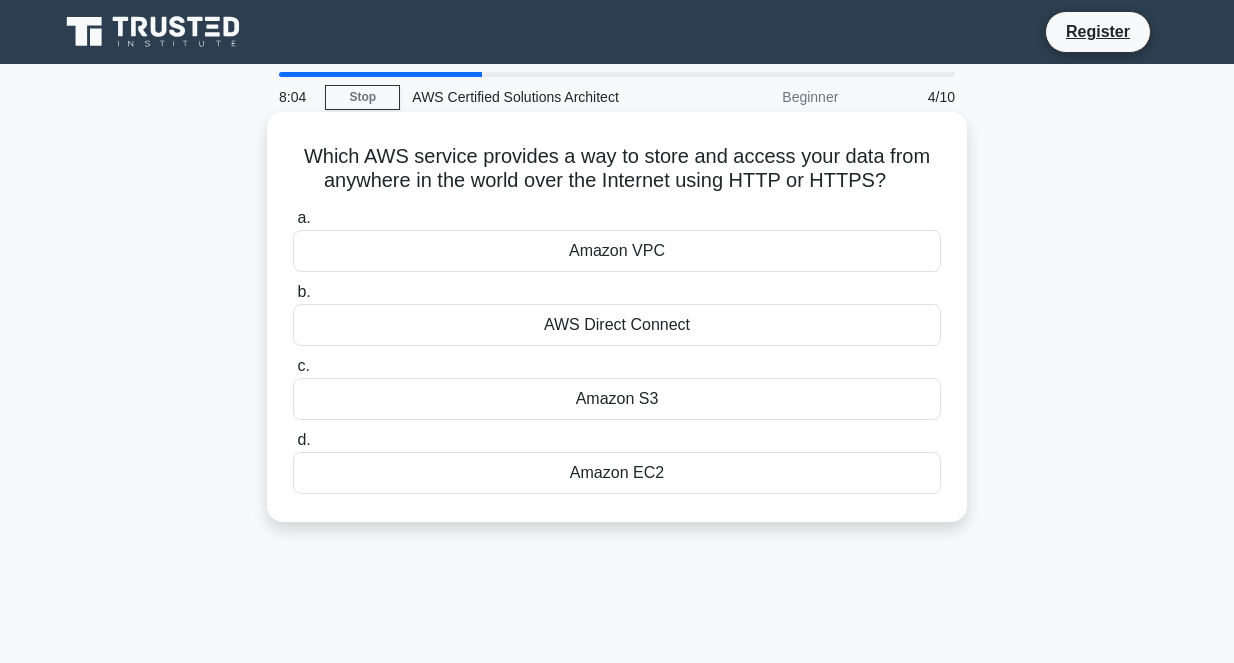 click on "Amazon S3" at bounding box center [617, 399] 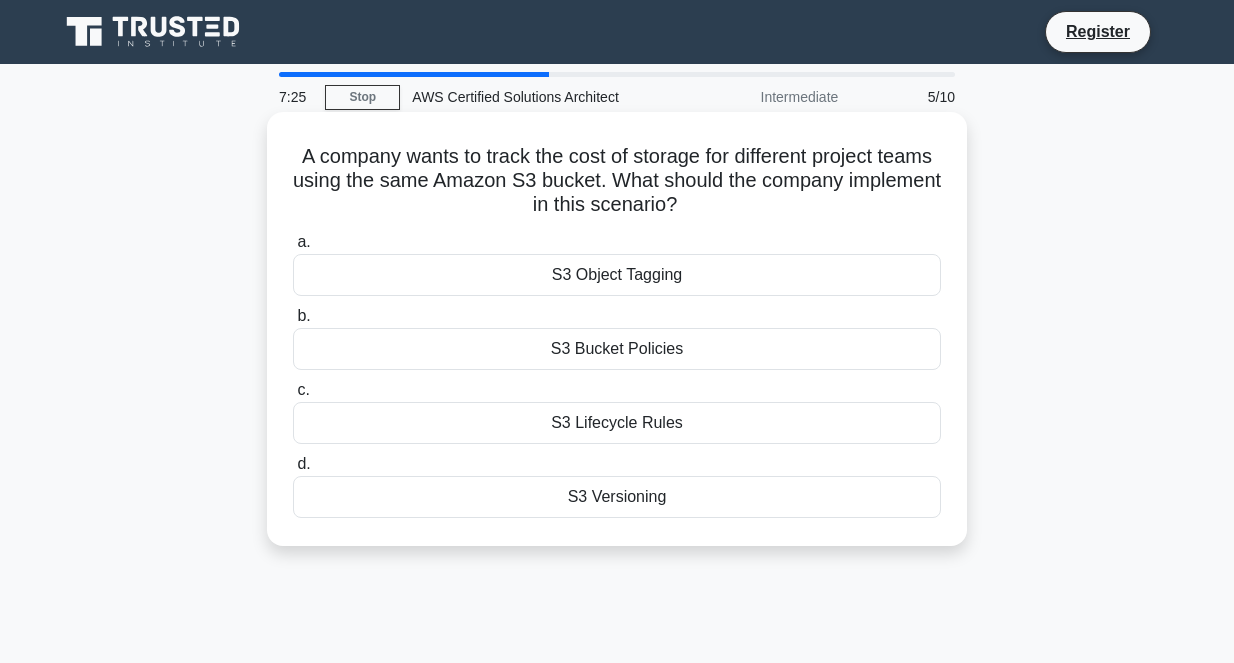click on "S3 Object Tagging" at bounding box center (617, 275) 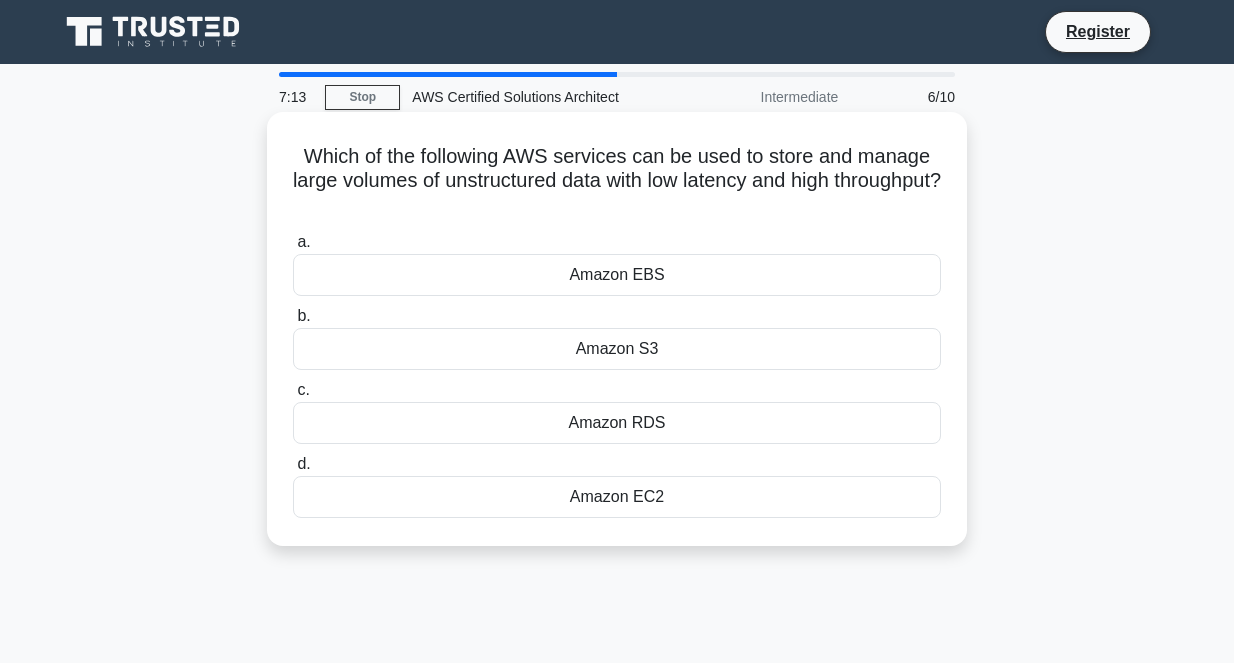 drag, startPoint x: 756, startPoint y: 163, endPoint x: 734, endPoint y: 203, distance: 45.65085 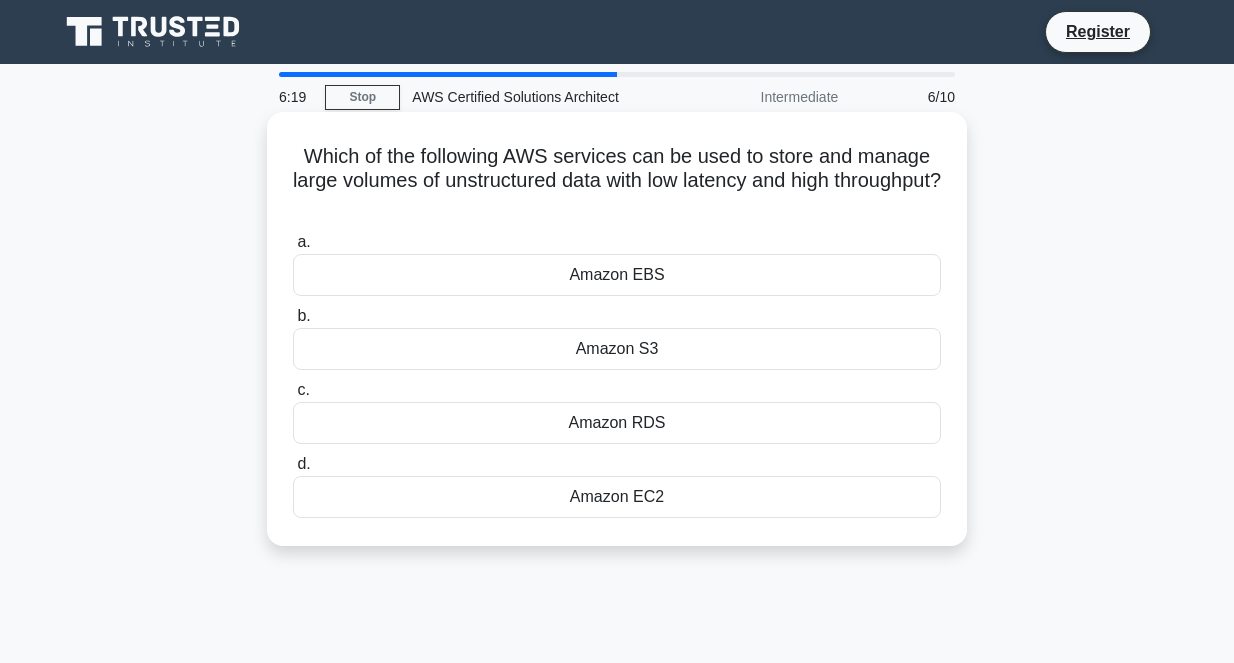 click on "Amazon S3" at bounding box center (617, 349) 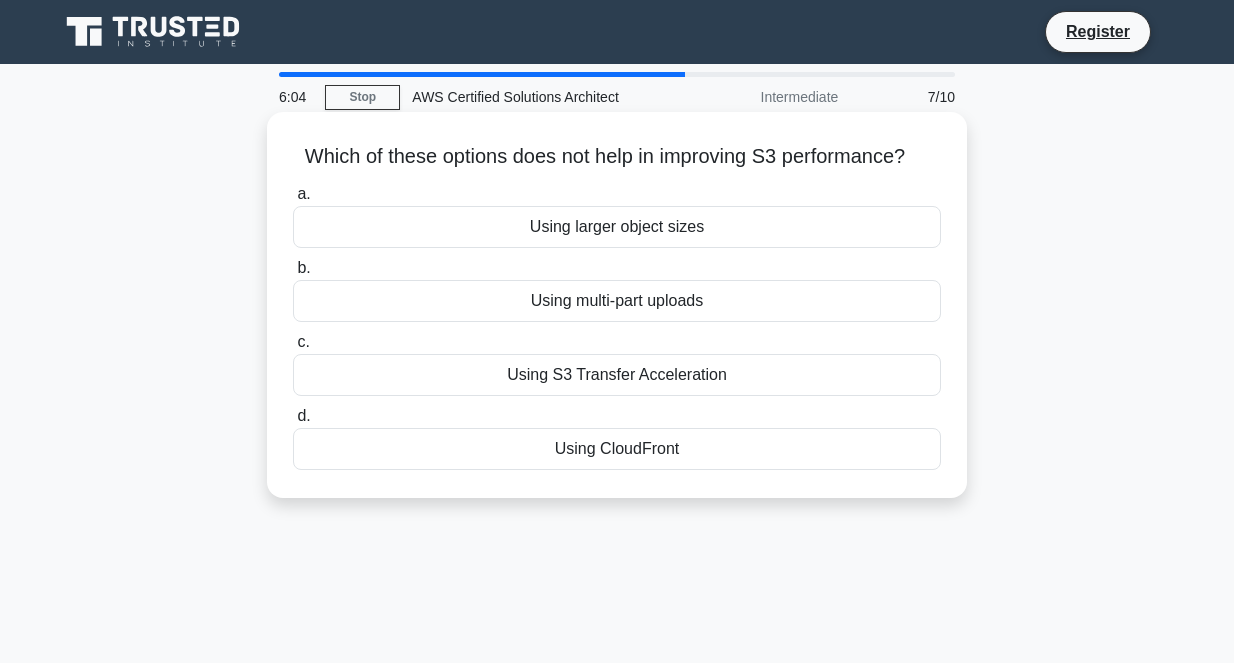 click on "Using larger object sizes" at bounding box center [617, 227] 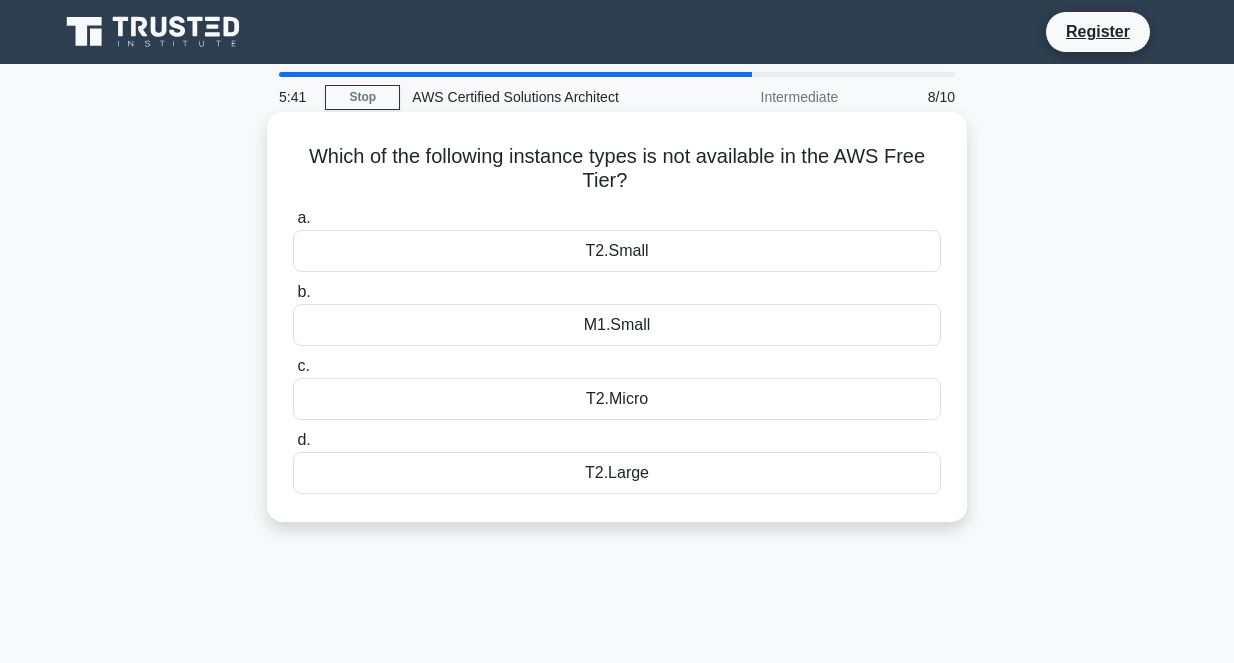 click on "T2.Large" at bounding box center [617, 473] 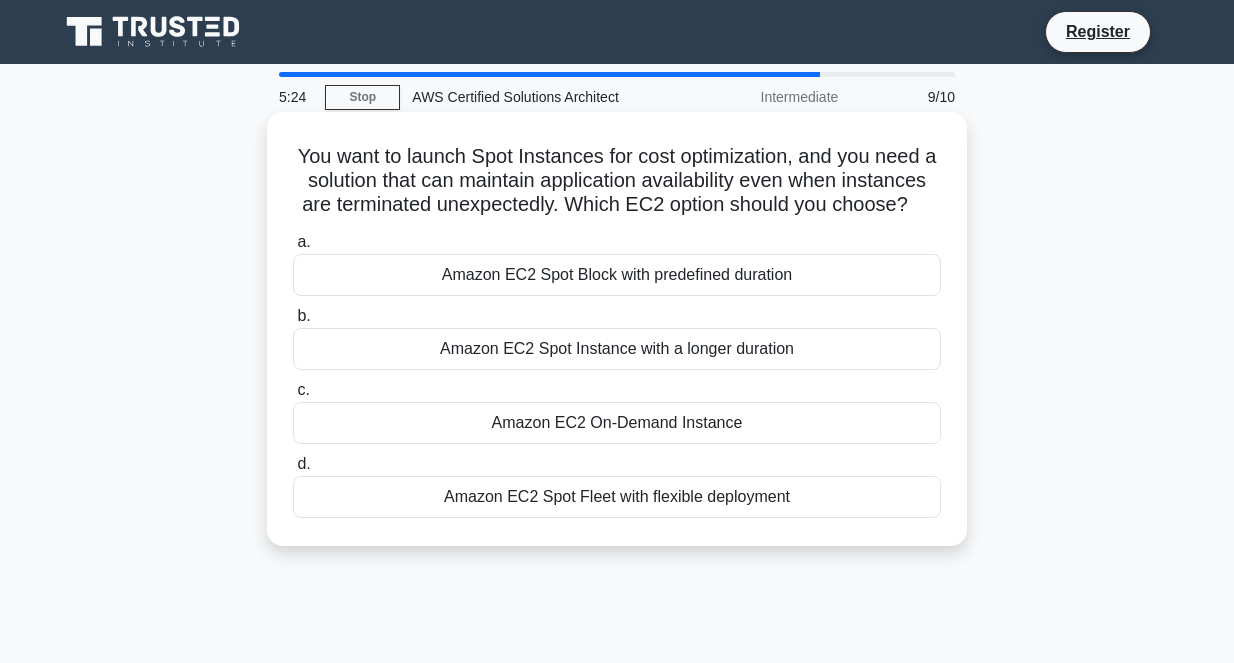 drag, startPoint x: 626, startPoint y: 159, endPoint x: 880, endPoint y: 222, distance: 261.69638 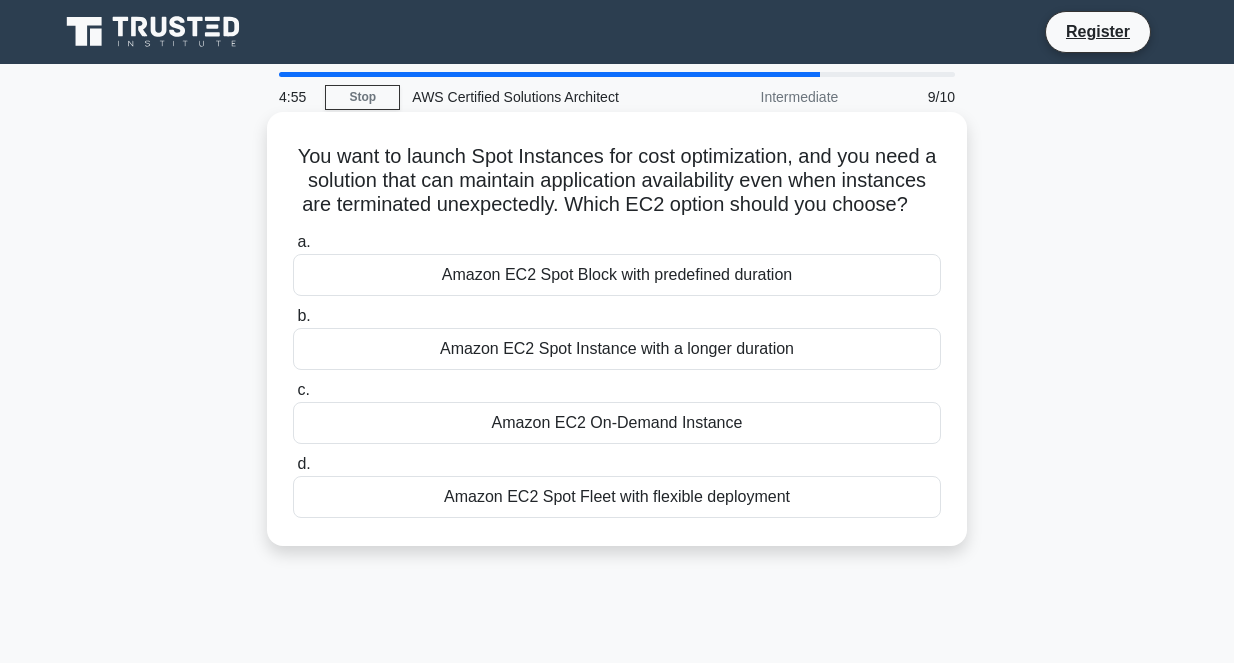 click on "Amazon EC2 Spot Fleet with flexible deployment" at bounding box center [617, 497] 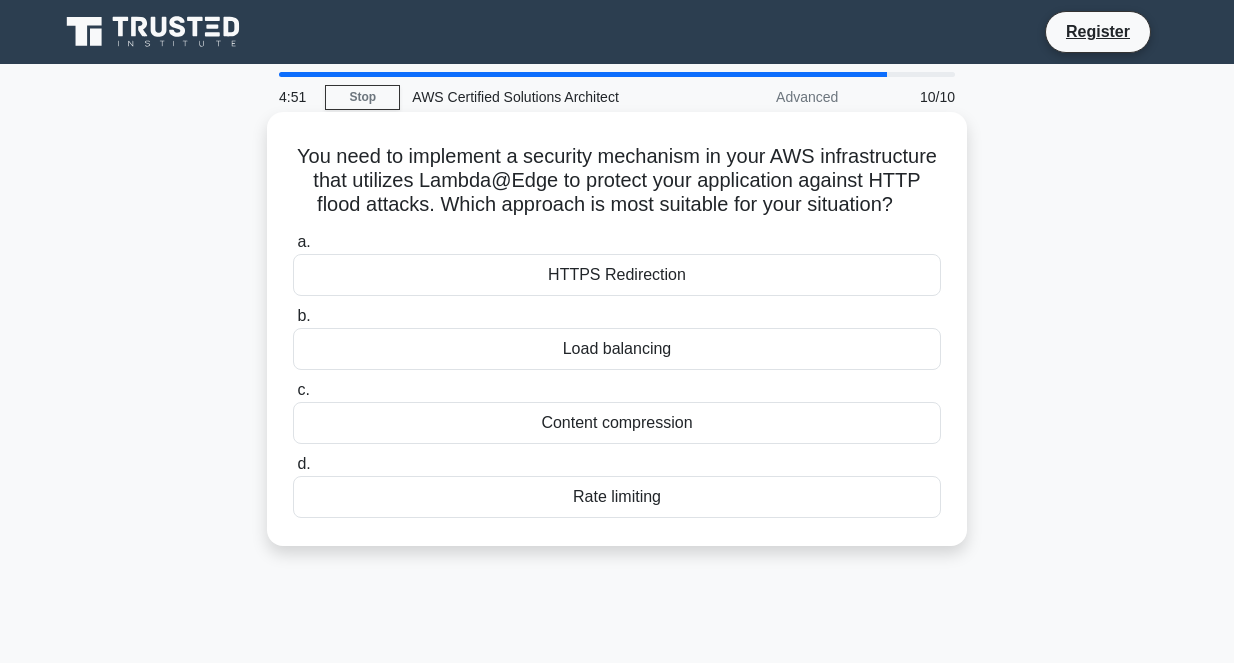 click on "You need to implement a security mechanism in your AWS infrastructure that utilizes Lambda@Edge to protect your application against HTTP flood attacks. Which approach is most suitable for your situation?
.spinner_0XTQ{transform-origin:center;animation:spinner_y6GP .75s linear infinite}@keyframes spinner_y6GP{100%{transform:rotate(360deg)}}" at bounding box center [617, 181] 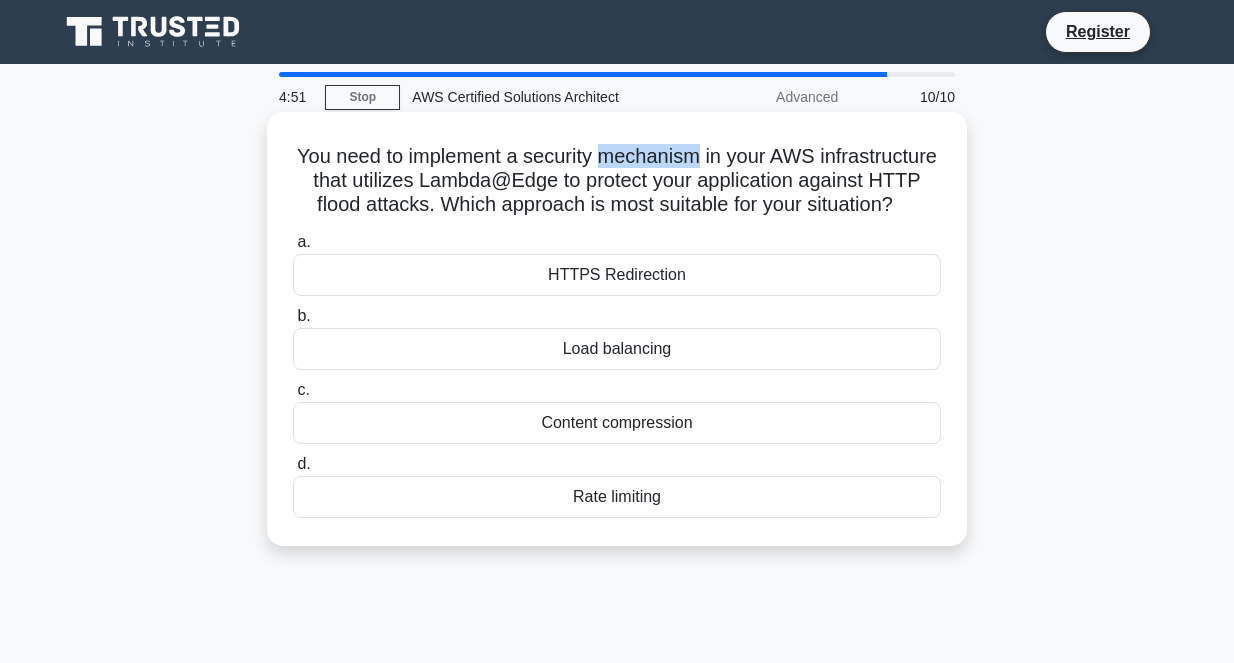 click on "You need to implement a security mechanism in your AWS infrastructure that utilizes Lambda@Edge to protect your application against HTTP flood attacks. Which approach is most suitable for your situation?
.spinner_0XTQ{transform-origin:center;animation:spinner_y6GP .75s linear infinite}@keyframes spinner_y6GP{100%{transform:rotate(360deg)}}" at bounding box center (617, 181) 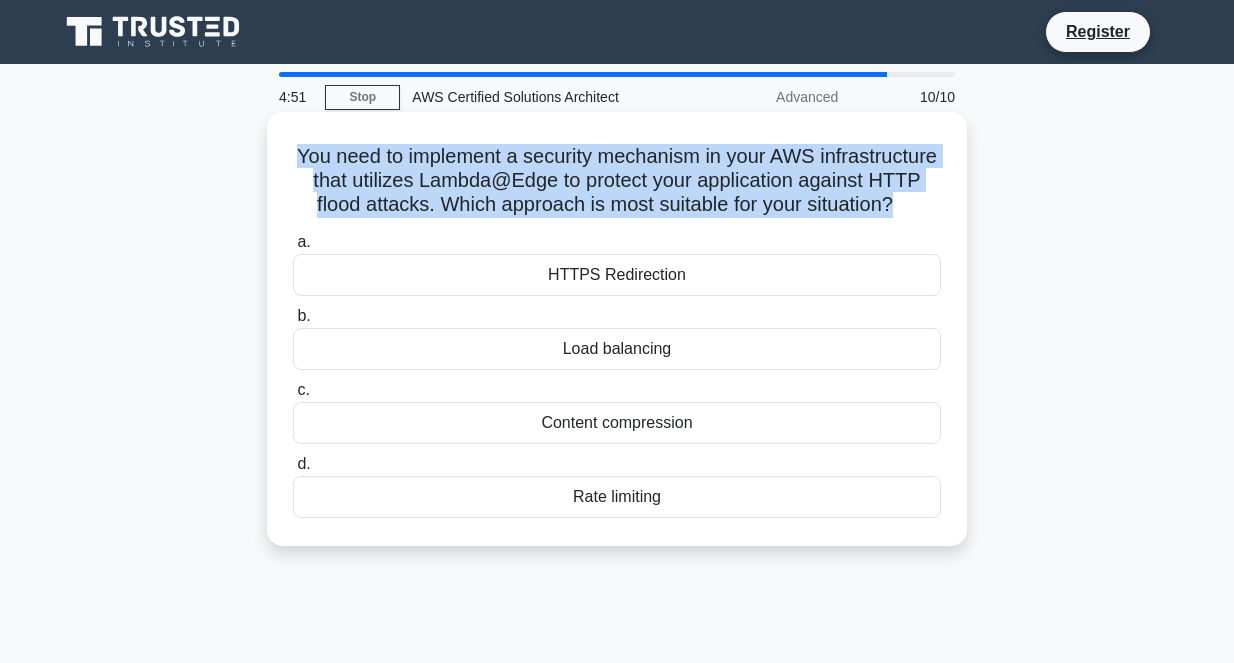 click on "You need to implement a security mechanism in your AWS infrastructure that utilizes Lambda@Edge to protect your application against HTTP flood attacks. Which approach is most suitable for your situation?
.spinner_0XTQ{transform-origin:center;animation:spinner_y6GP .75s linear infinite}@keyframes spinner_y6GP{100%{transform:rotate(360deg)}}" at bounding box center [617, 181] 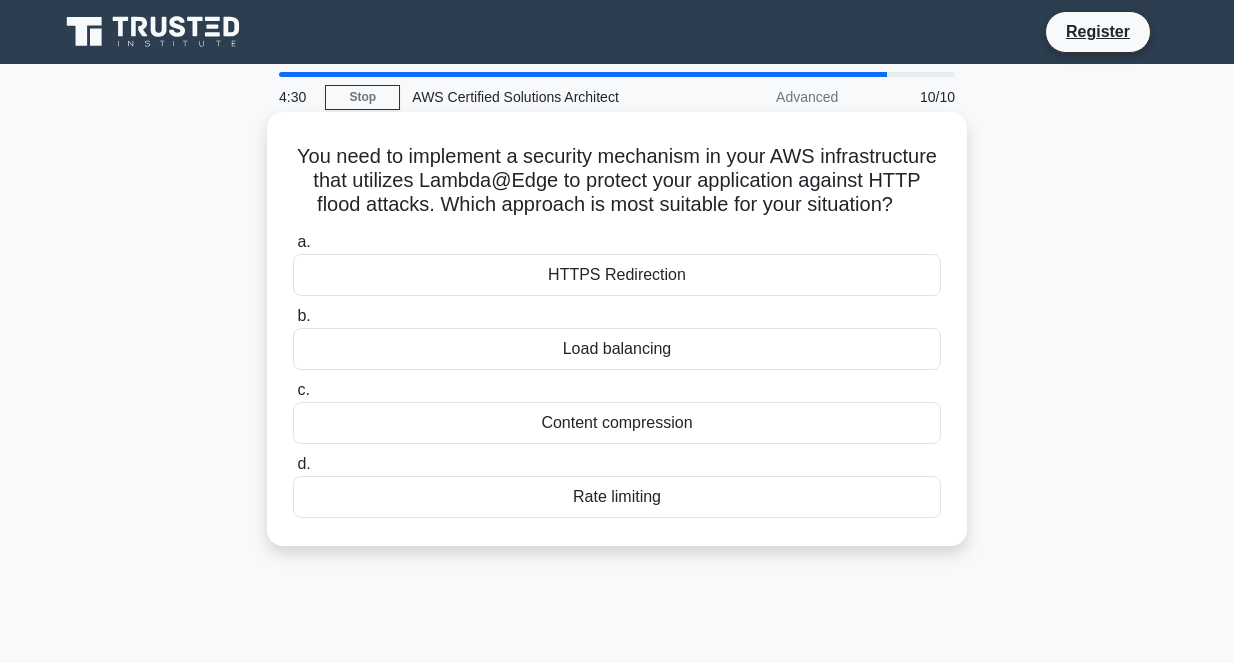 click on "HTTPS Redirection" at bounding box center (617, 275) 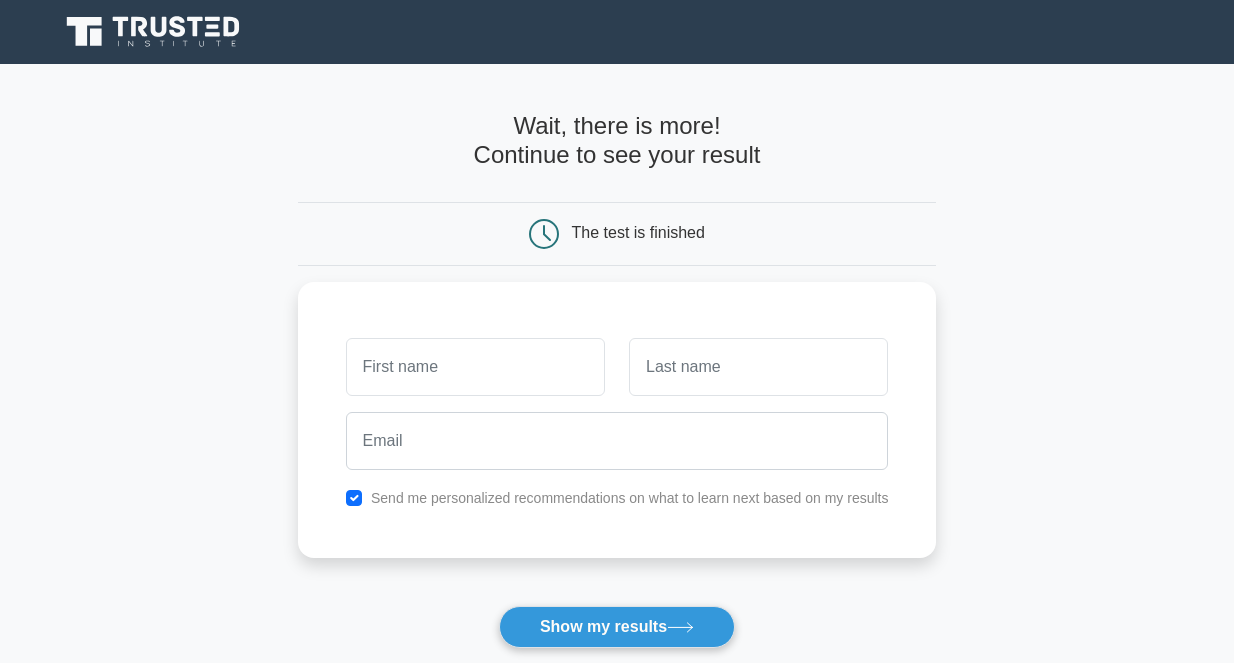 scroll, scrollTop: 0, scrollLeft: 0, axis: both 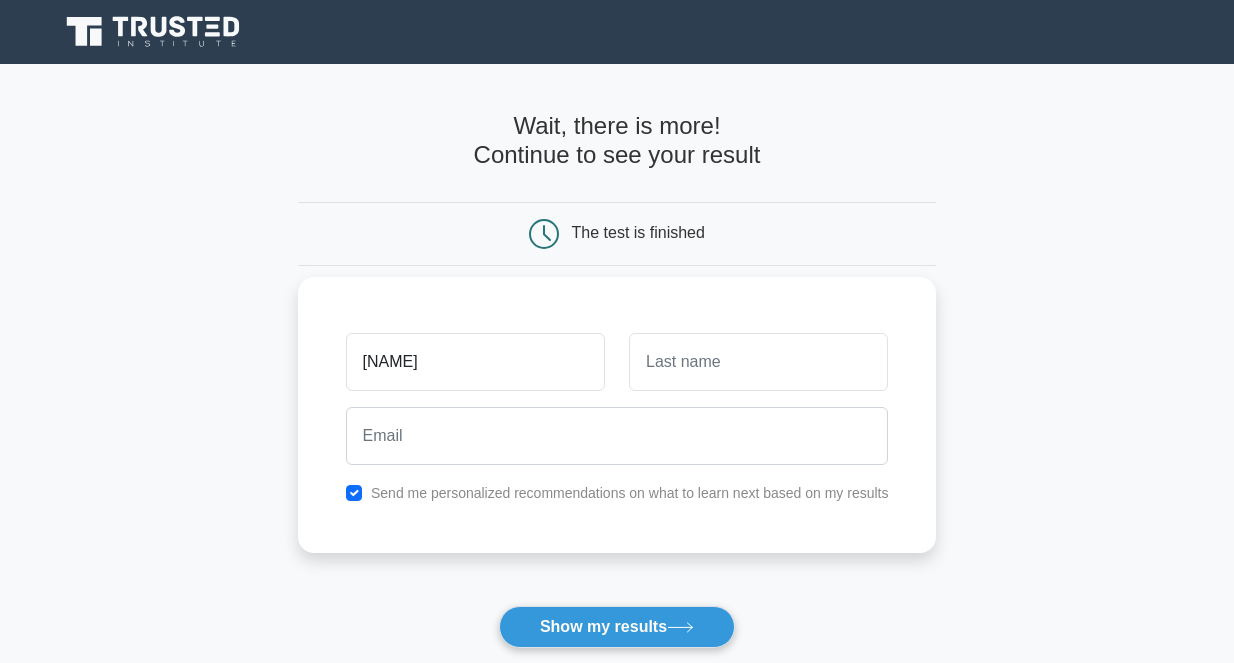 type on "[NAME]" 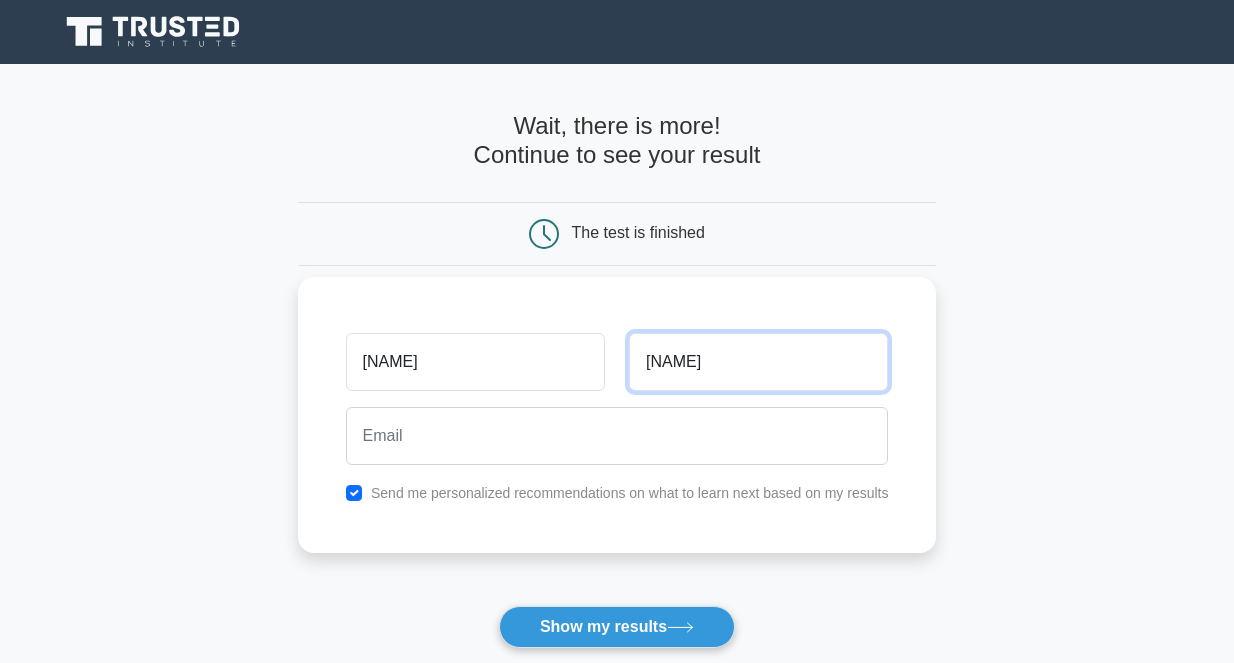 type on "[NAME]" 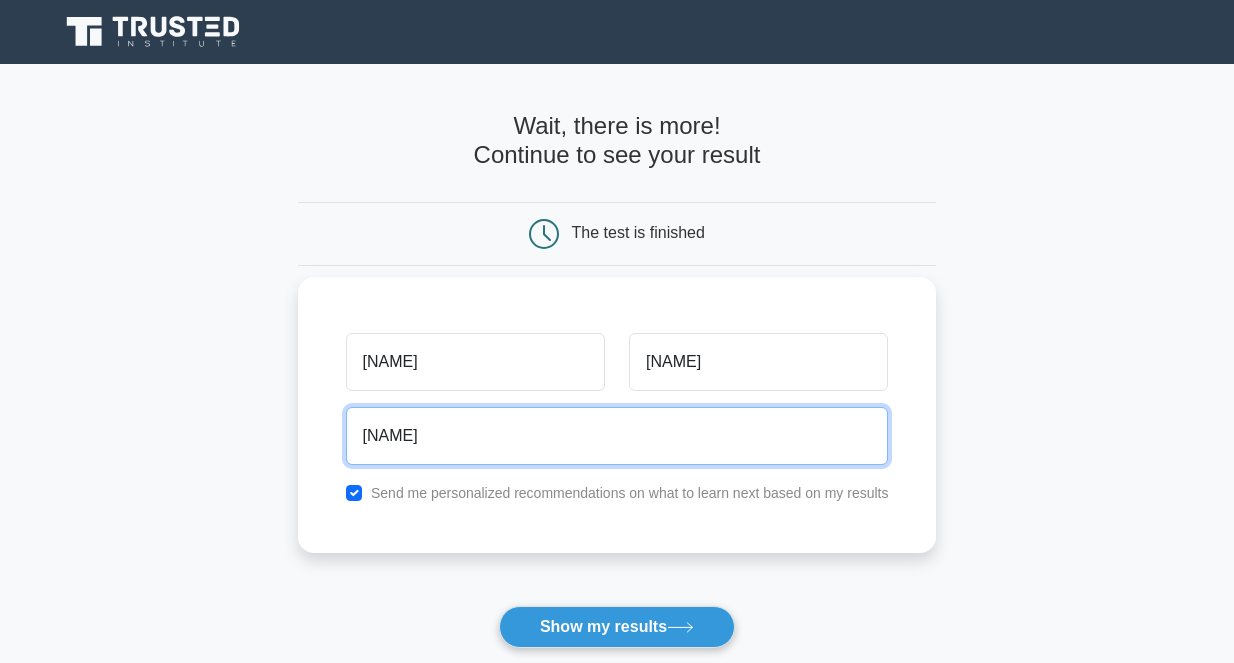 type on "hedi.mzah@example.com" 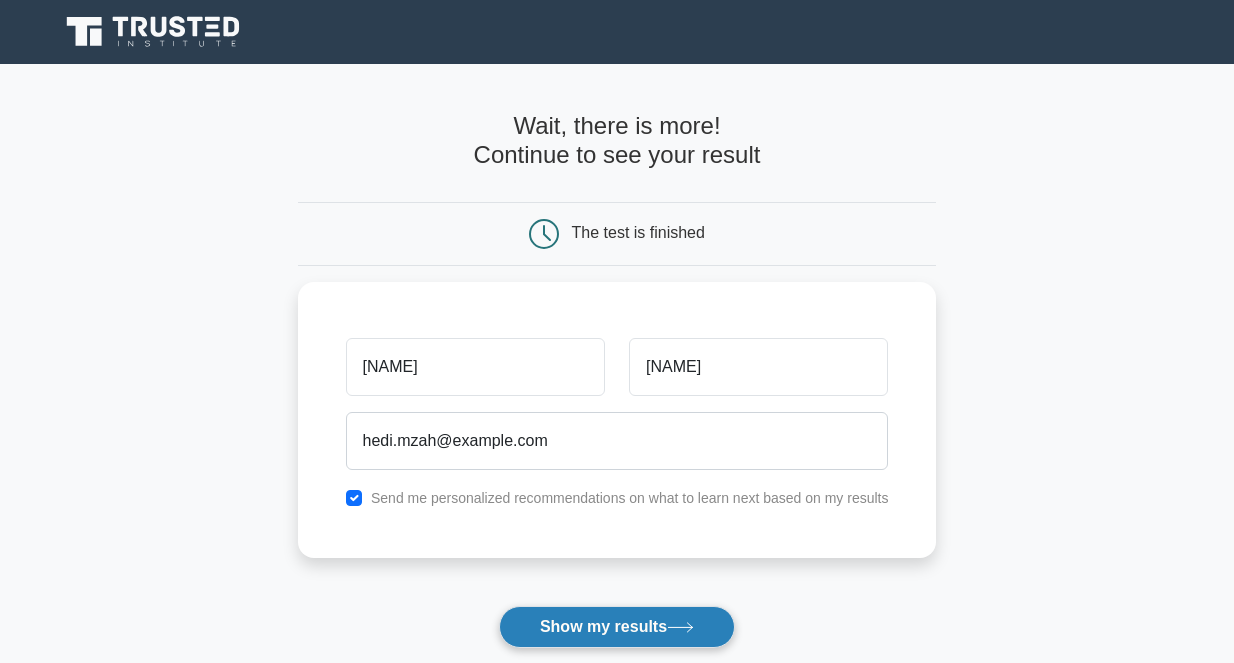 click on "Show my results" at bounding box center (617, 627) 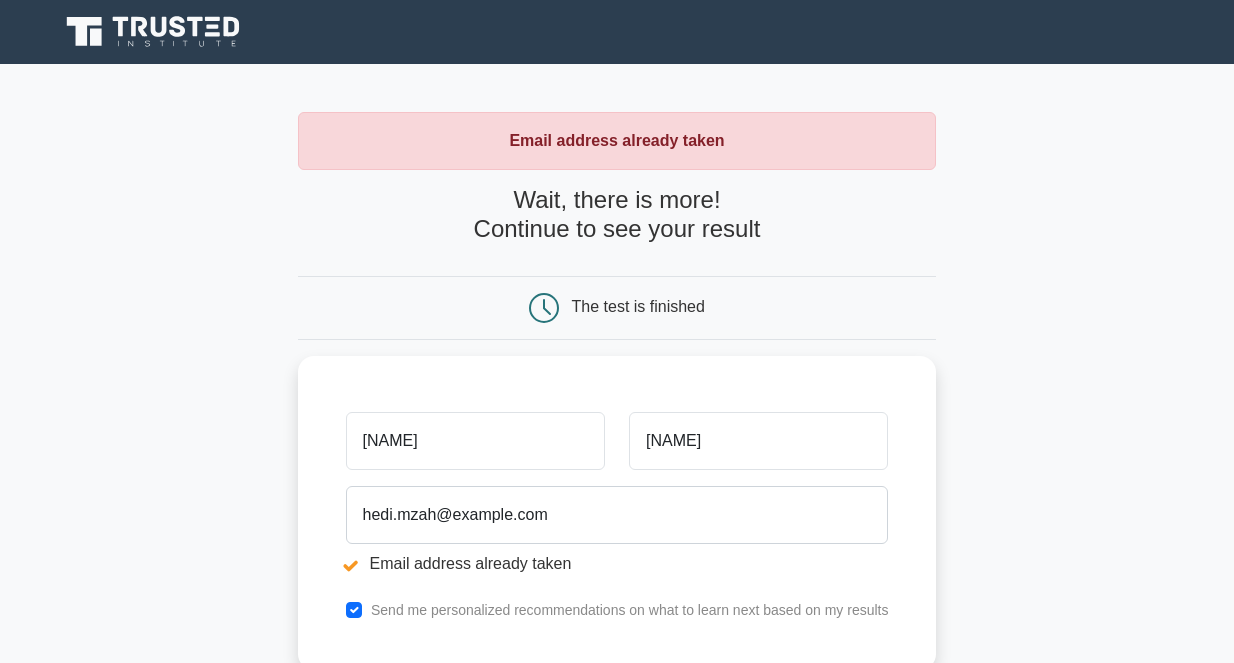 scroll, scrollTop: 0, scrollLeft: 0, axis: both 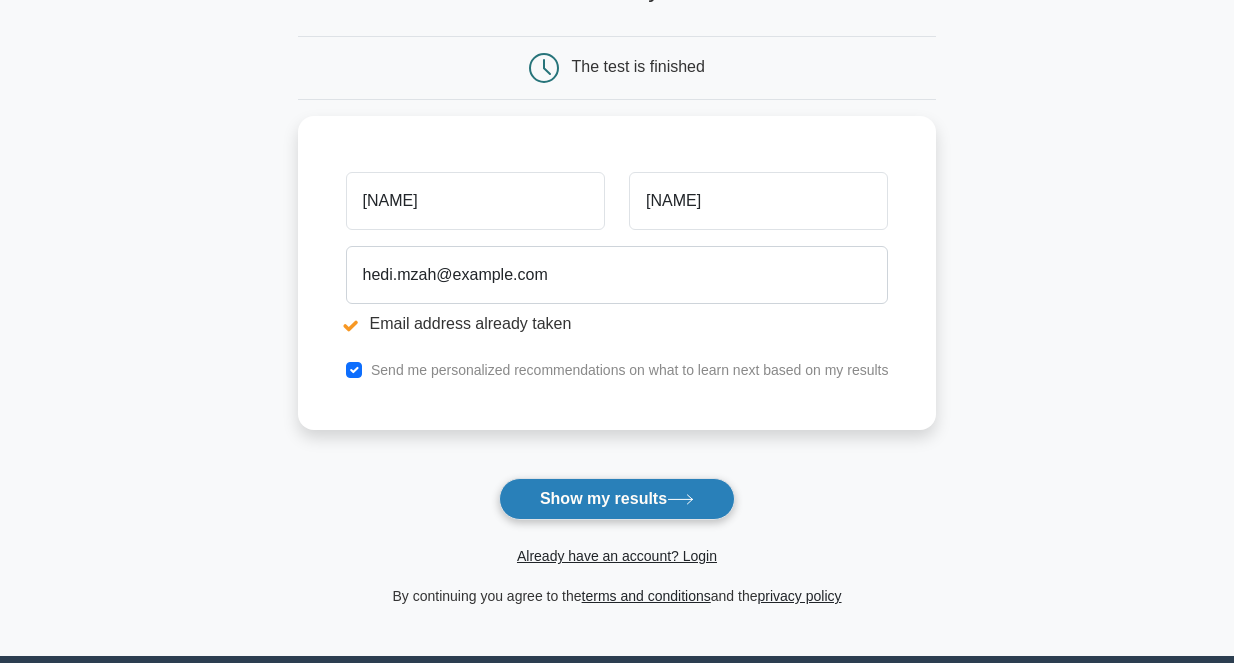 click on "Show my results" at bounding box center (617, 499) 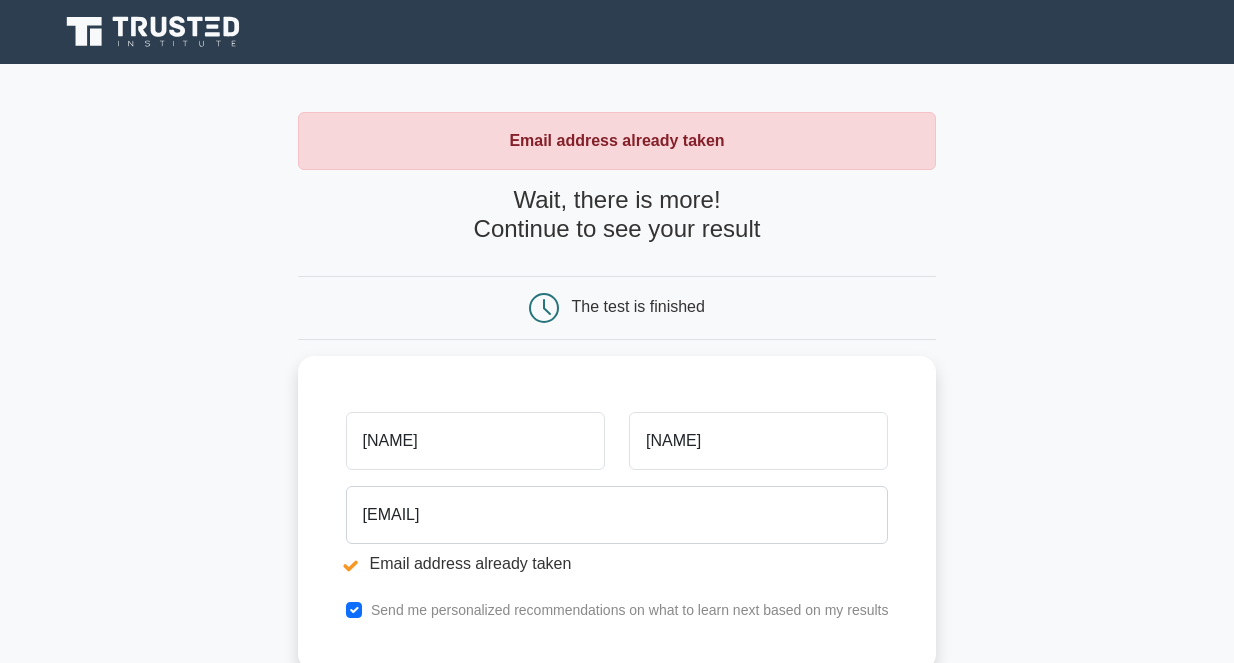 scroll, scrollTop: 320, scrollLeft: 0, axis: vertical 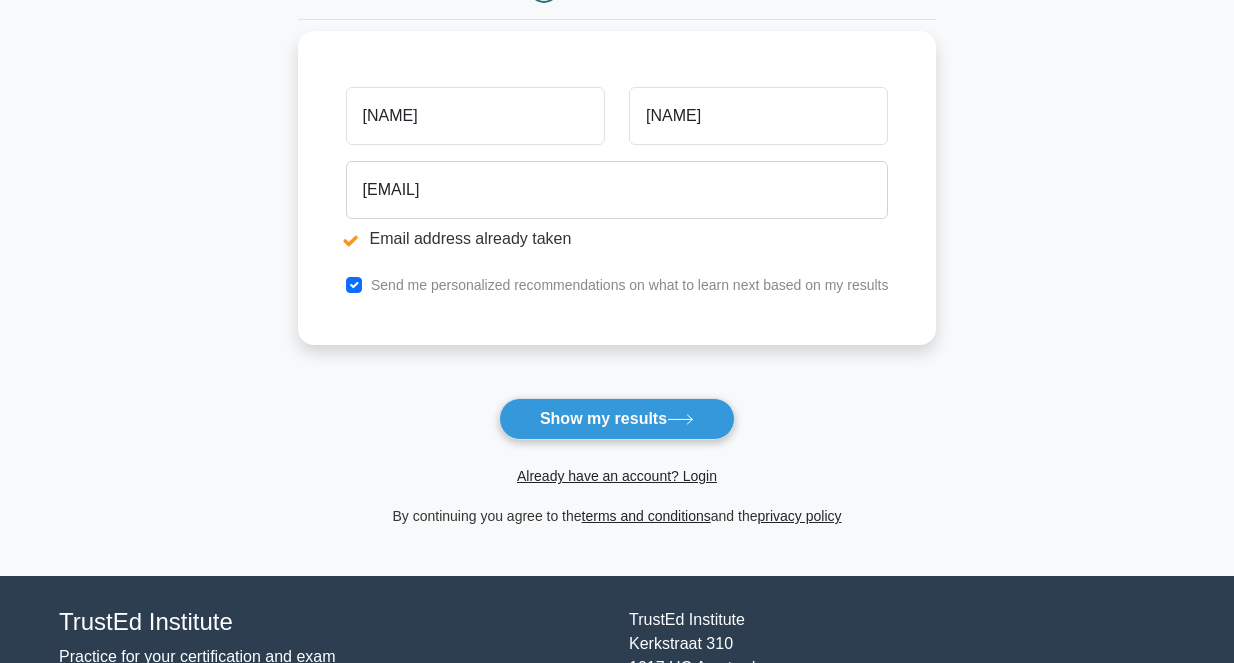 click on "Send me personalized recommendations on what to learn next based on my results" at bounding box center [630, 285] 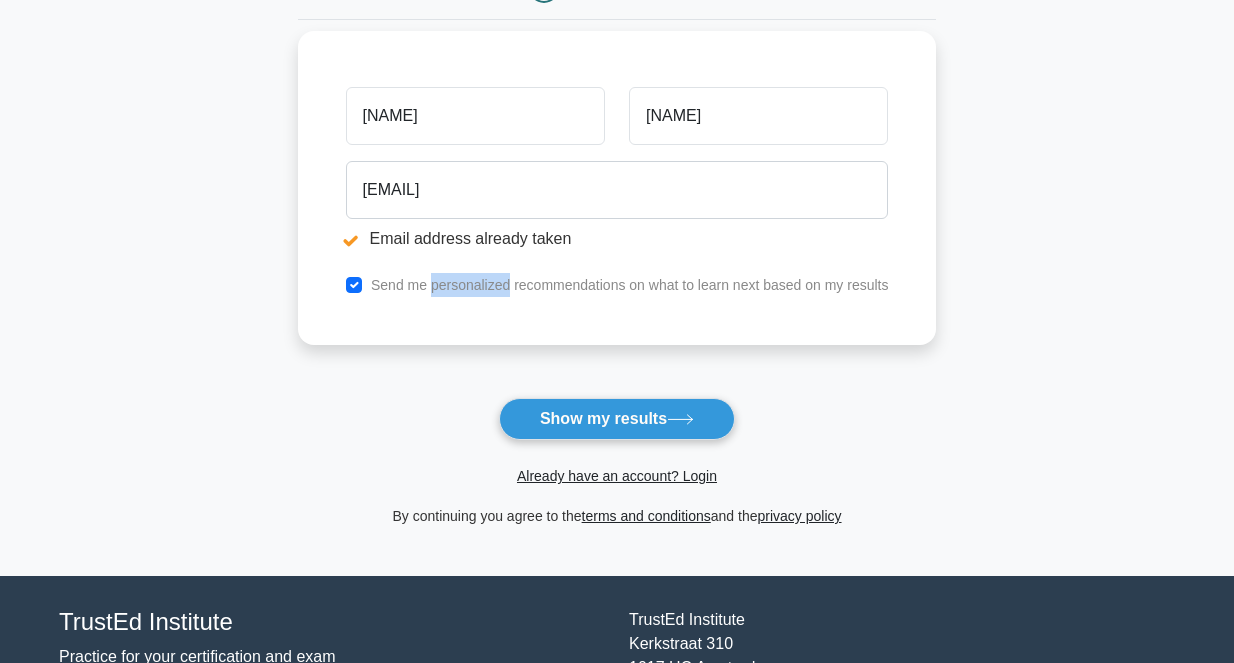 click on "Send me personalized recommendations on what to learn next based on my results" at bounding box center (630, 285) 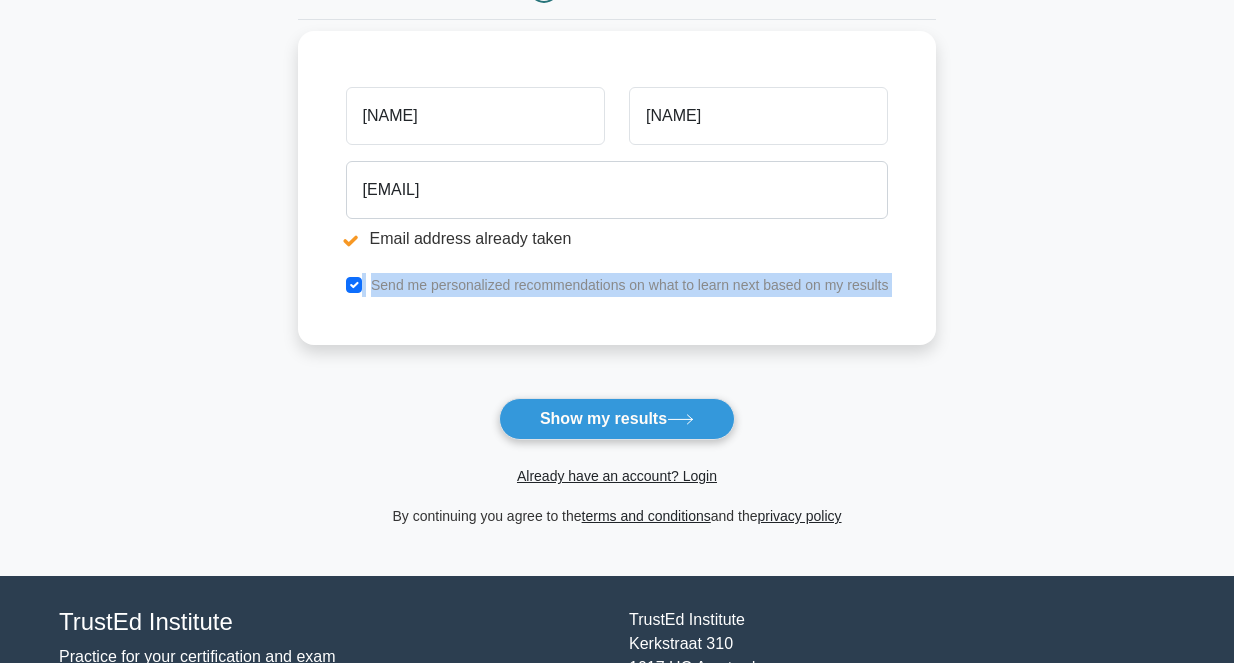 click on "Send me personalized recommendations on what to learn next based on my results" at bounding box center [630, 285] 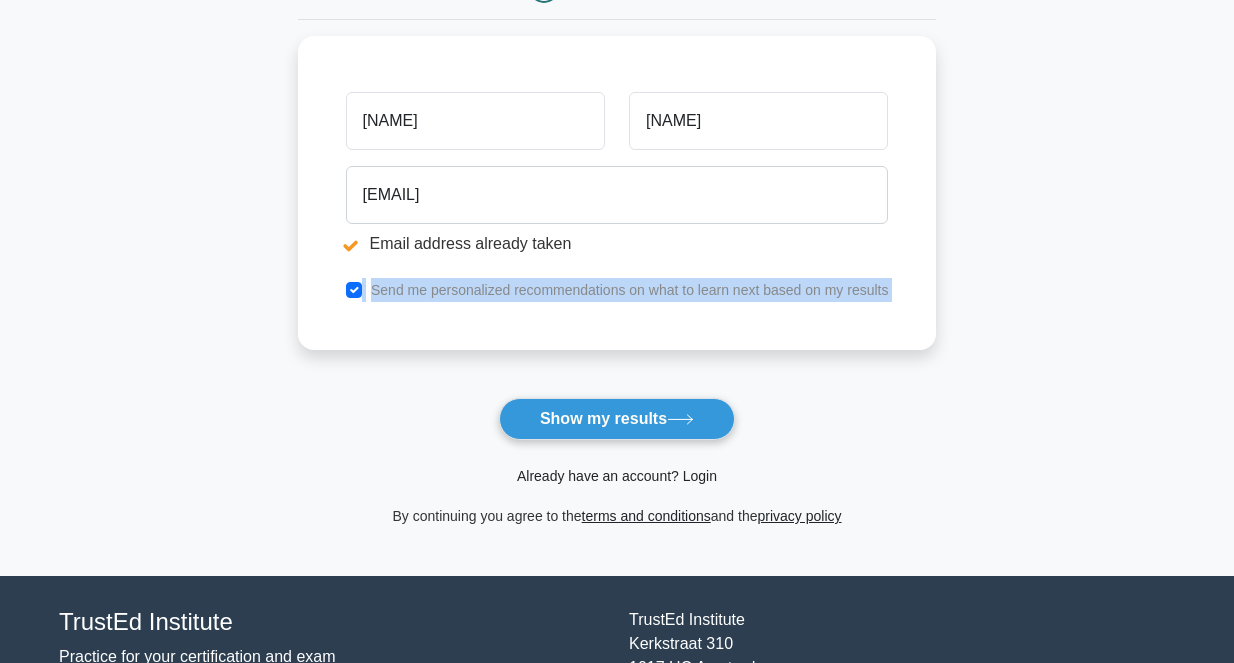 click on "Already have an account? Login" at bounding box center [617, 476] 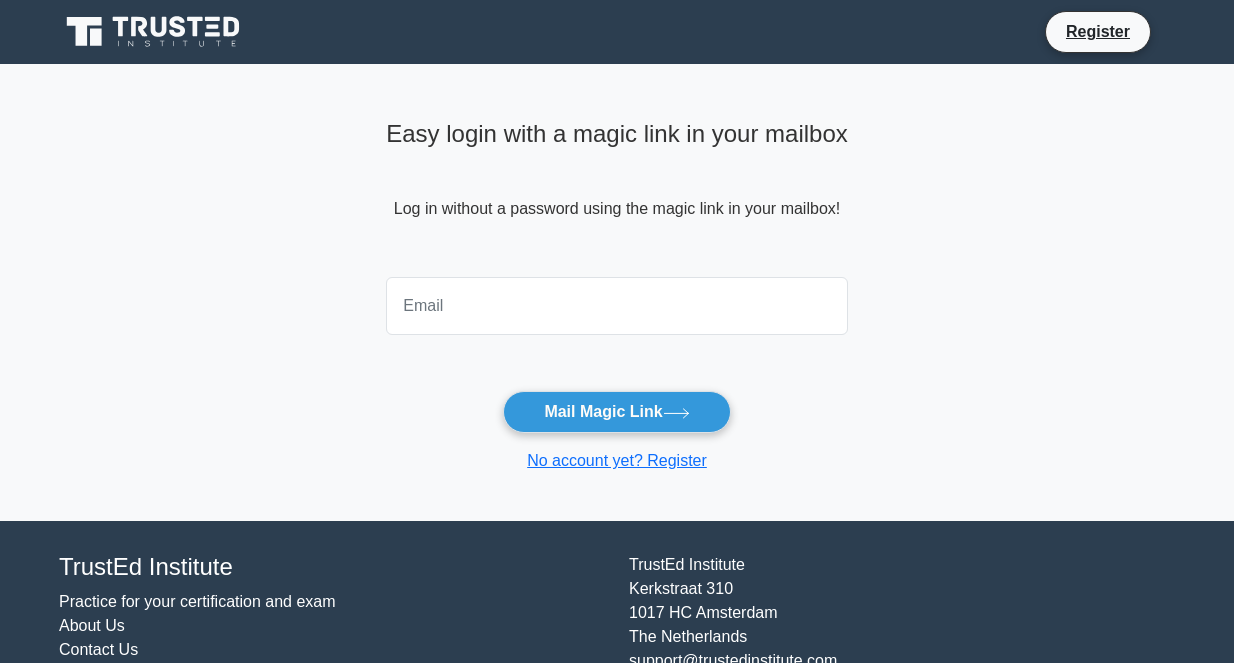 scroll, scrollTop: 0, scrollLeft: 0, axis: both 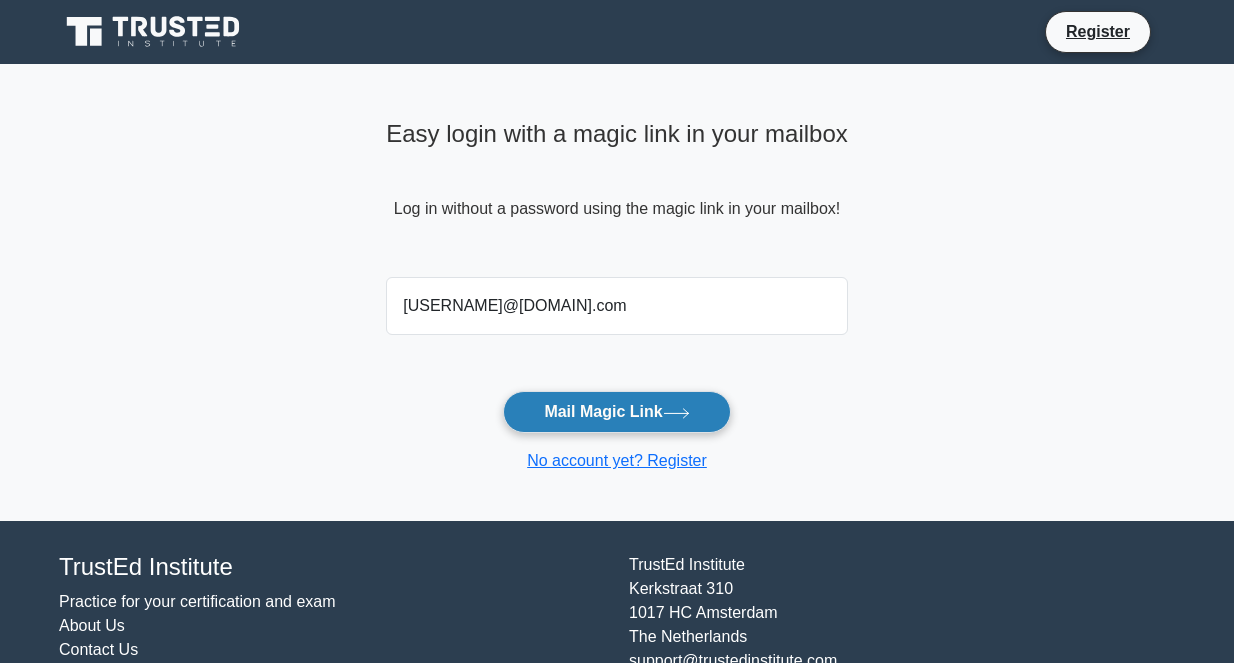 click on "Mail Magic Link" at bounding box center [616, 412] 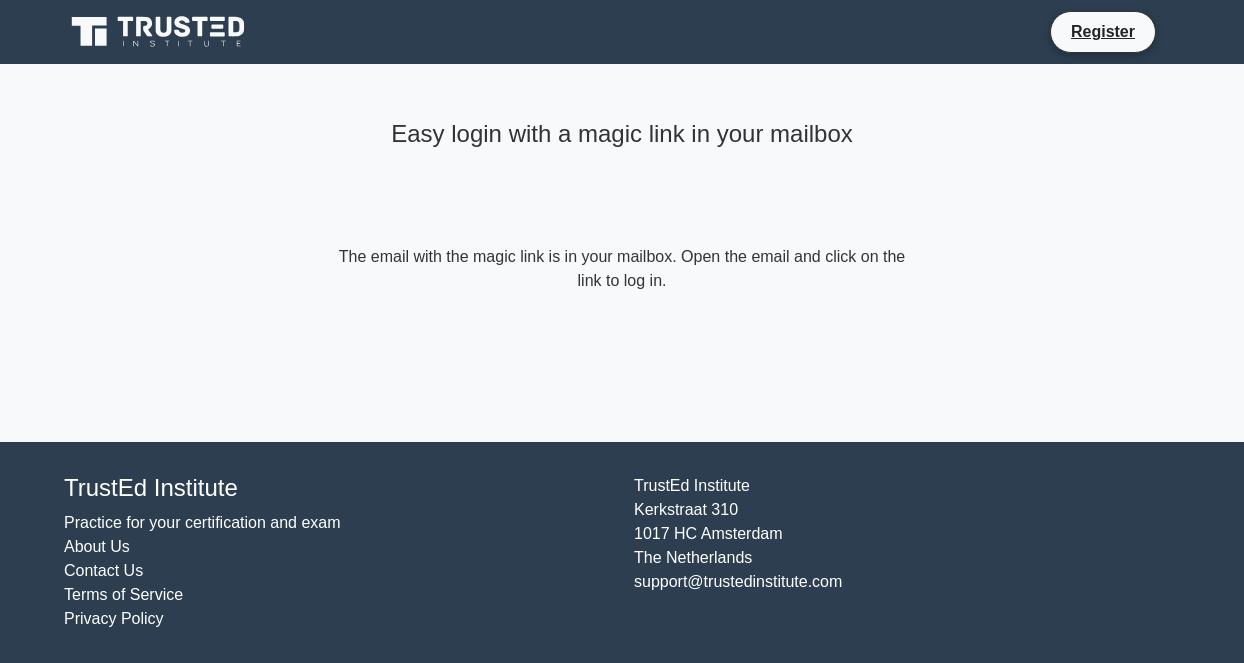 scroll, scrollTop: 0, scrollLeft: 0, axis: both 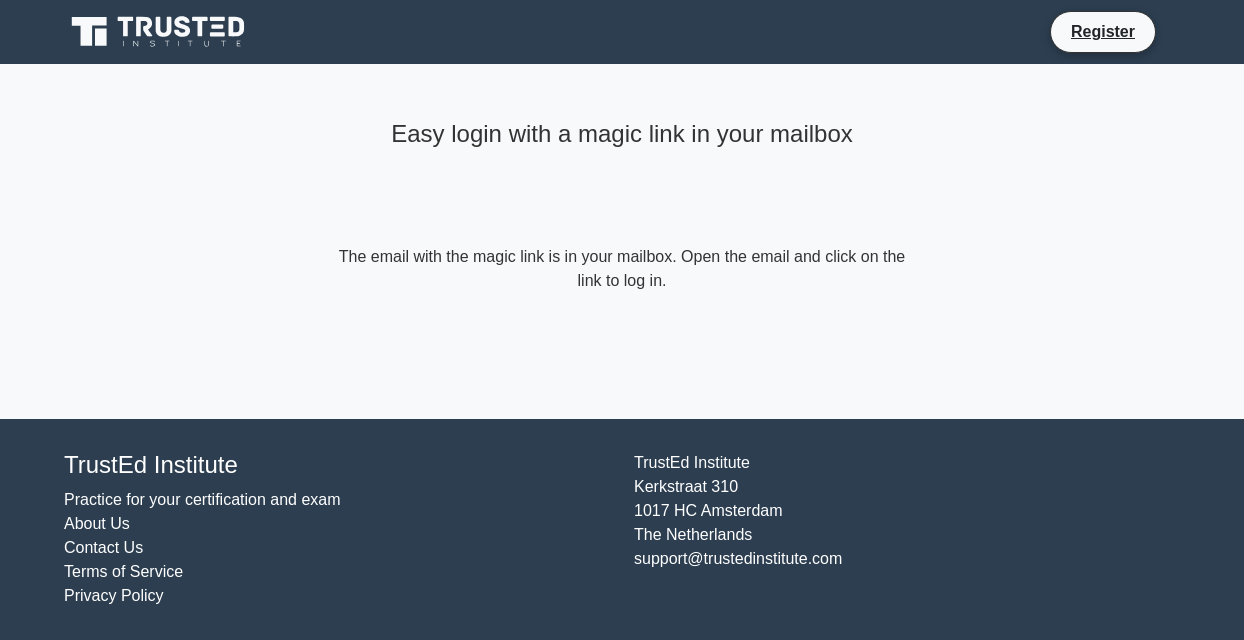 click on "Easy login with a magic link in your mailbox
The email with the magic link is in your mailbox. Open the email and click on the link to log in." at bounding box center (622, 241) 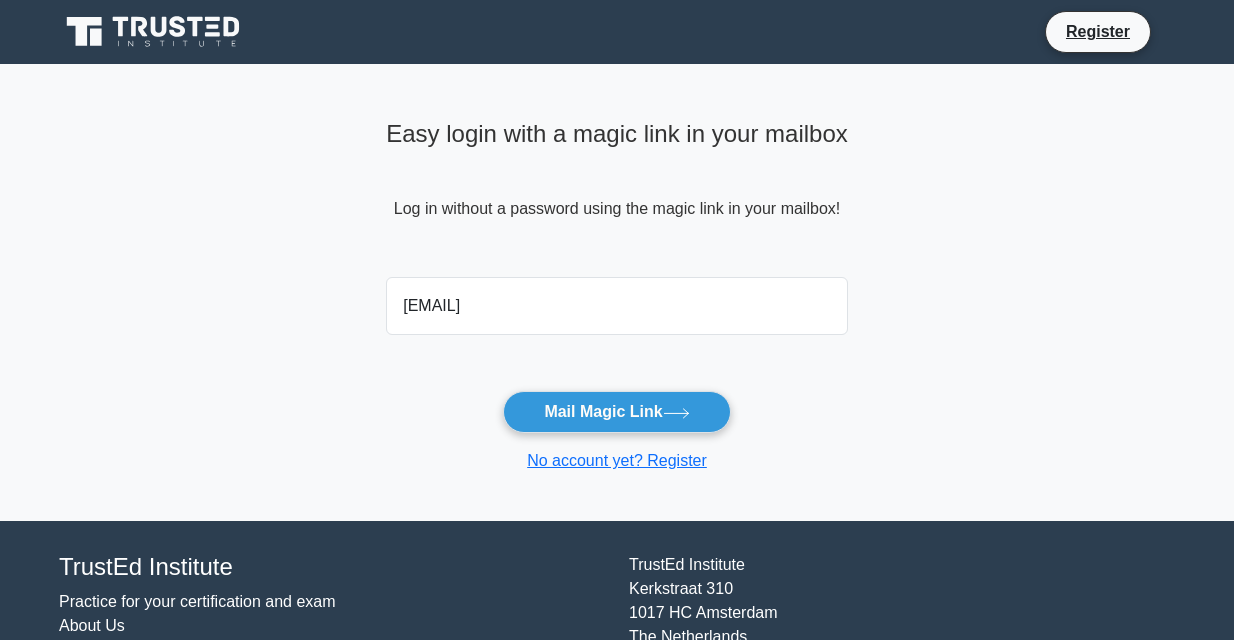 scroll, scrollTop: 0, scrollLeft: 0, axis: both 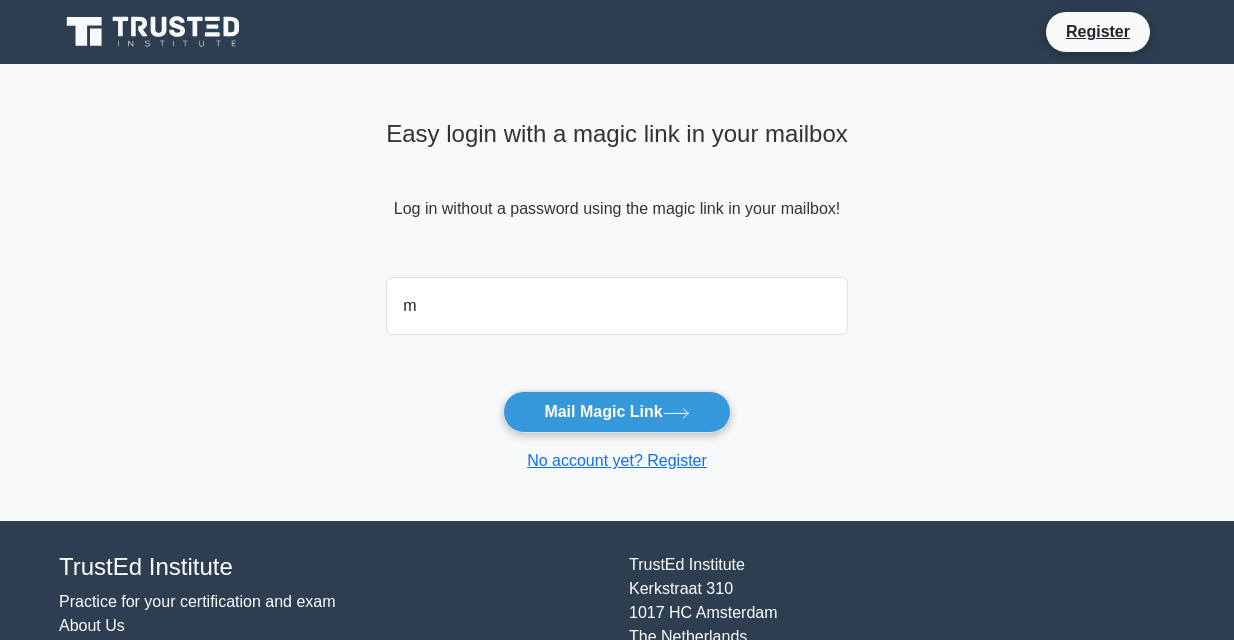 type on "mzahhd@gmail.com" 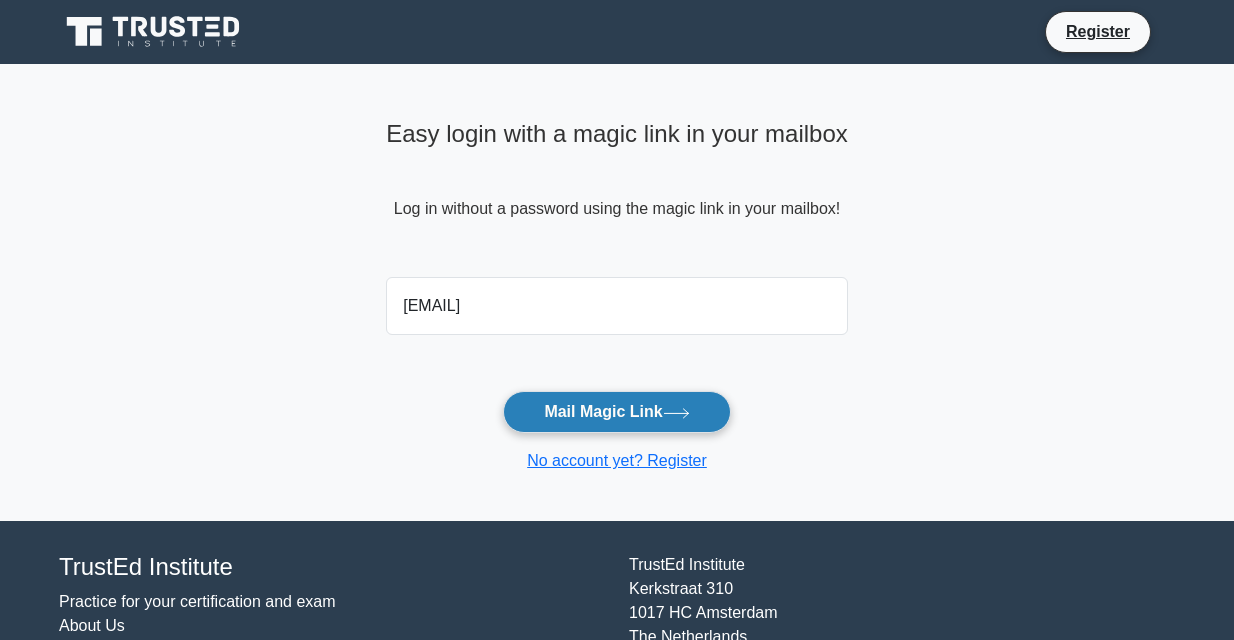 click on "Mail Magic Link" at bounding box center (616, 412) 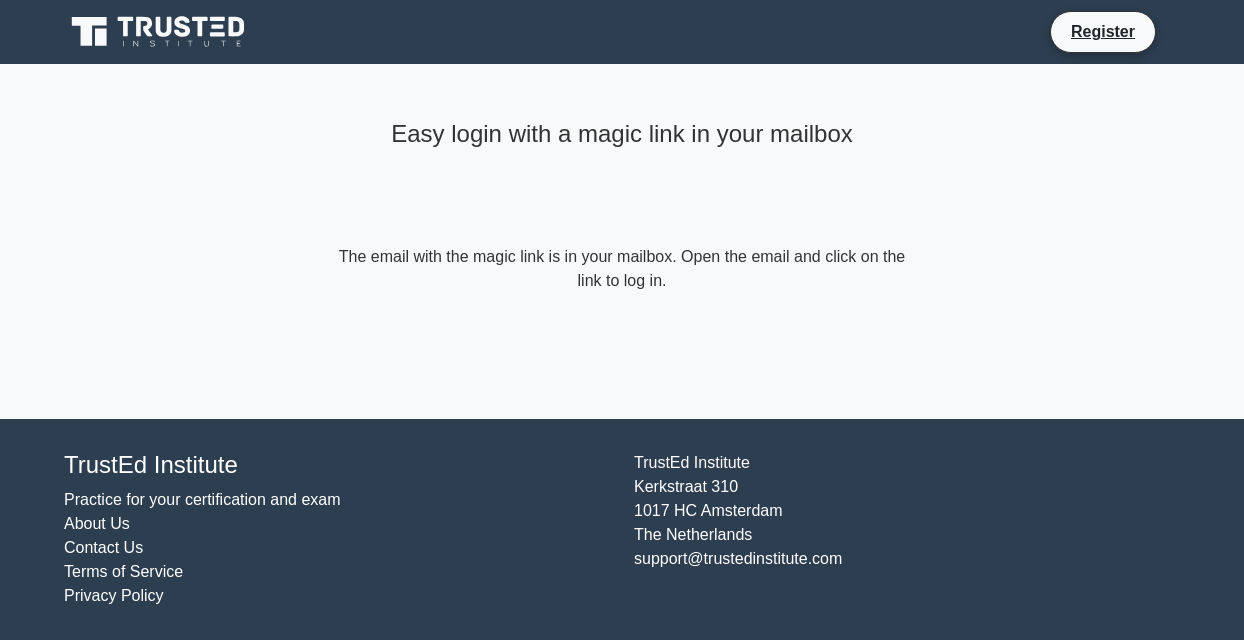 scroll, scrollTop: 0, scrollLeft: 0, axis: both 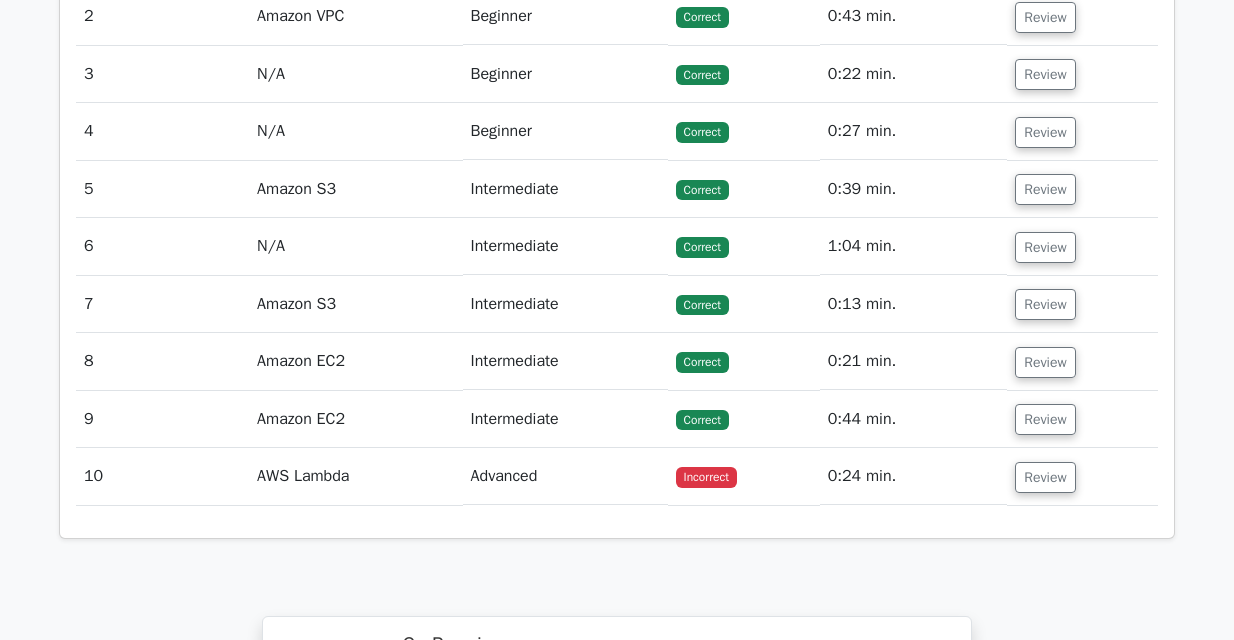 click on "AWS Lambda" at bounding box center (355, 476) 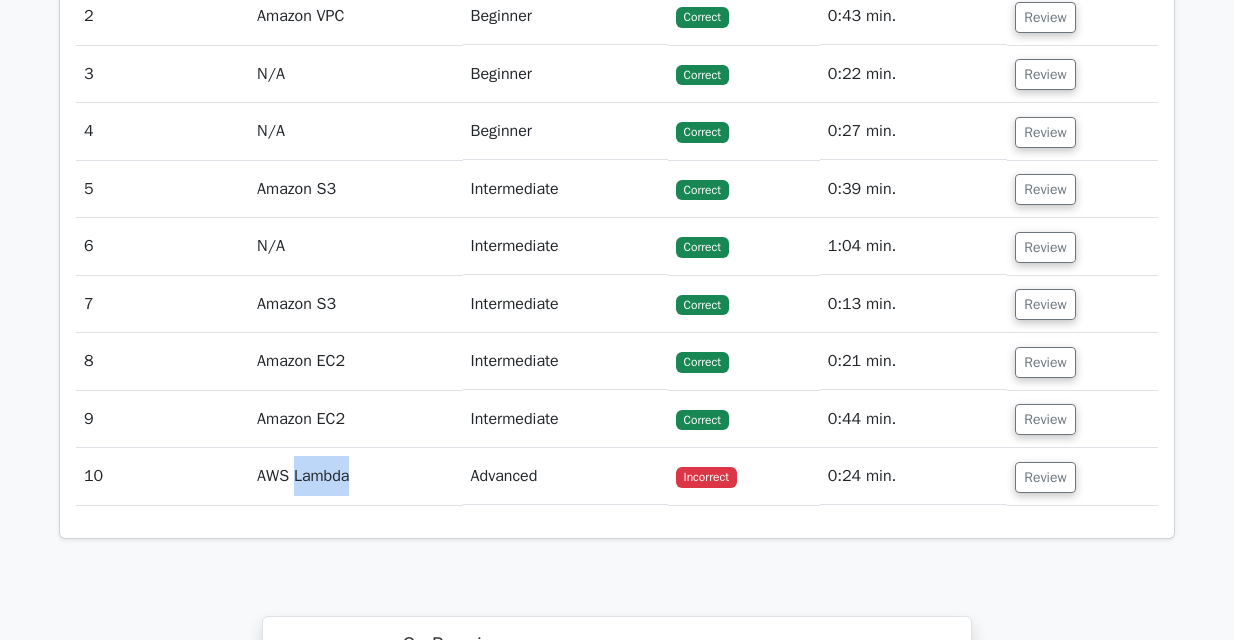 click on "AWS Lambda" at bounding box center (355, 476) 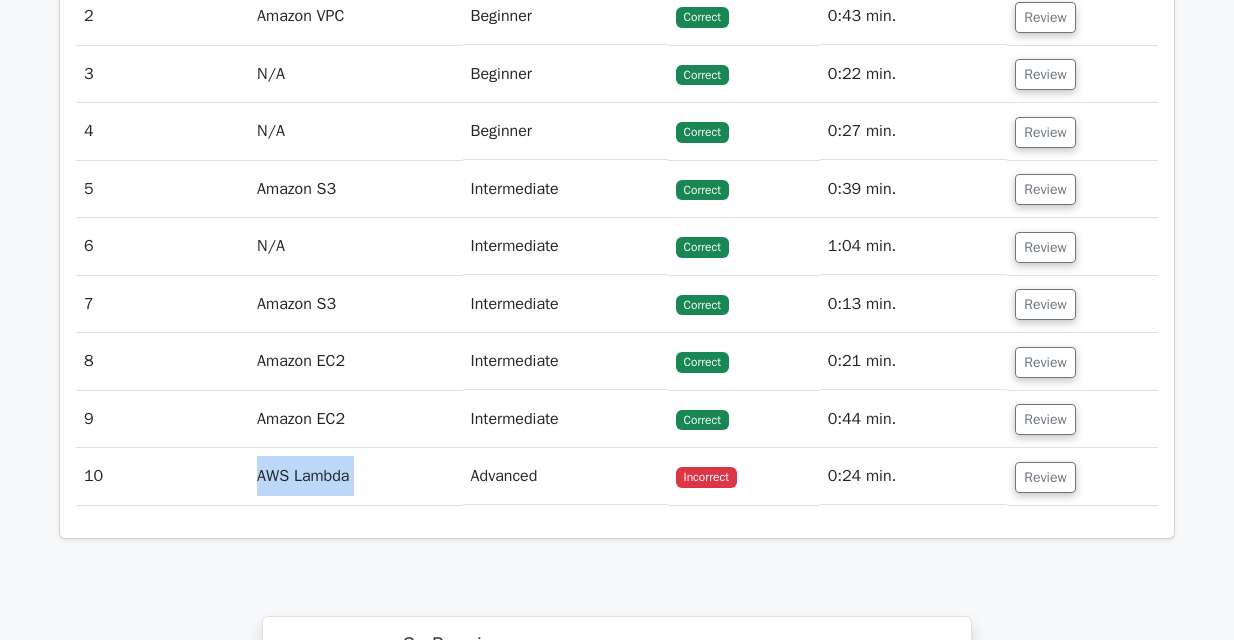 click on "AWS Lambda" at bounding box center (355, 476) 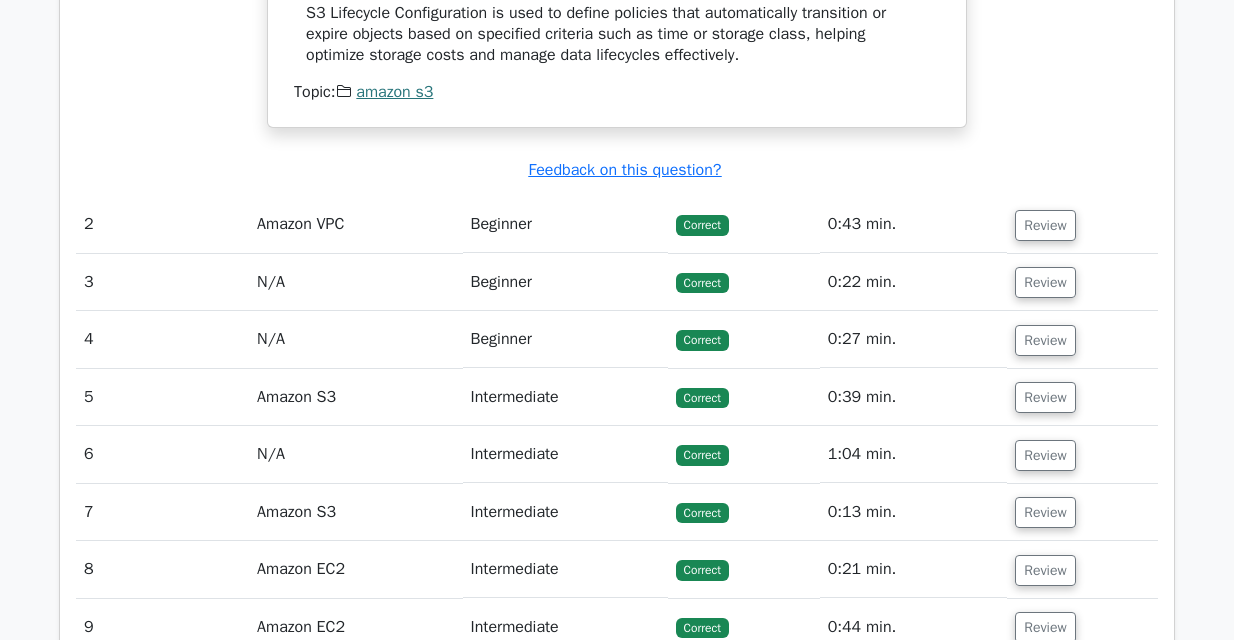 scroll, scrollTop: 2160, scrollLeft: 0, axis: vertical 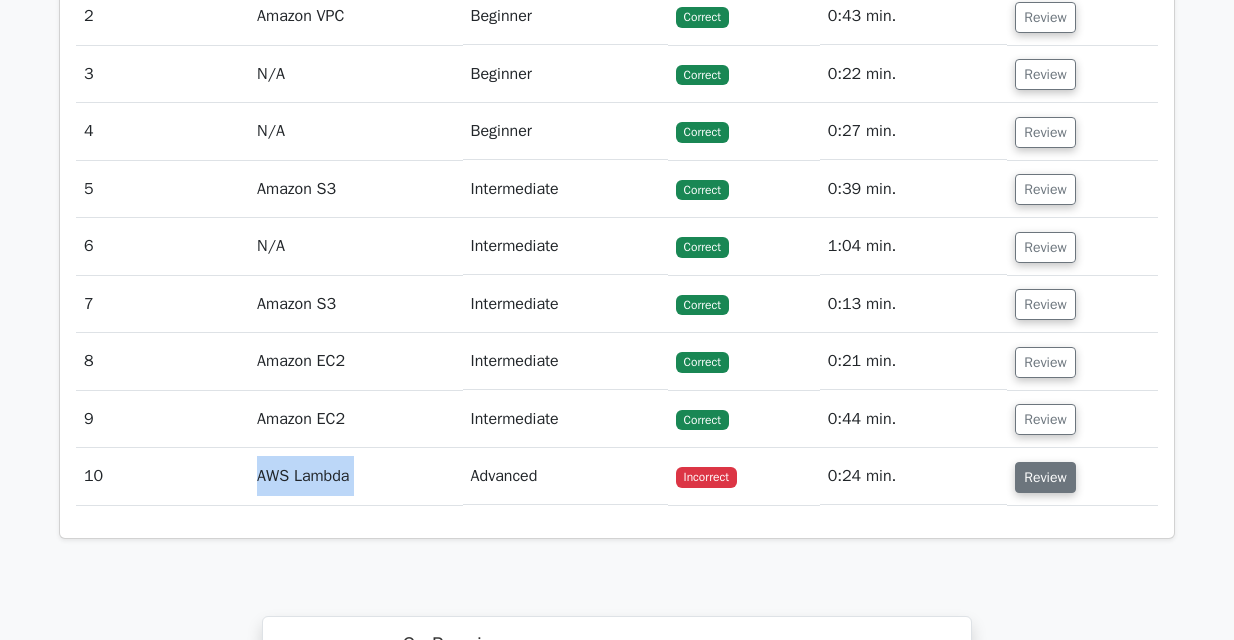 click on "Review" at bounding box center [1045, 477] 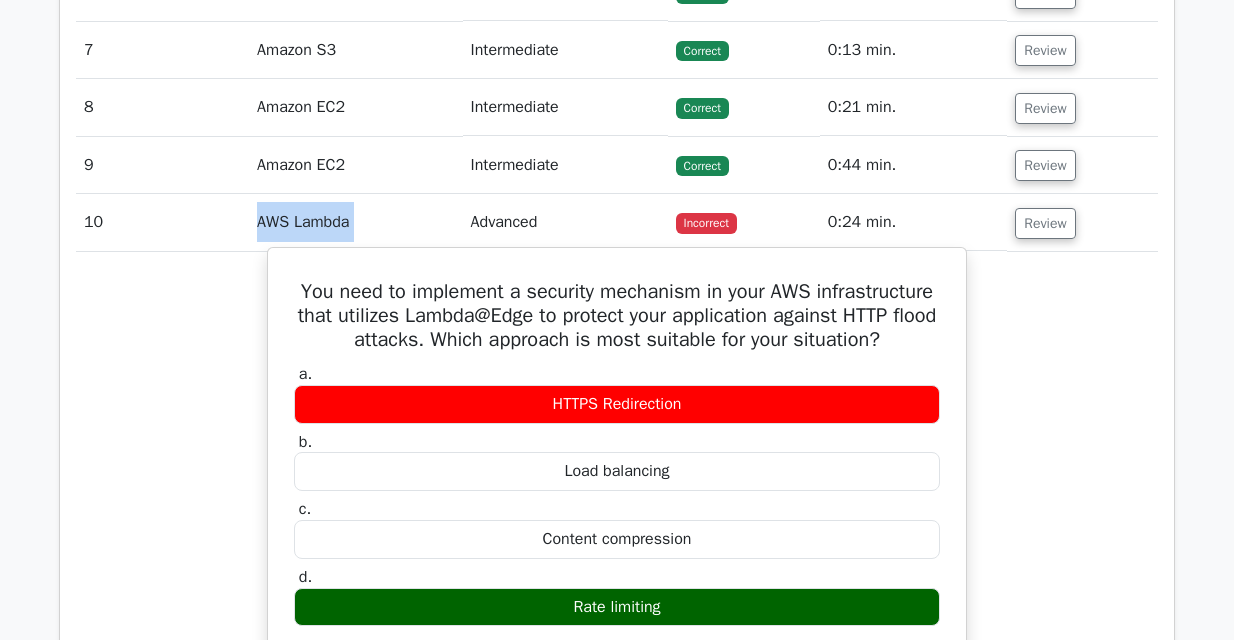 scroll, scrollTop: 2400, scrollLeft: 0, axis: vertical 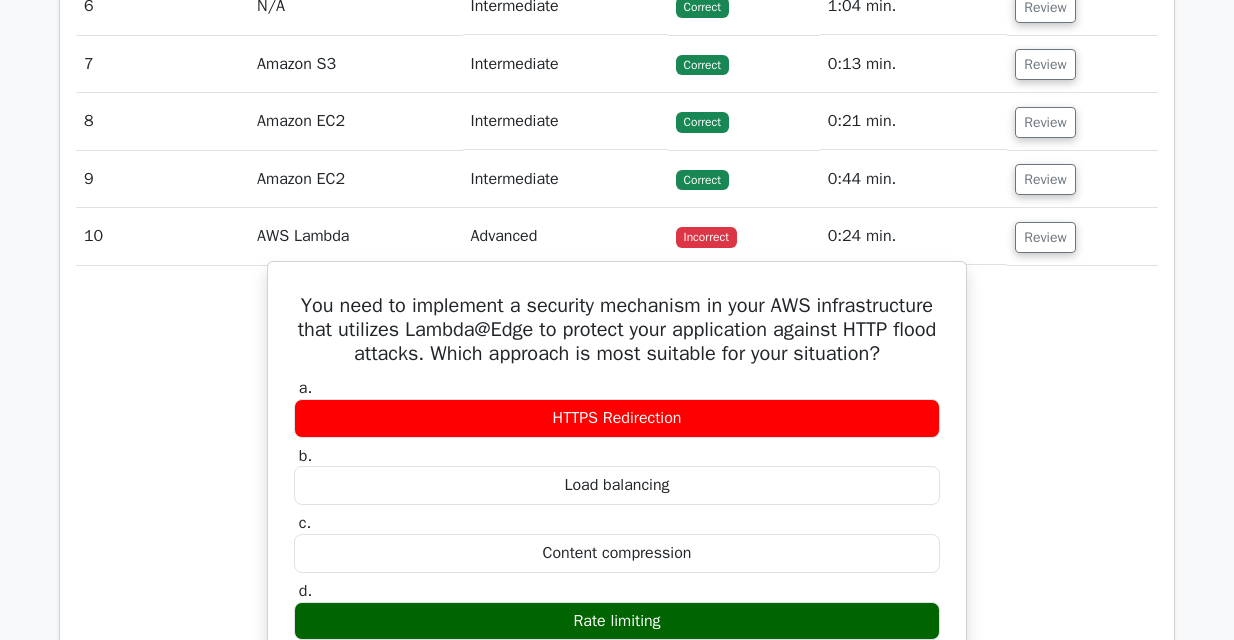 click on "You need to implement a security mechanism in your AWS infrastructure that utilizes Lambda@Edge to protect your application against HTTP flood attacks. Which approach is most suitable for your situation?" at bounding box center (617, 330) 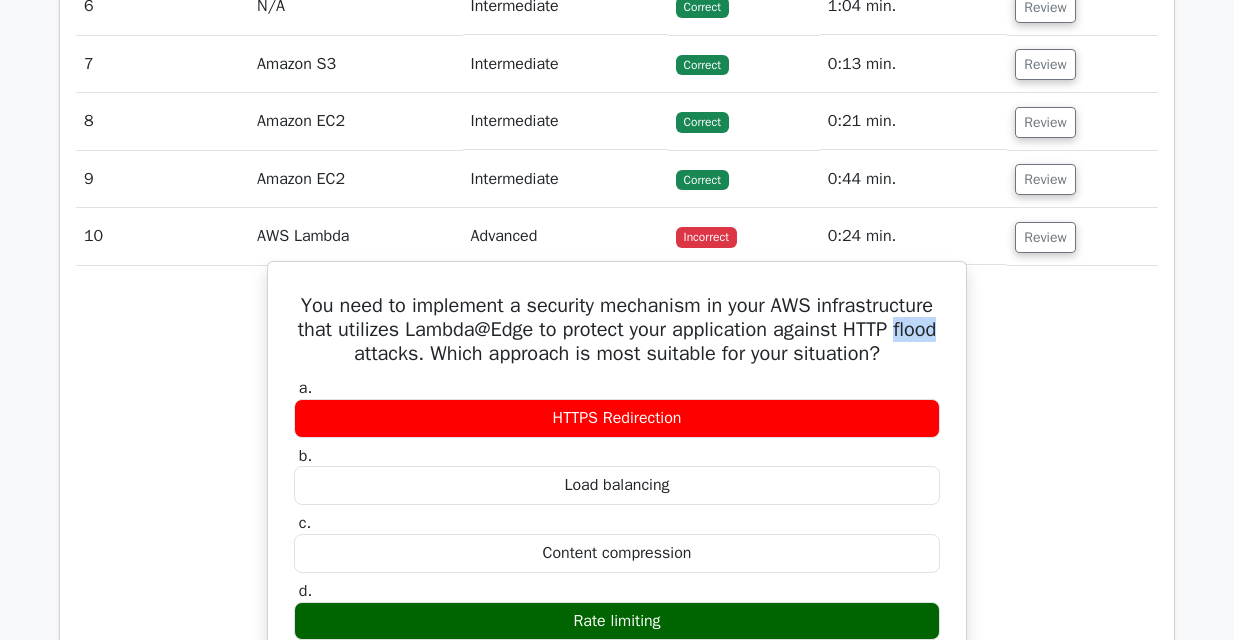 click on "You need to implement a security mechanism in your AWS infrastructure that utilizes Lambda@Edge to protect your application against HTTP flood attacks. Which approach is most suitable for your situation?" at bounding box center [617, 330] 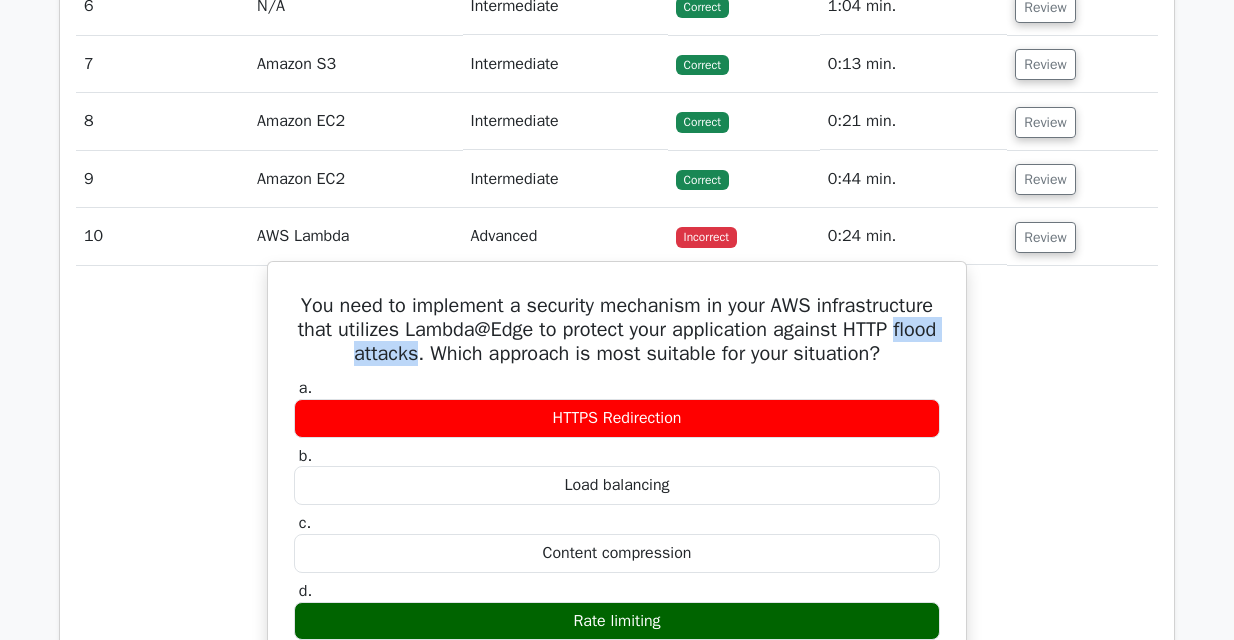 drag, startPoint x: 548, startPoint y: 340, endPoint x: 427, endPoint y: 334, distance: 121.14867 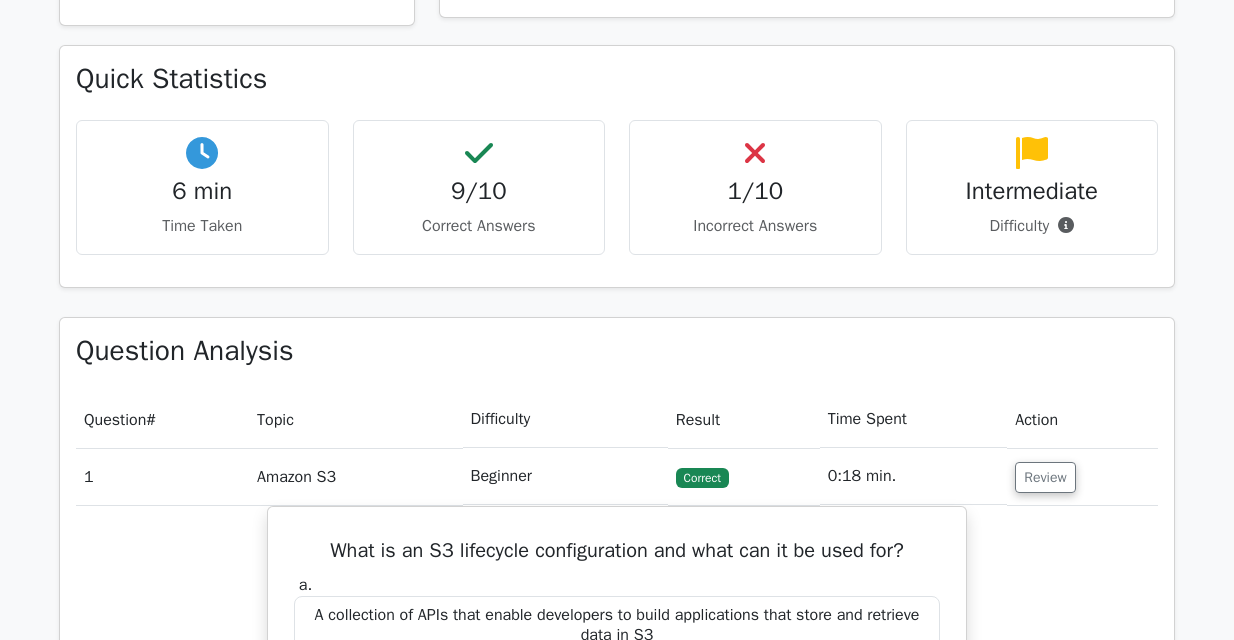 scroll, scrollTop: 880, scrollLeft: 0, axis: vertical 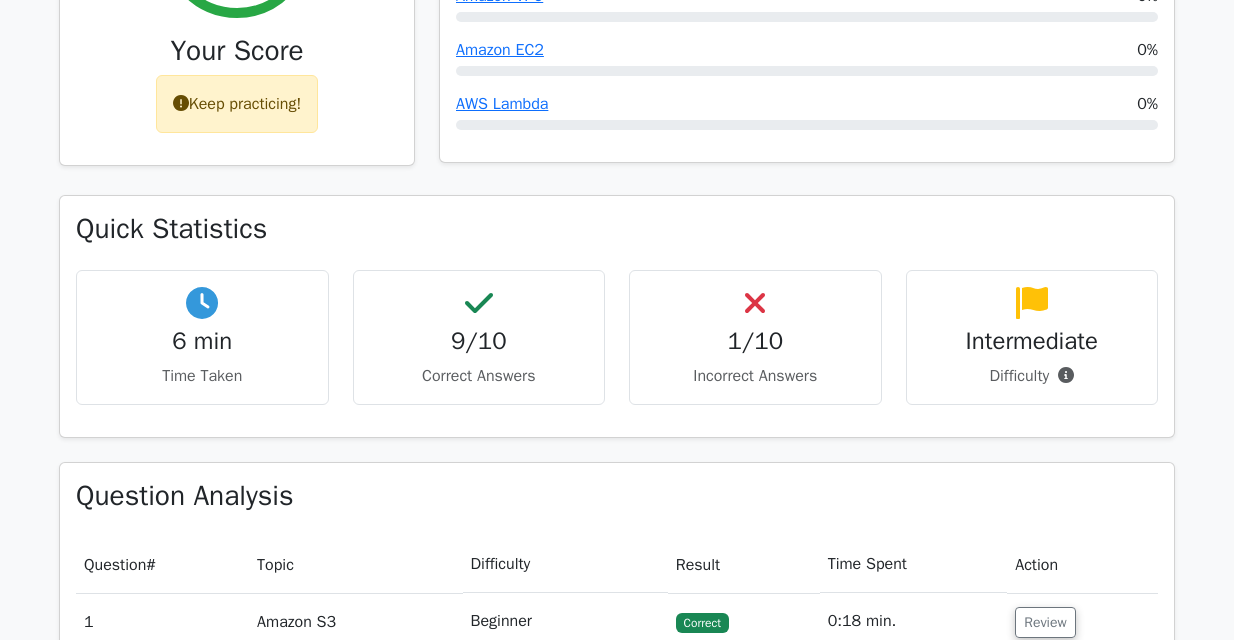 click on "Keep practicing!" at bounding box center [237, 104] 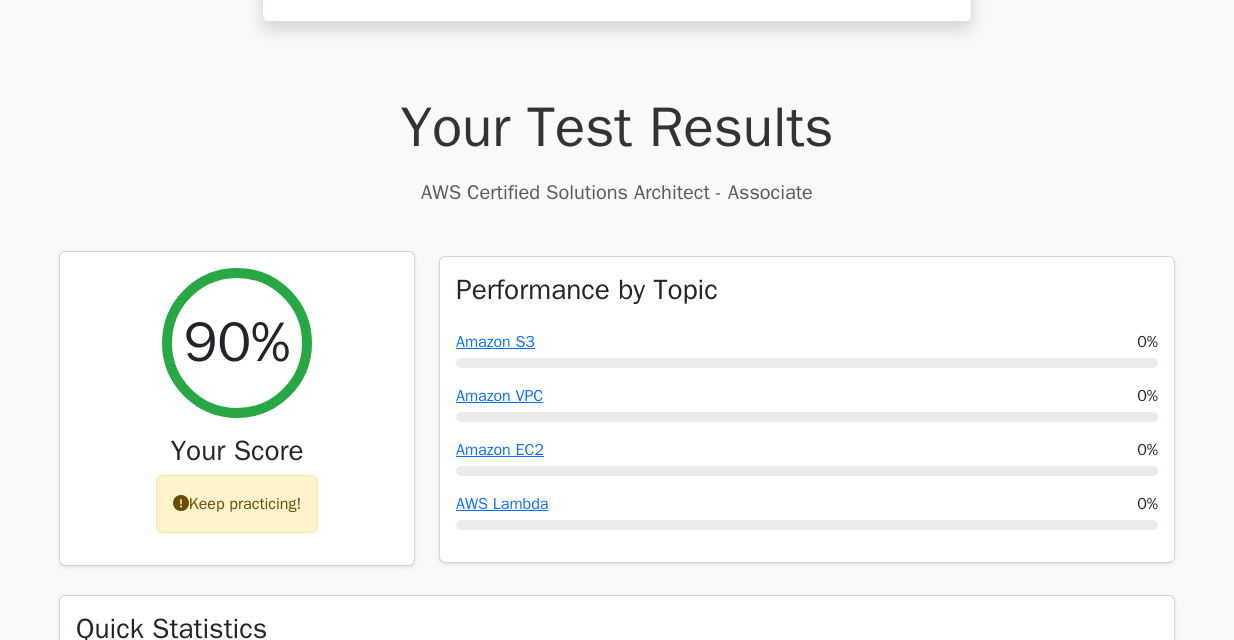 click on "90%" at bounding box center (237, 342) 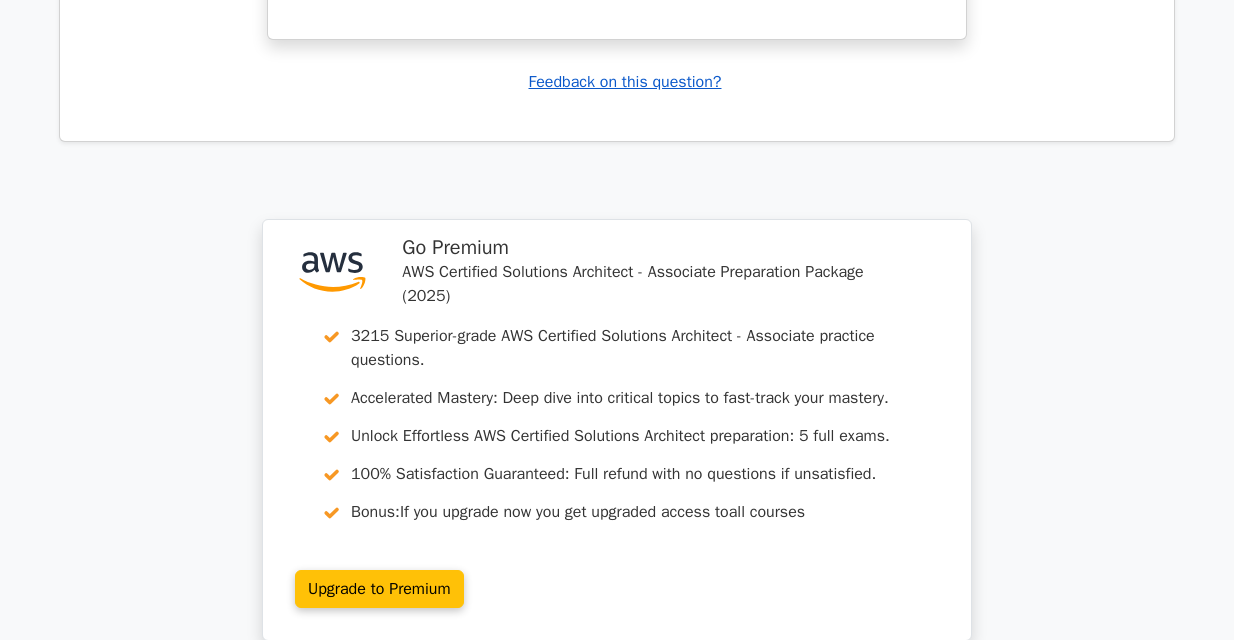 scroll, scrollTop: 3680, scrollLeft: 0, axis: vertical 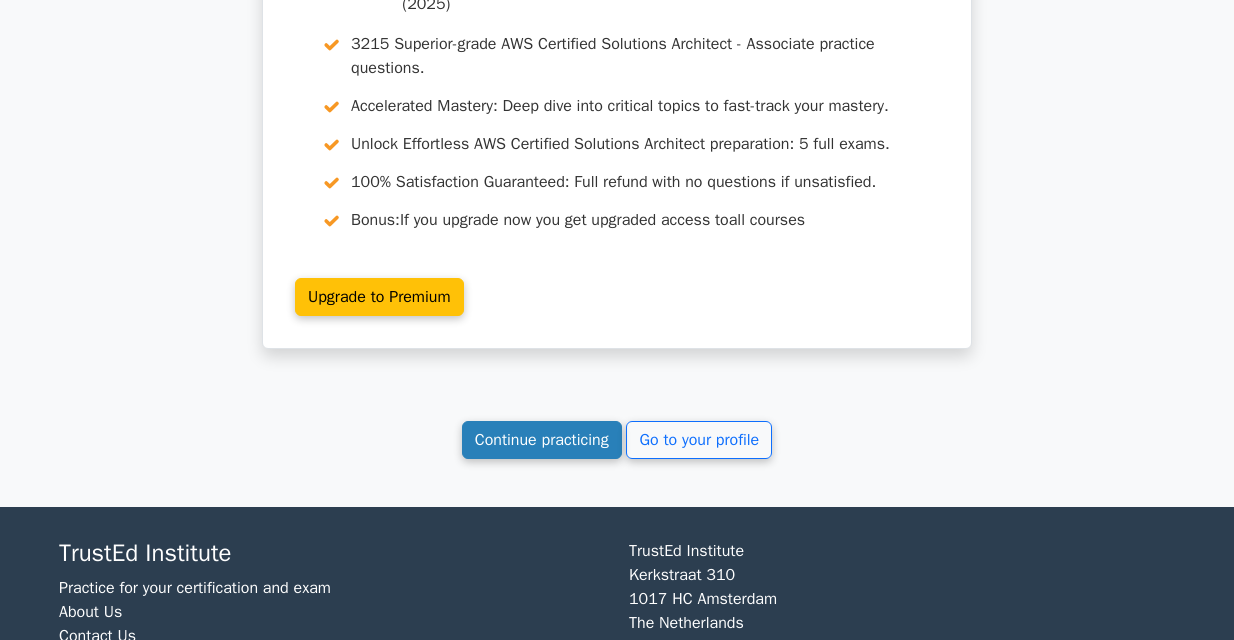 click on "Continue practicing" at bounding box center [542, 440] 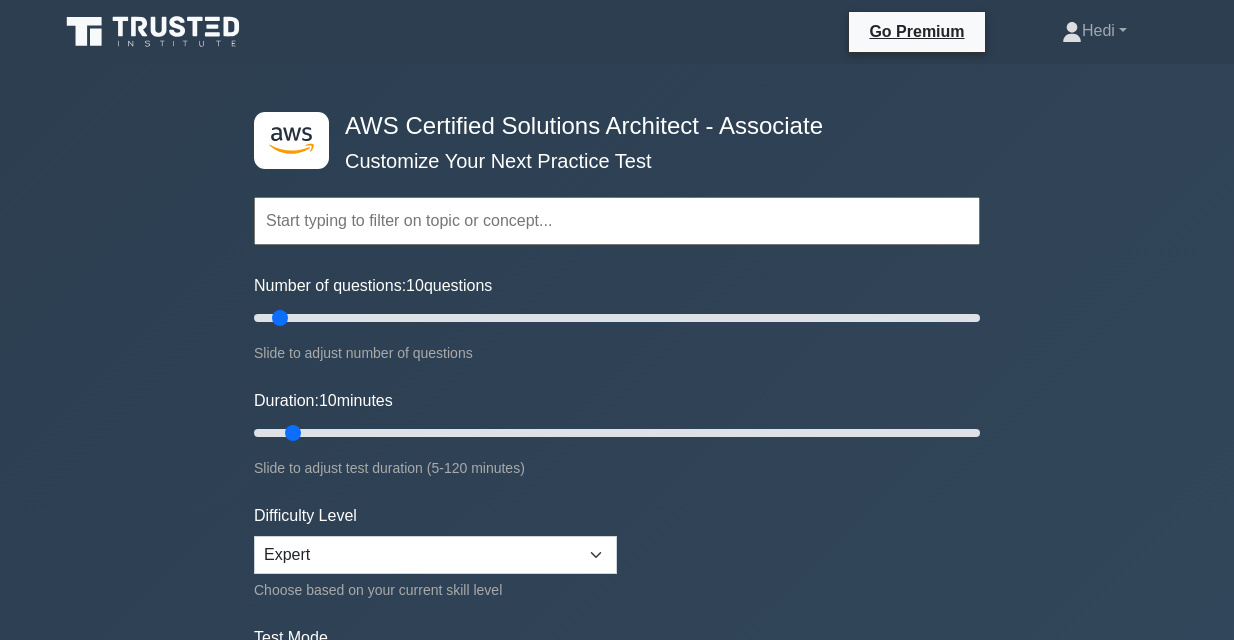 scroll, scrollTop: 0, scrollLeft: 0, axis: both 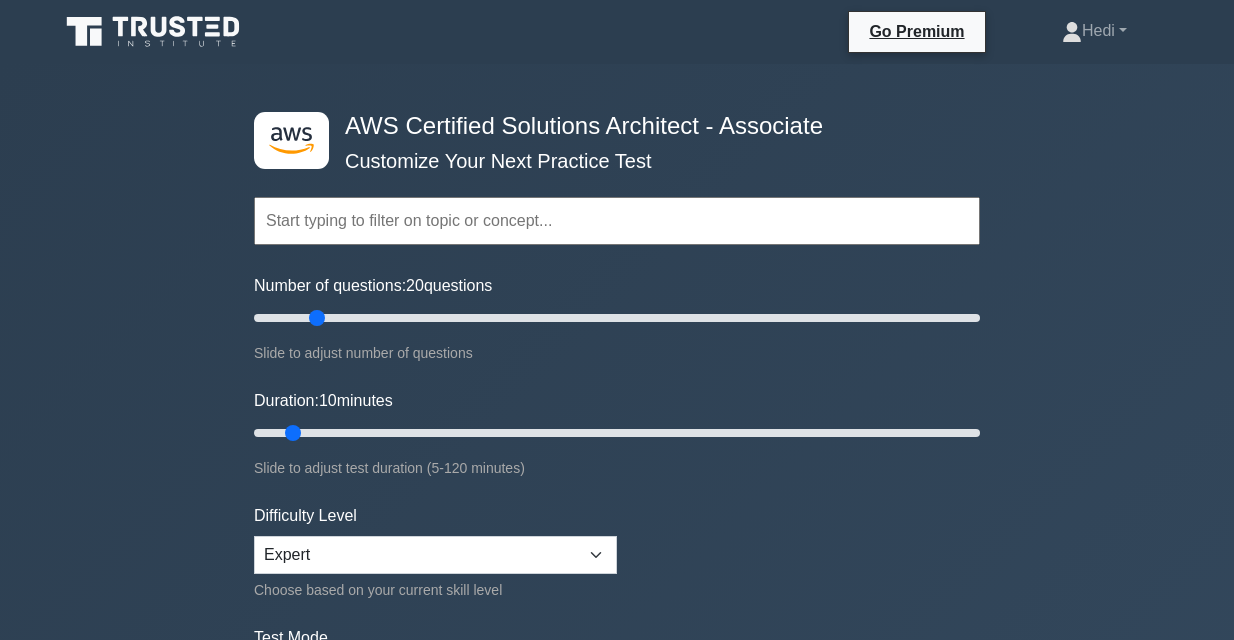 drag, startPoint x: 286, startPoint y: 312, endPoint x: 325, endPoint y: 316, distance: 39.20459 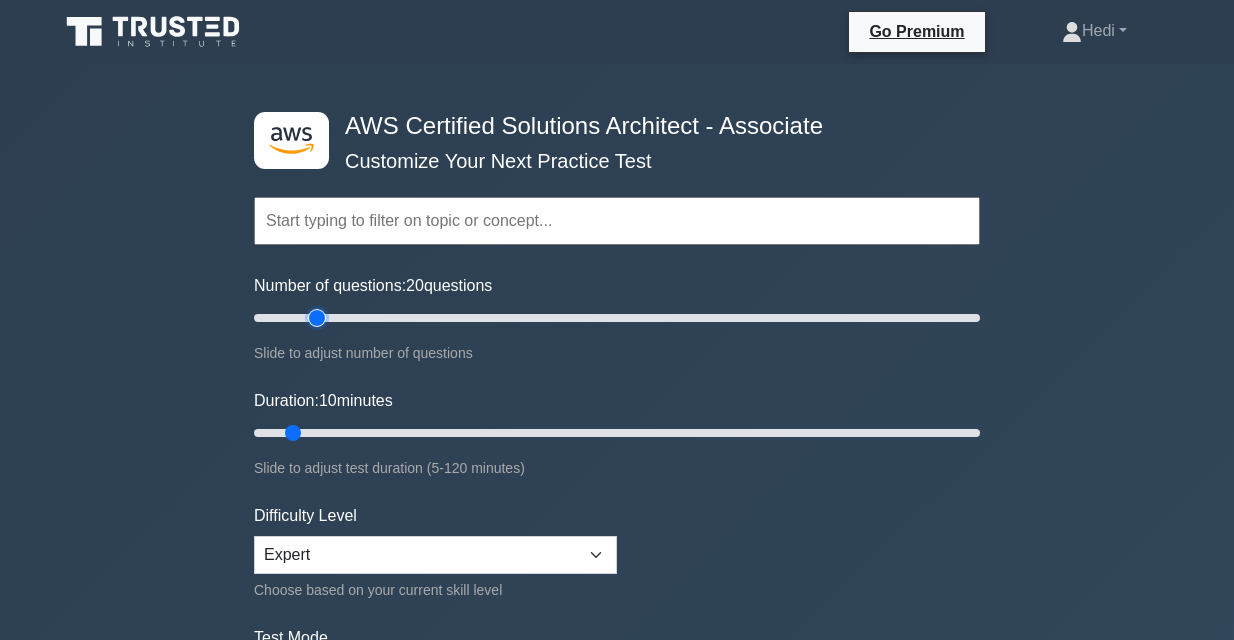 type on "20" 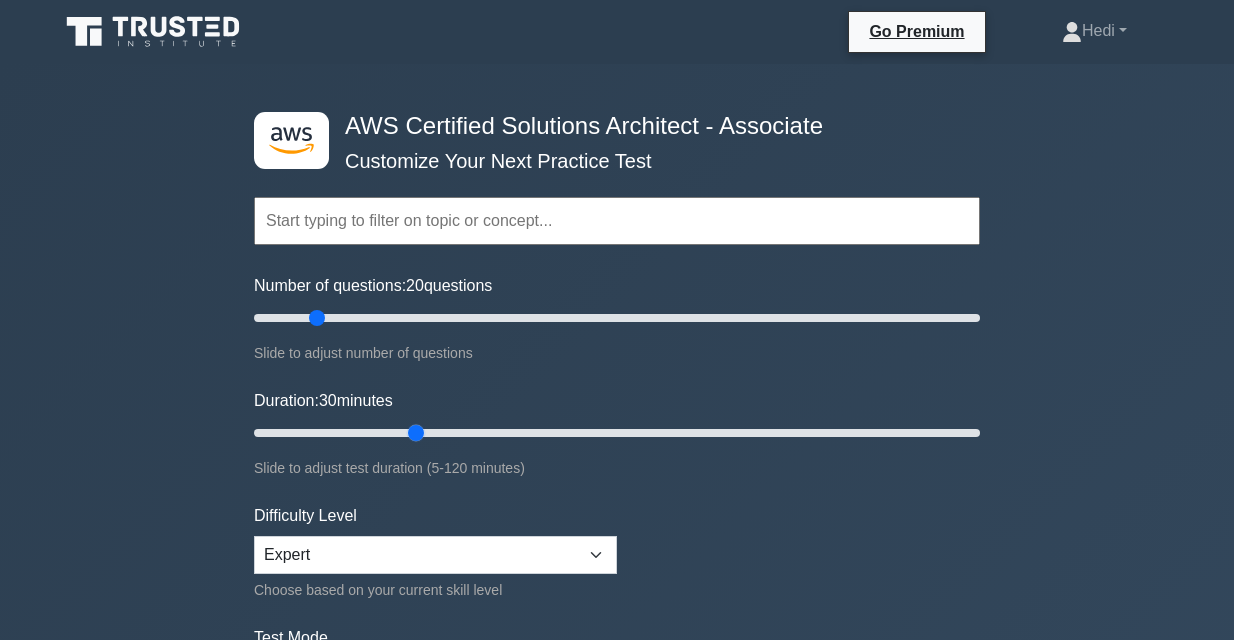drag, startPoint x: 290, startPoint y: 430, endPoint x: 412, endPoint y: 430, distance: 122 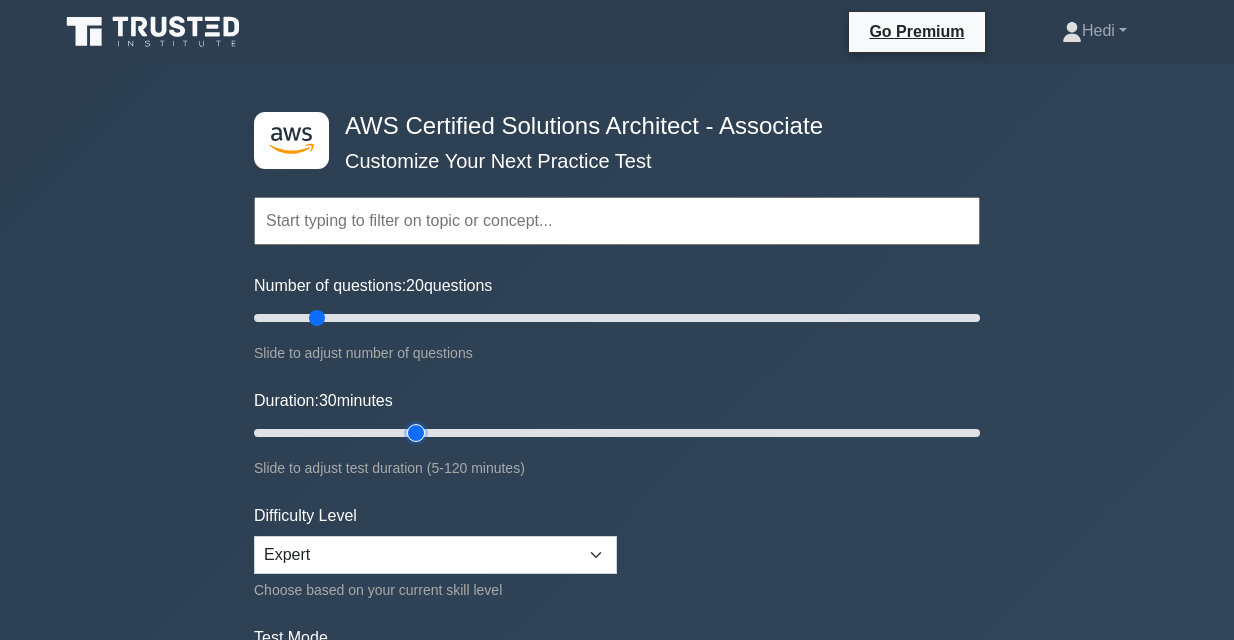 type on "30" 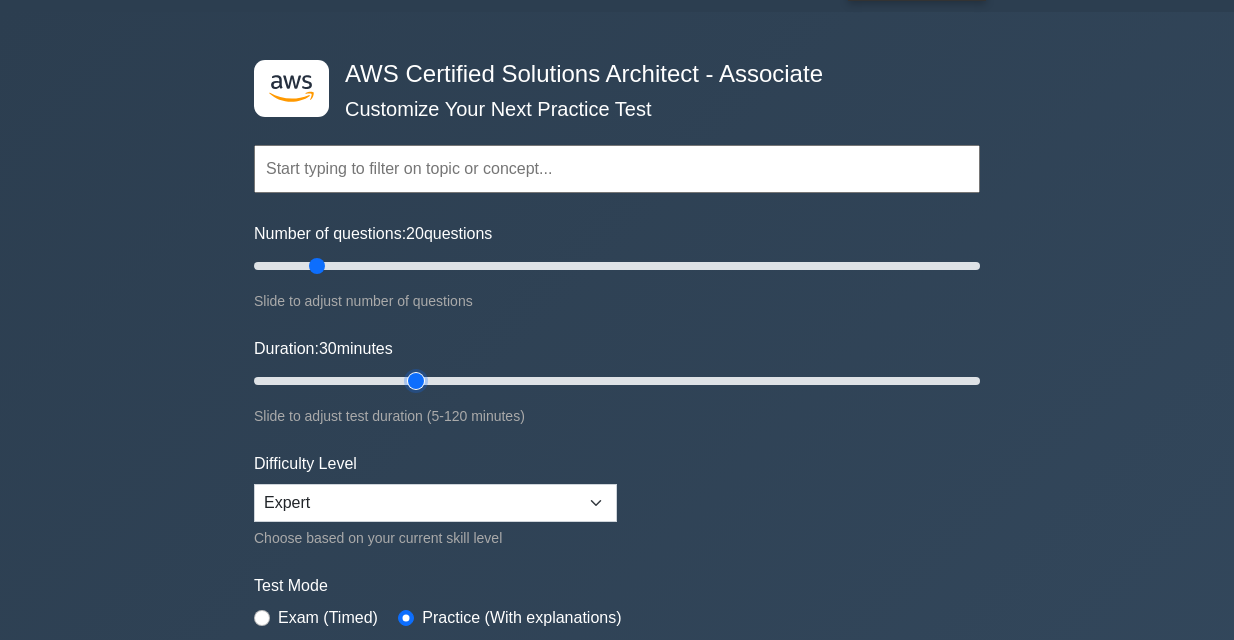 scroll, scrollTop: 0, scrollLeft: 0, axis: both 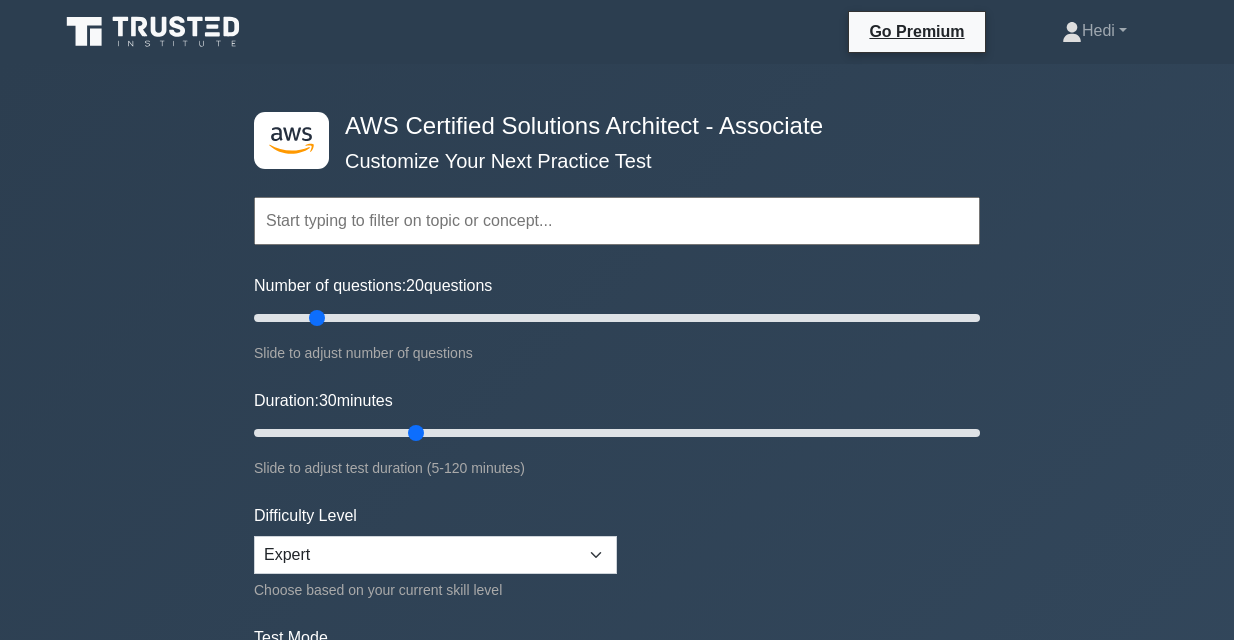 click at bounding box center (617, 221) 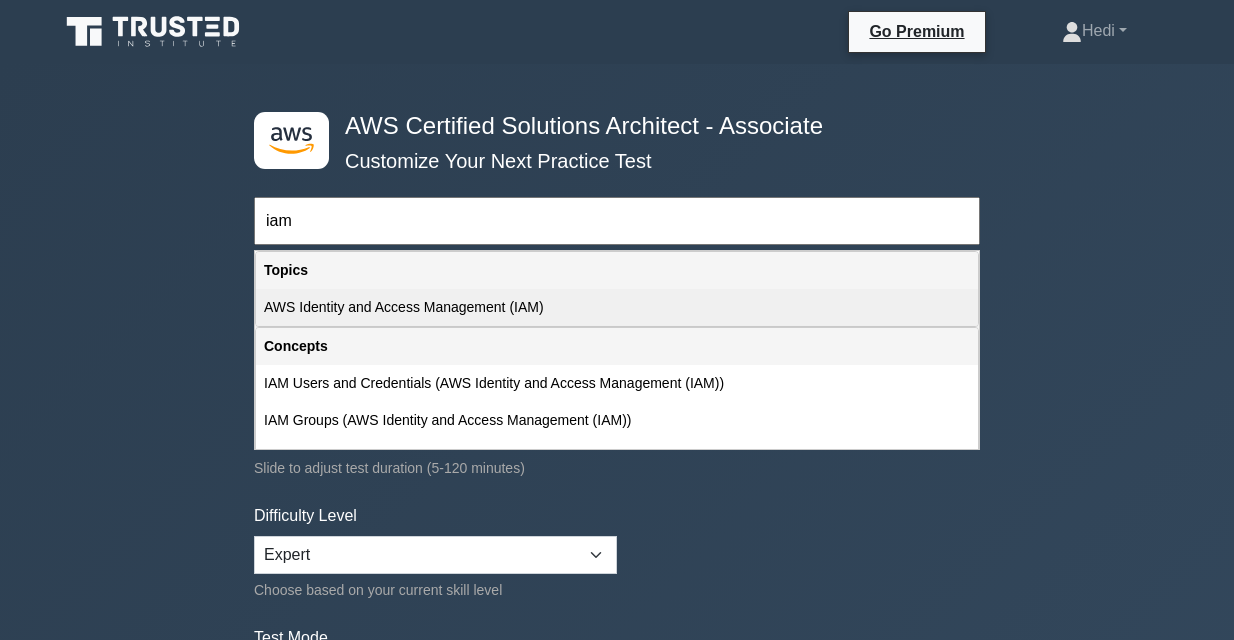 click on "AWS Identity and Access Management (IAM)" at bounding box center [617, 307] 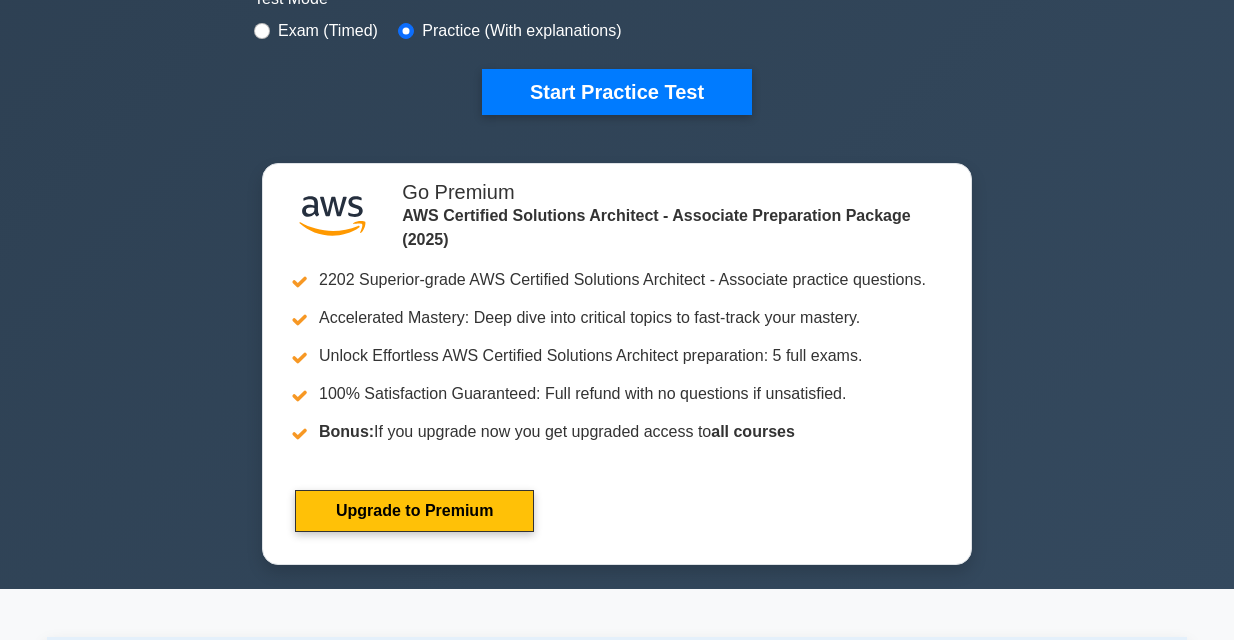 scroll, scrollTop: 640, scrollLeft: 0, axis: vertical 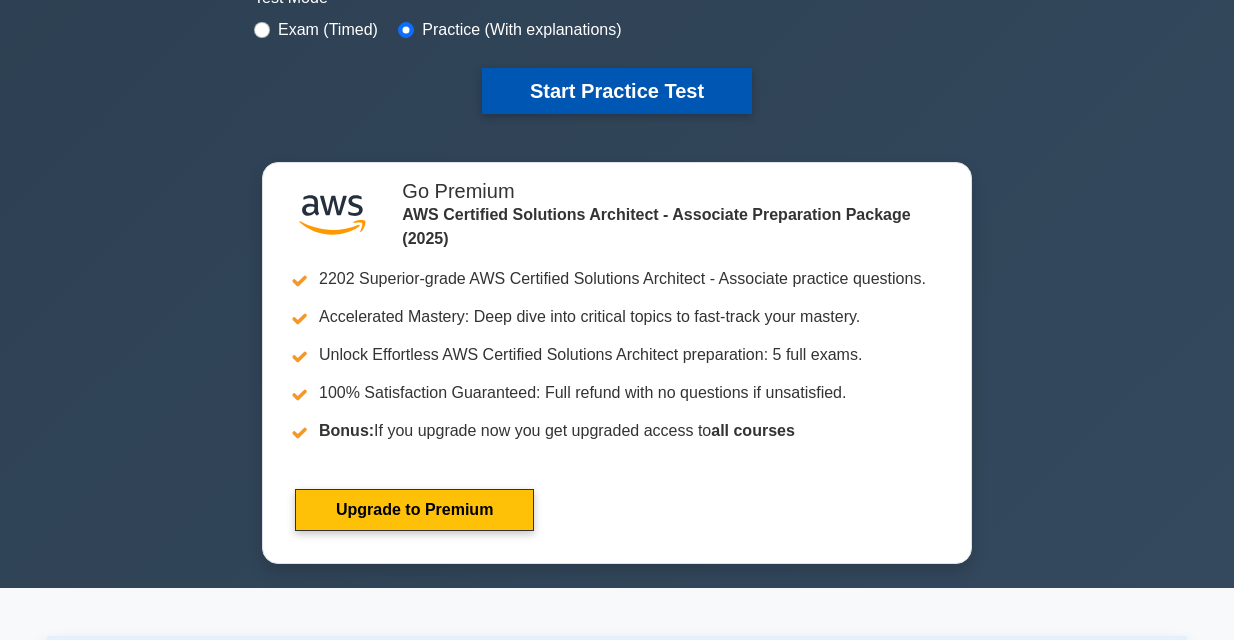 click on "Start Practice Test" at bounding box center [617, 91] 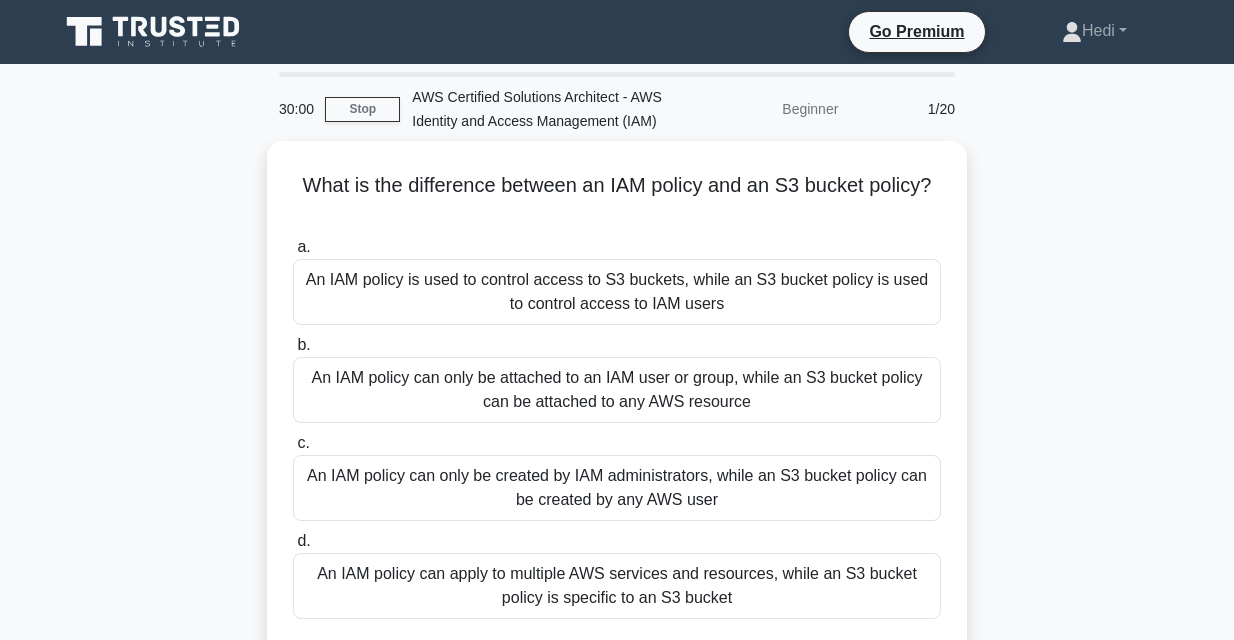 scroll, scrollTop: 0, scrollLeft: 0, axis: both 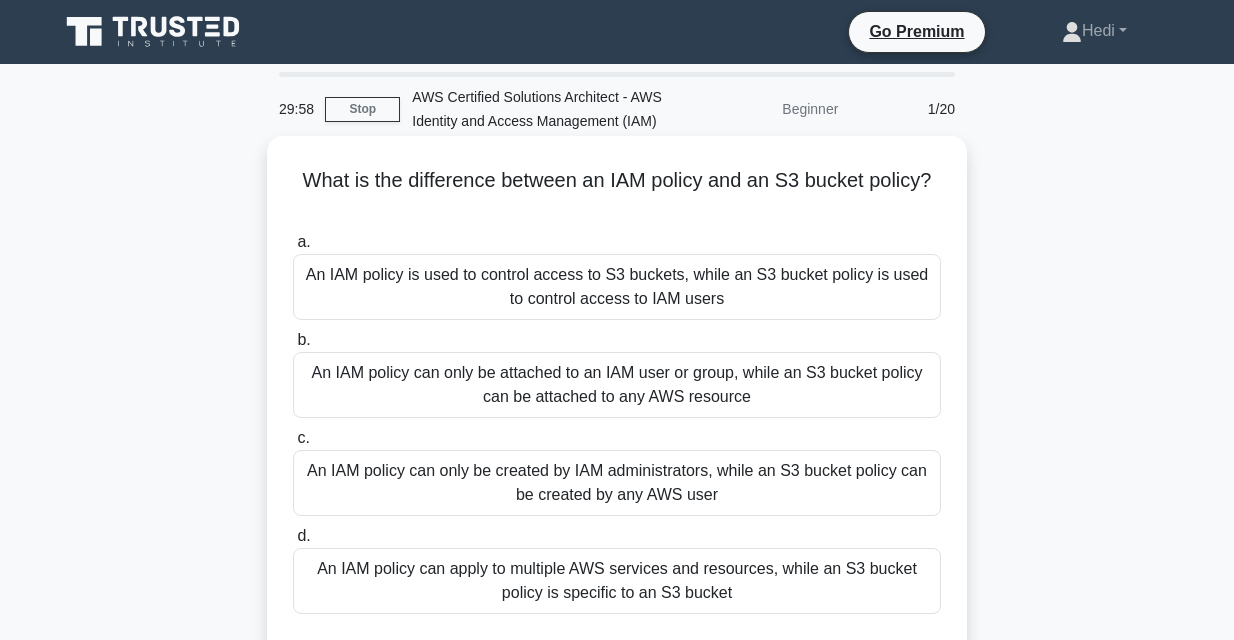drag, startPoint x: 332, startPoint y: 182, endPoint x: 658, endPoint y: 215, distance: 327.666 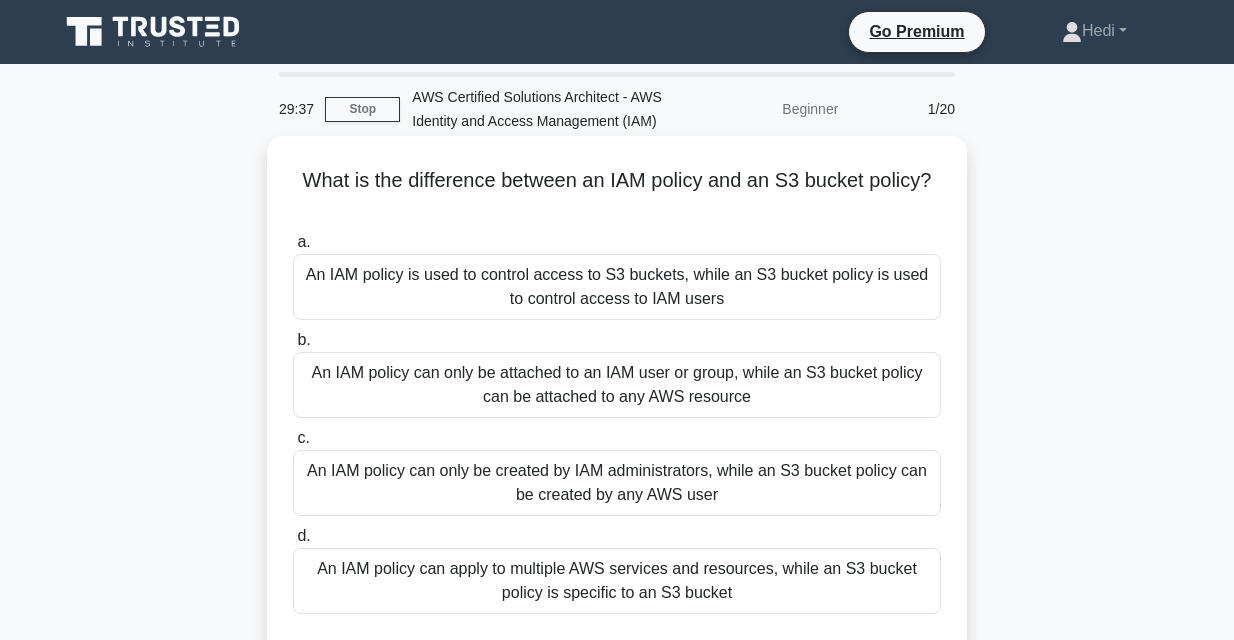 drag, startPoint x: 424, startPoint y: 372, endPoint x: 857, endPoint y: 387, distance: 433.25974 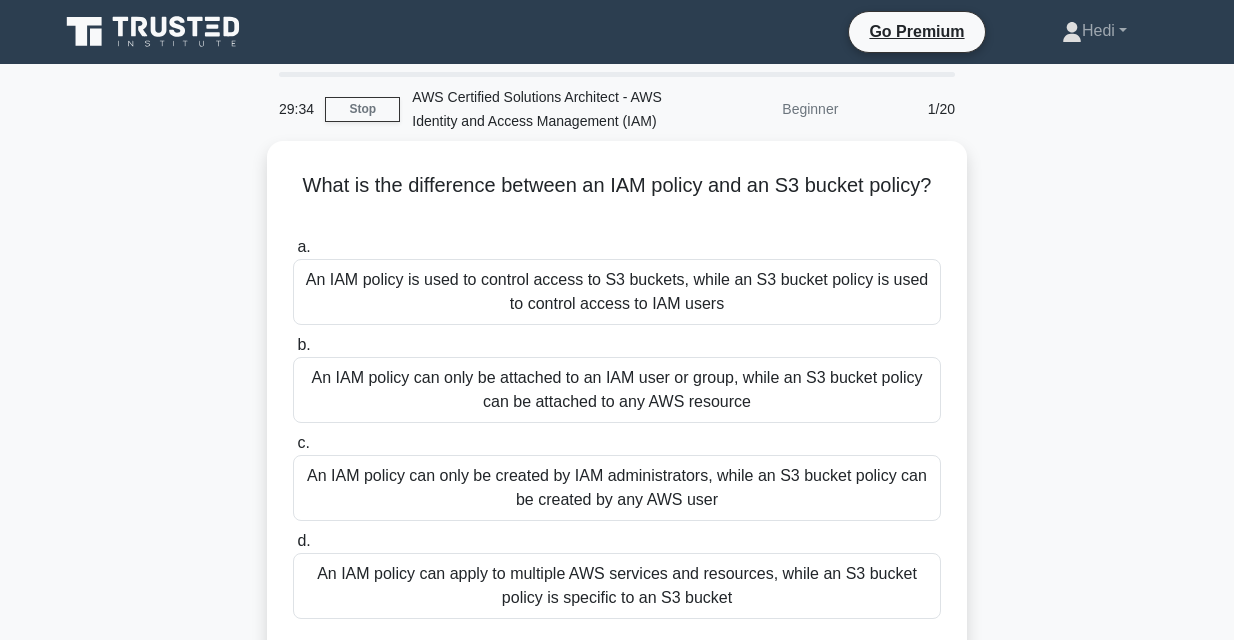 click on "What is the difference between an IAM policy and an S3 bucket policy?
.spinner_0XTQ{transform-origin:center;animation:spinner_y6GP .75s linear infinite}@keyframes spinner_y6GP{100%{transform:rotate(360deg)}}
a.
An IAM policy is used to control access to S3 buckets, while an S3 bucket policy is used to control access to IAM users
b. c. d." at bounding box center (617, 422) 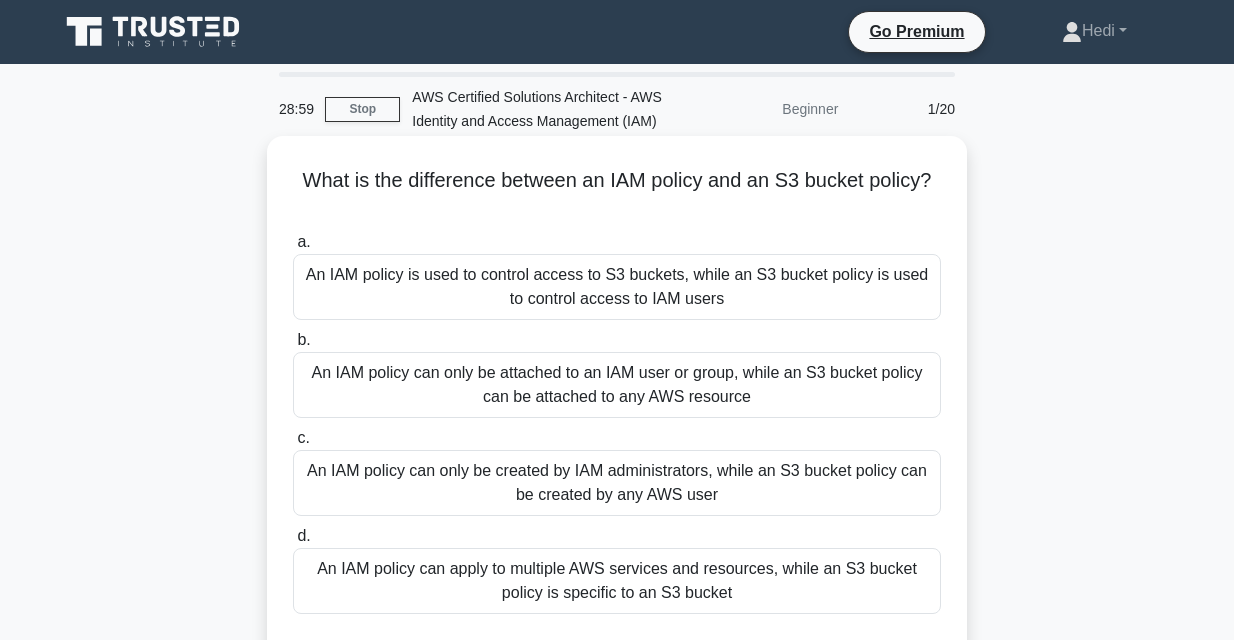 click on "An IAM policy can apply to multiple AWS services and resources, while an S3 bucket policy is specific to an S3 bucket" at bounding box center [617, 581] 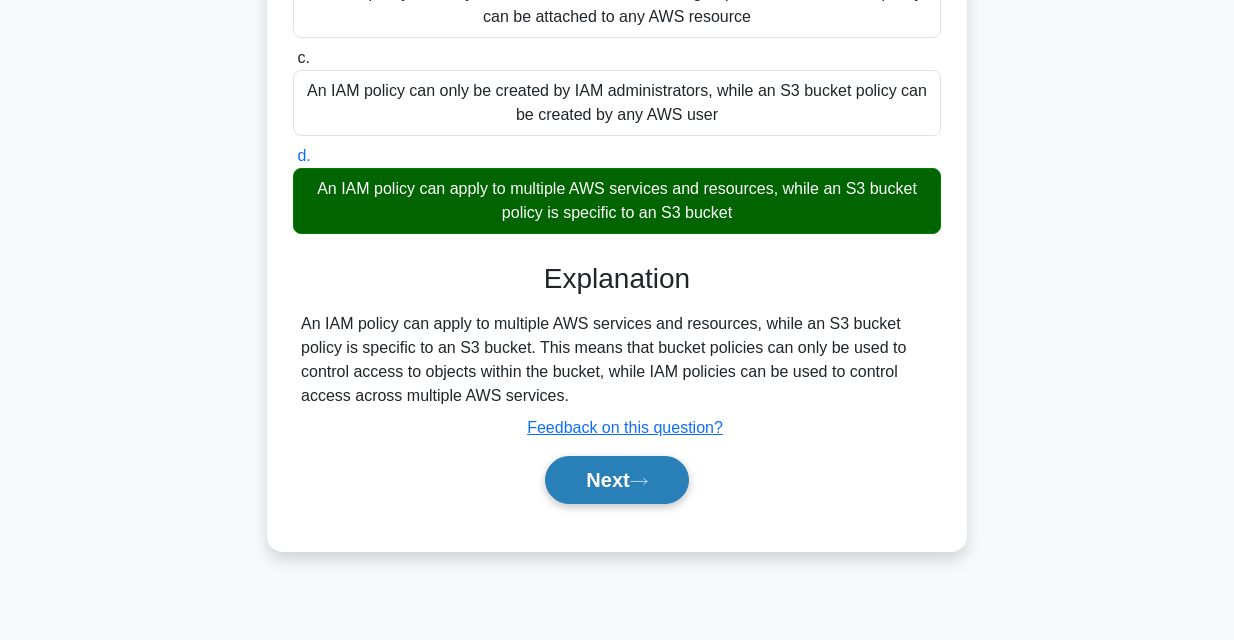 scroll, scrollTop: 400, scrollLeft: 0, axis: vertical 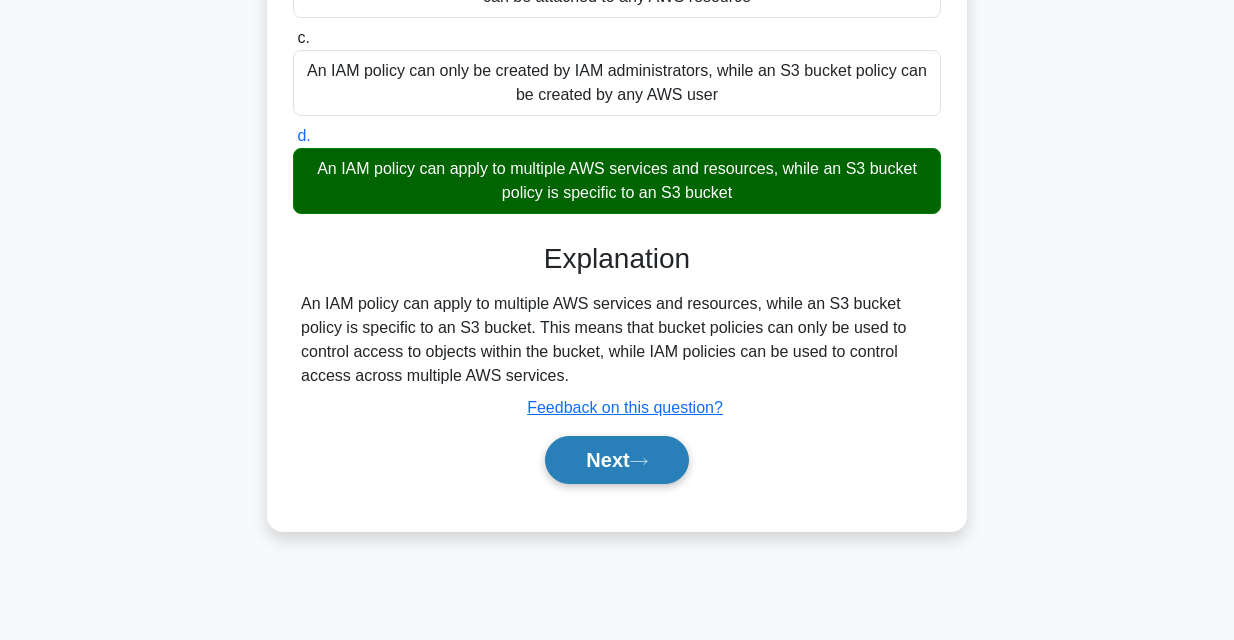 click on "Next" at bounding box center [616, 460] 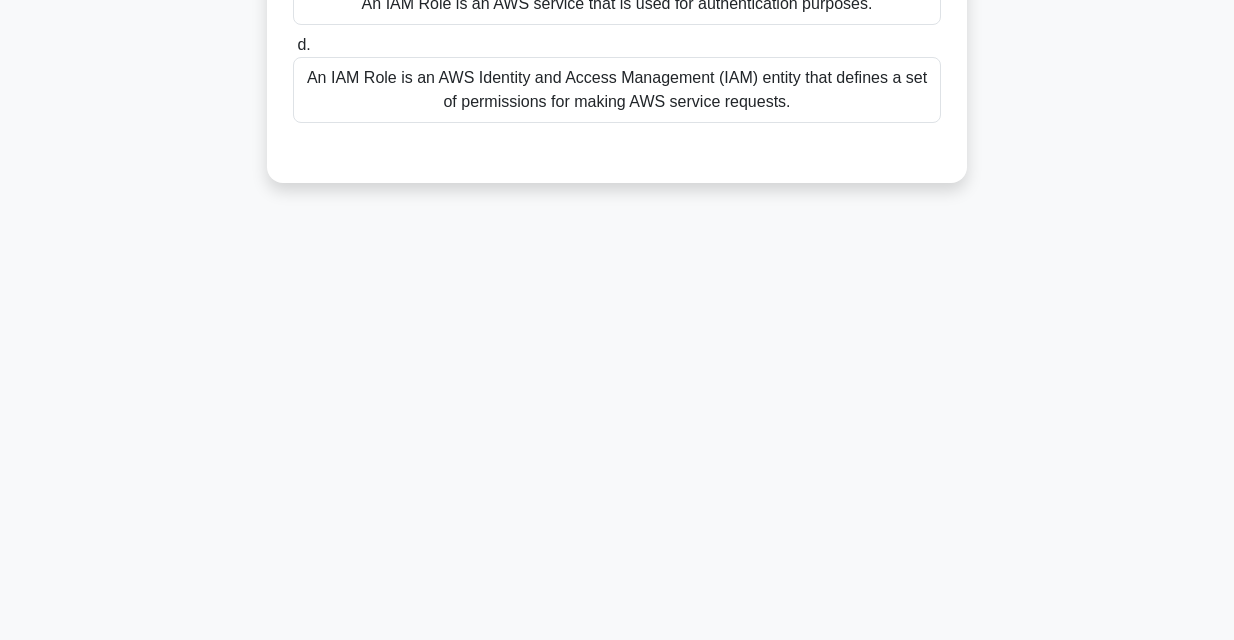 scroll, scrollTop: 0, scrollLeft: 0, axis: both 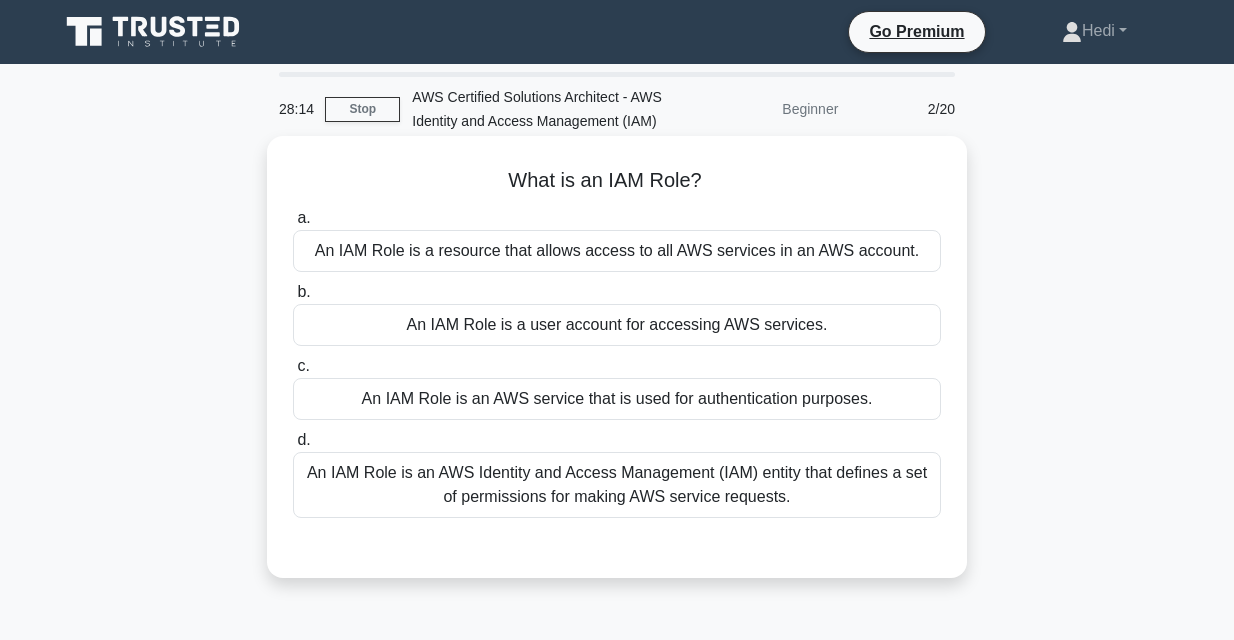 click on "An IAM Role is an AWS Identity and Access Management (IAM) entity that defines a set of permissions for making AWS service requests." at bounding box center (617, 485) 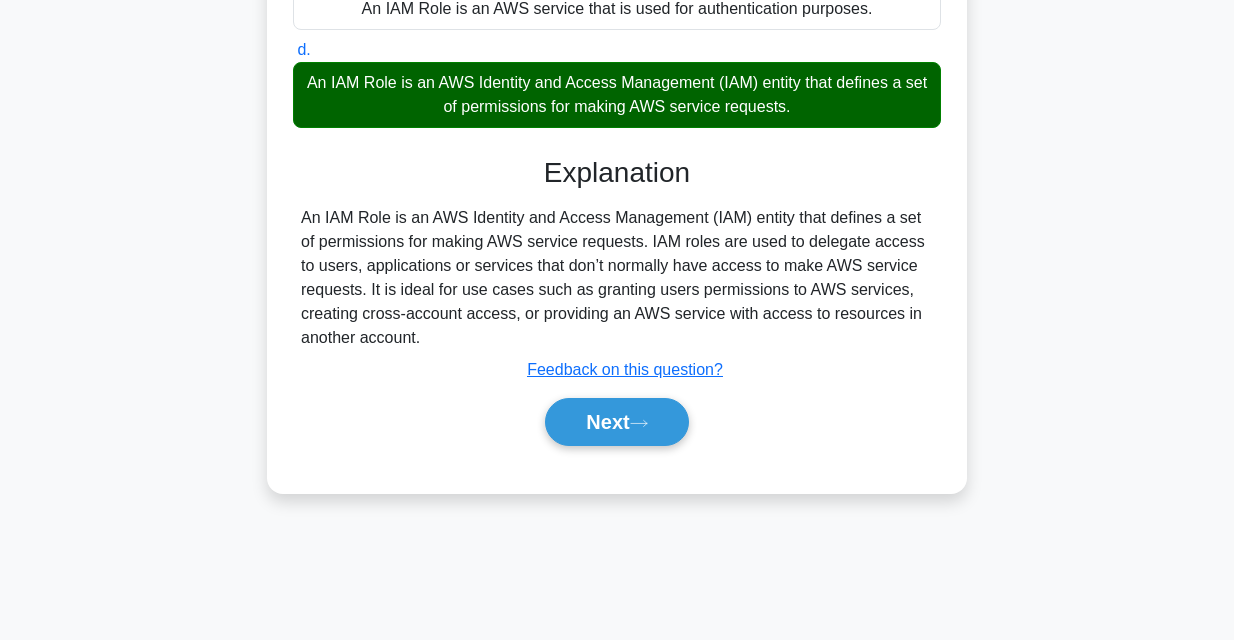 scroll, scrollTop: 400, scrollLeft: 0, axis: vertical 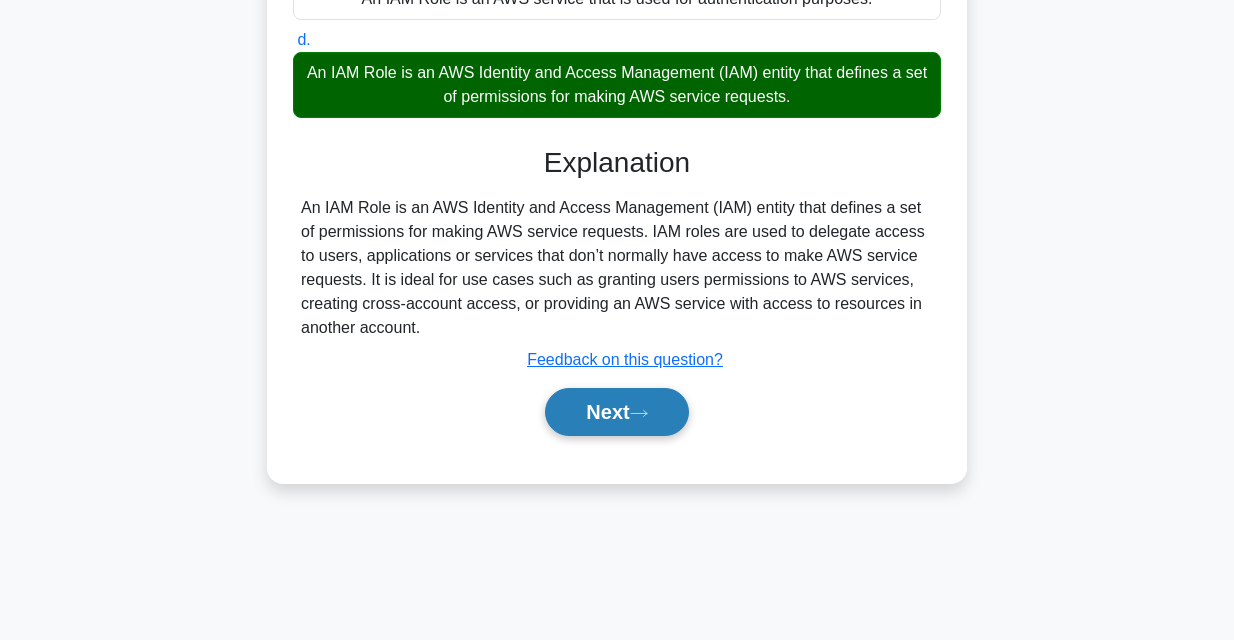 click on "Next" at bounding box center (616, 412) 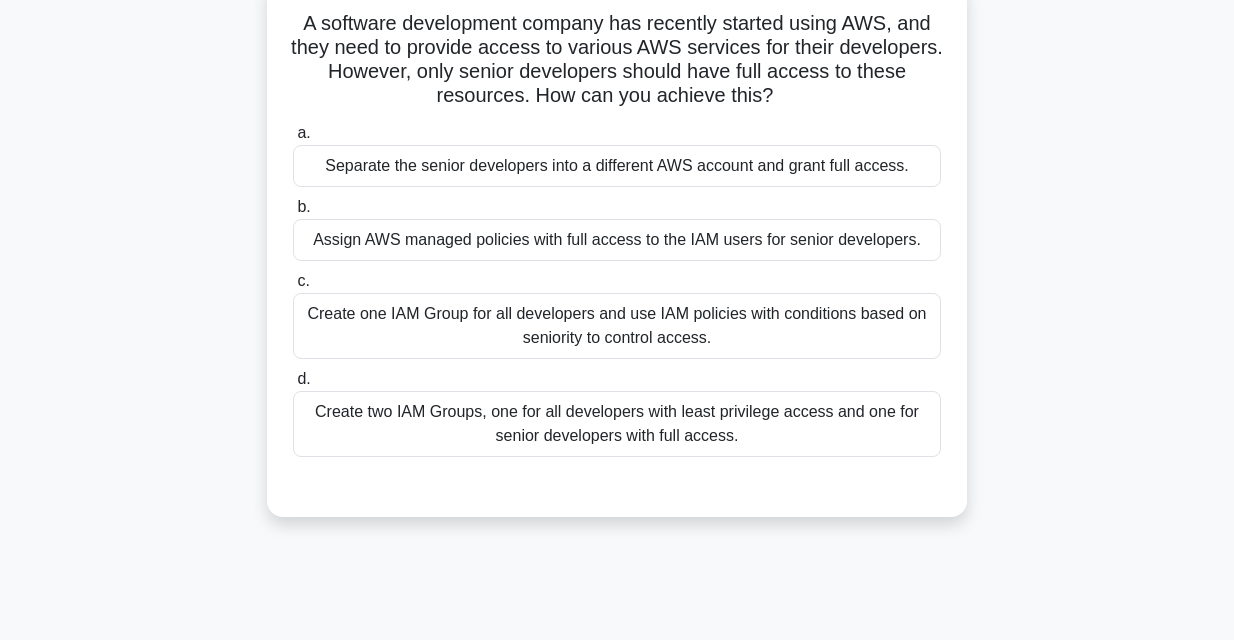 scroll, scrollTop: 0, scrollLeft: 0, axis: both 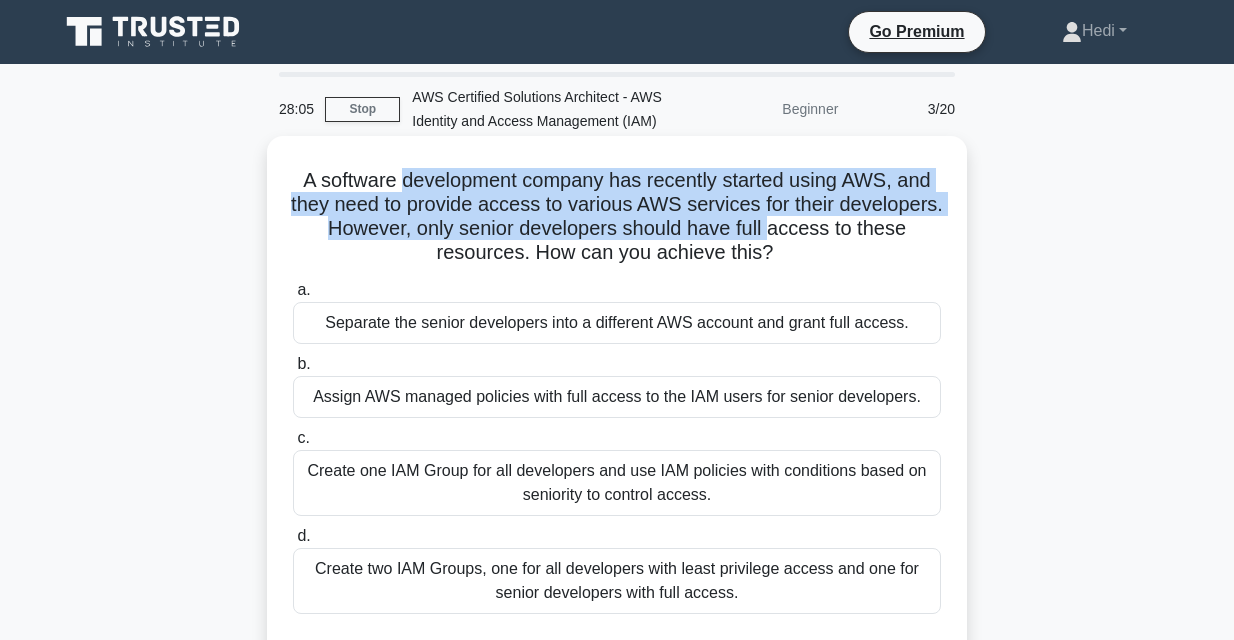 drag, startPoint x: 431, startPoint y: 178, endPoint x: 766, endPoint y: 224, distance: 338.14346 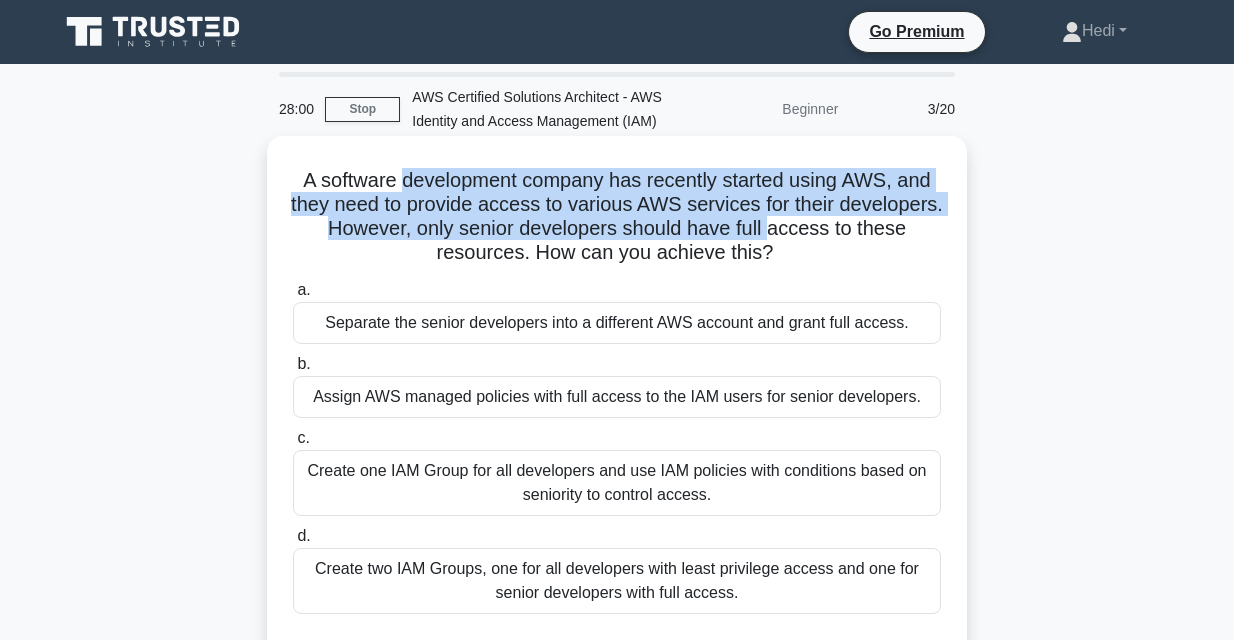 click on "A software development company has recently started using AWS, and they need to provide access to various AWS services for their developers. However, only senior developers should have full access to these resources. How can you achieve this?
.spinner_0XTQ{transform-origin:center;animation:spinner_y6GP .75s linear infinite}@keyframes spinner_y6GP{100%{transform:rotate(360deg)}}" at bounding box center [617, 217] 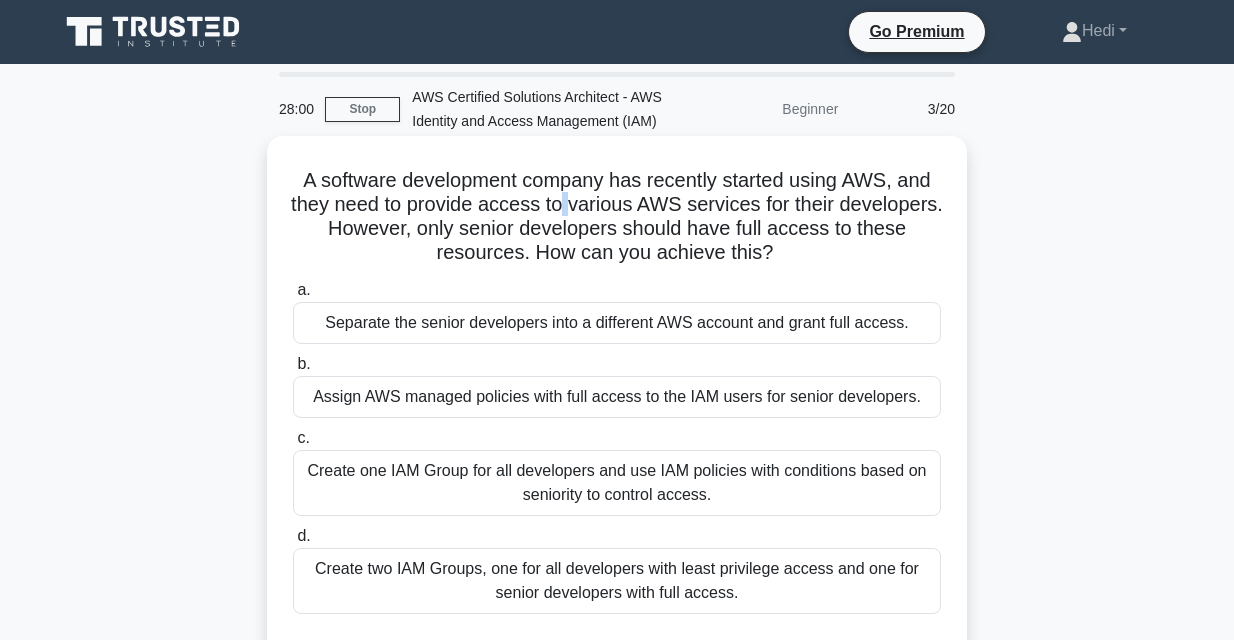 click on "A software development company has recently started using AWS, and they need to provide access to various AWS services for their developers. However, only senior developers should have full access to these resources. How can you achieve this?
.spinner_0XTQ{transform-origin:center;animation:spinner_y6GP .75s linear infinite}@keyframes spinner_y6GP{100%{transform:rotate(360deg)}}" at bounding box center [617, 217] 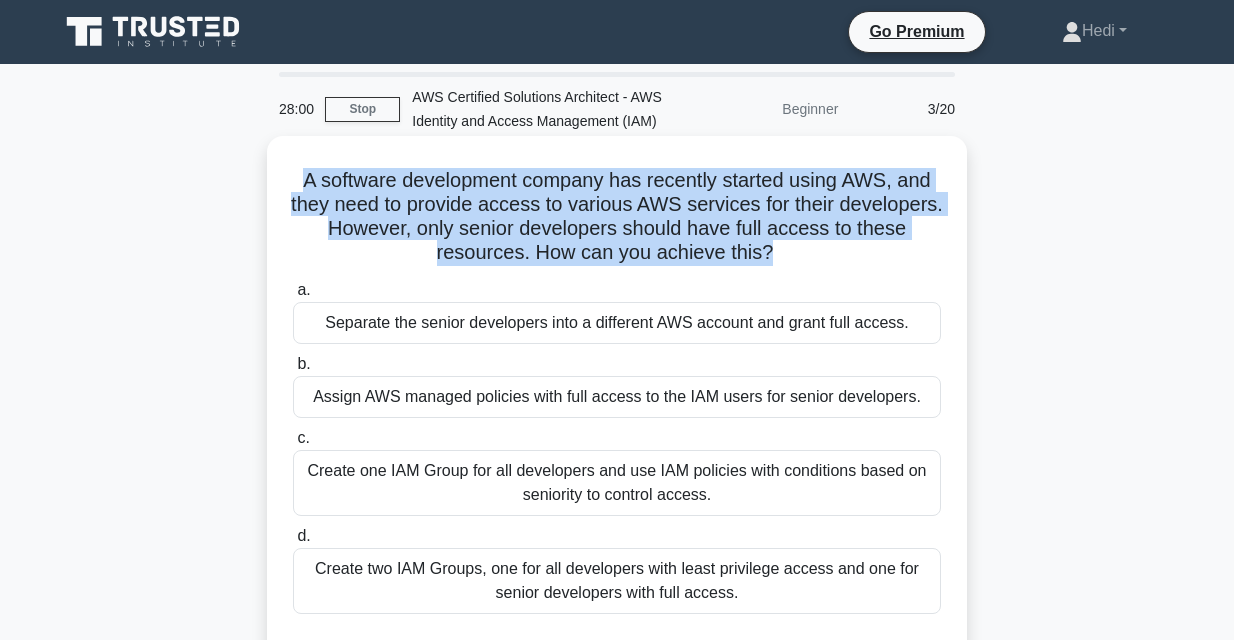 click on "A software development company has recently started using AWS, and they need to provide access to various AWS services for their developers. However, only senior developers should have full access to these resources. How can you achieve this?
.spinner_0XTQ{transform-origin:center;animation:spinner_y6GP .75s linear infinite}@keyframes spinner_y6GP{100%{transform:rotate(360deg)}}" at bounding box center (617, 217) 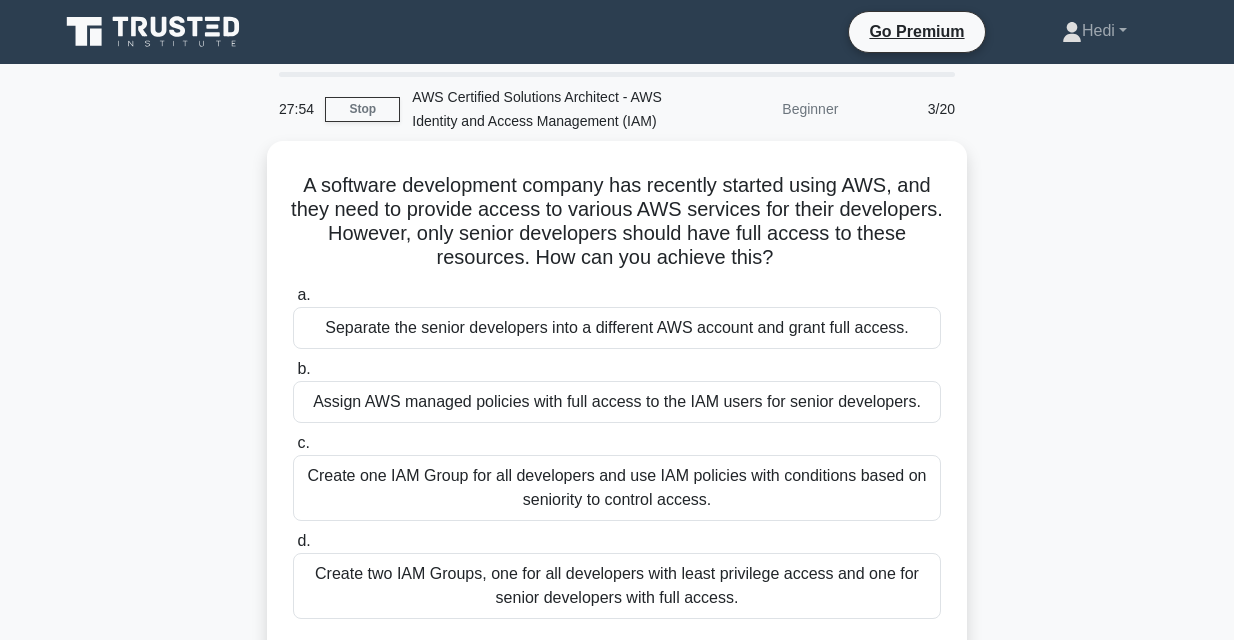 click on "Beginner" at bounding box center (762, 109) 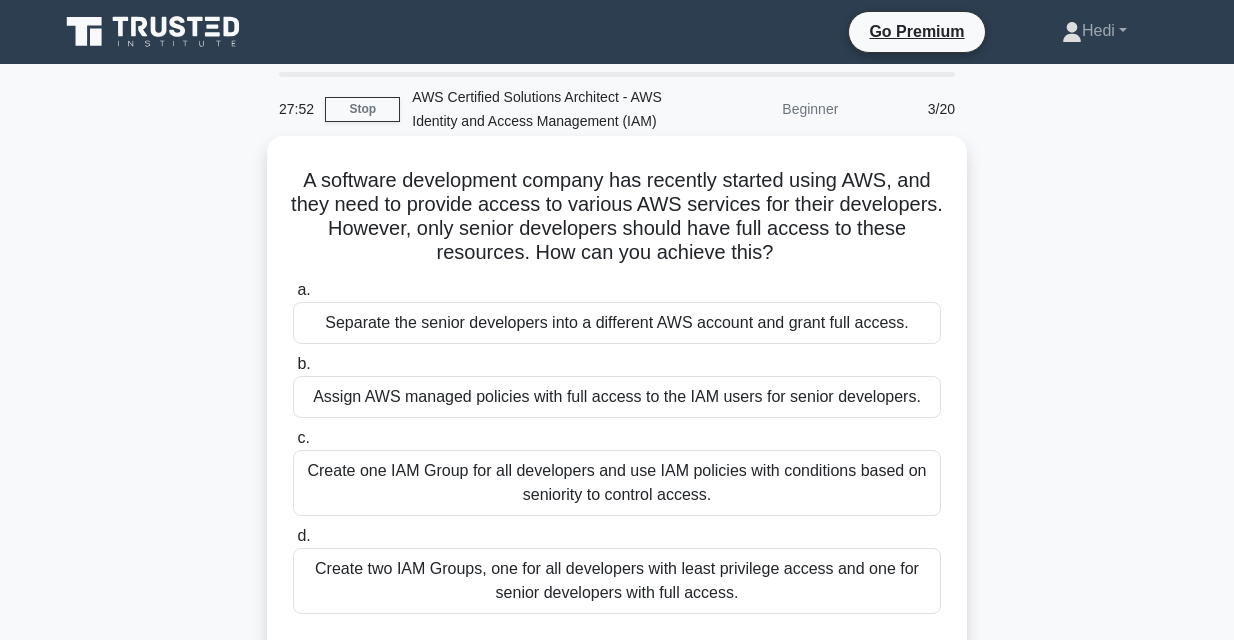 click on "A software development company has recently started using AWS, and they need to provide access to various AWS services for their developers. However, only senior developers should have full access to these resources. How can you achieve this?
.spinner_0XTQ{transform-origin:center;animation:spinner_y6GP .75s linear infinite}@keyframes spinner_y6GP{100%{transform:rotate(360deg)}}" at bounding box center [617, 217] 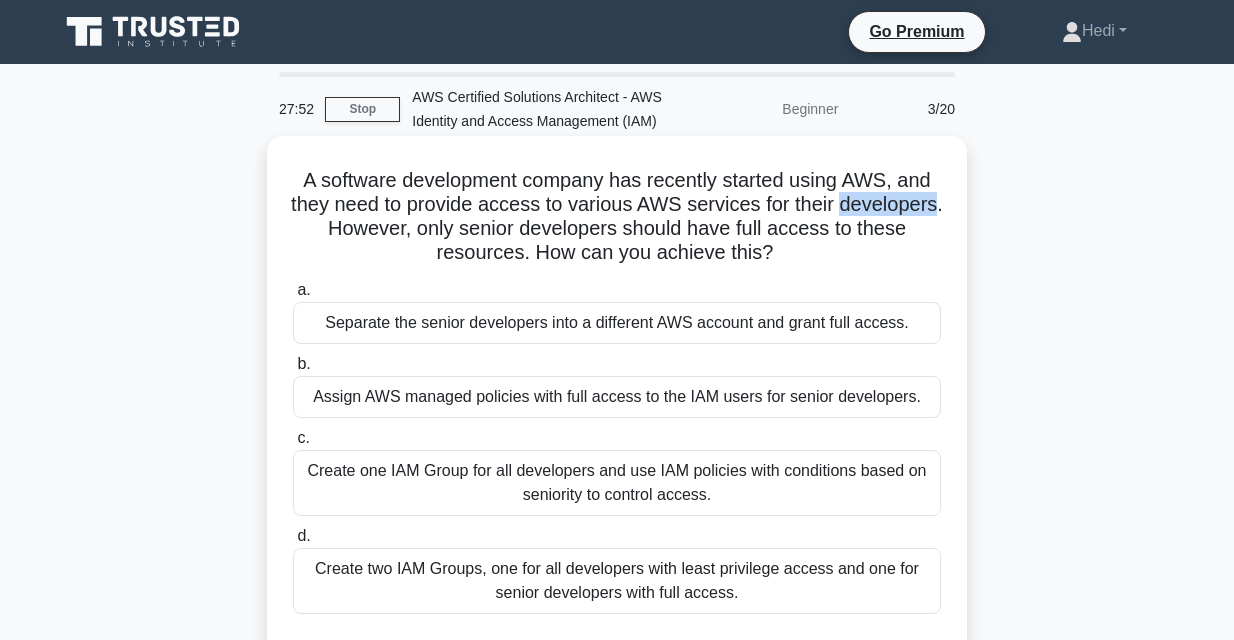 click on "A software development company has recently started using AWS, and they need to provide access to various AWS services for their developers. However, only senior developers should have full access to these resources. How can you achieve this?
.spinner_0XTQ{transform-origin:center;animation:spinner_y6GP .75s linear infinite}@keyframes spinner_y6GP{100%{transform:rotate(360deg)}}" at bounding box center (617, 217) 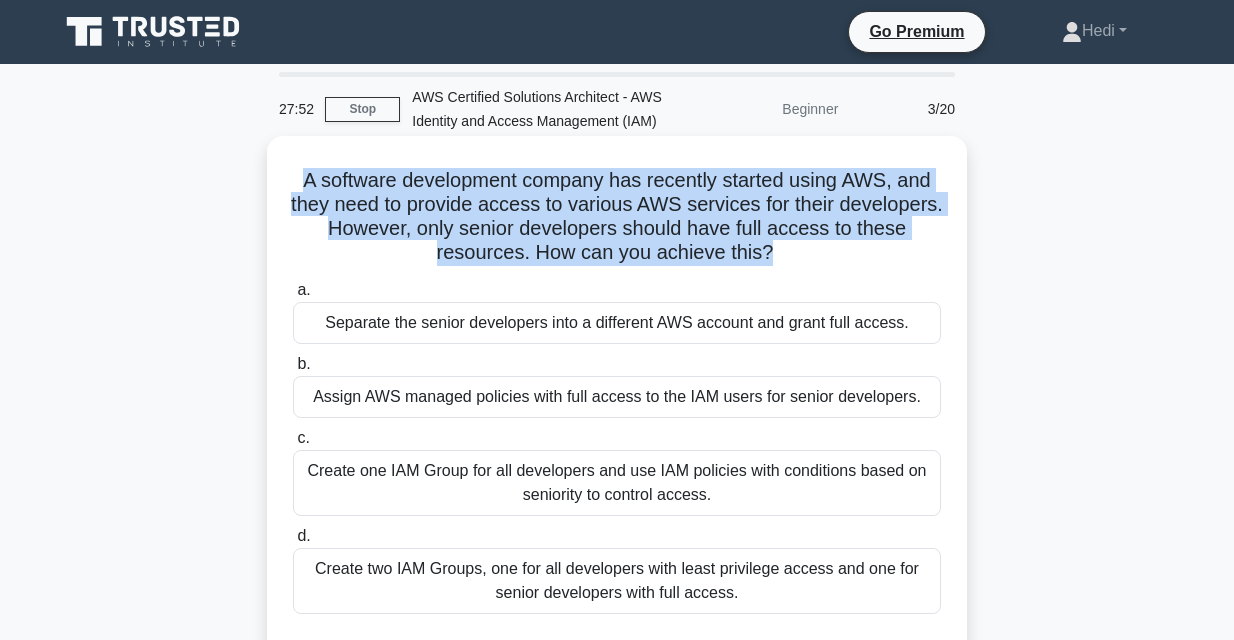 click on "A software development company has recently started using AWS, and they need to provide access to various AWS services for their developers. However, only senior developers should have full access to these resources. How can you achieve this?
.spinner_0XTQ{transform-origin:center;animation:spinner_y6GP .75s linear infinite}@keyframes spinner_y6GP{100%{transform:rotate(360deg)}}" at bounding box center [617, 217] 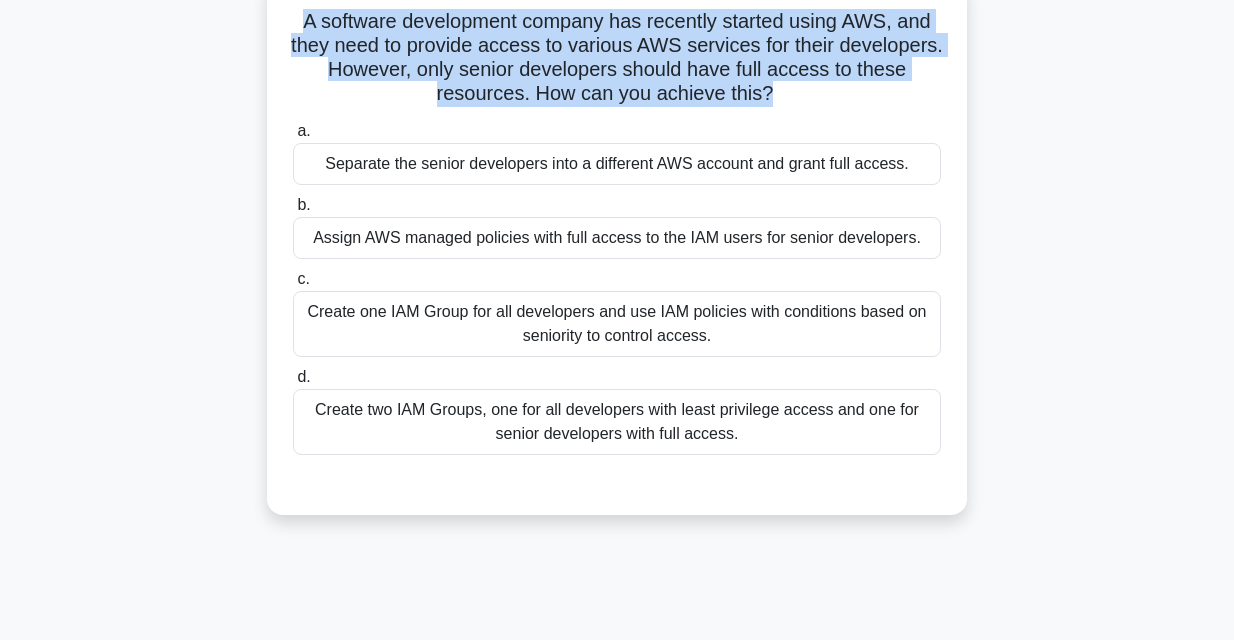 scroll, scrollTop: 160, scrollLeft: 0, axis: vertical 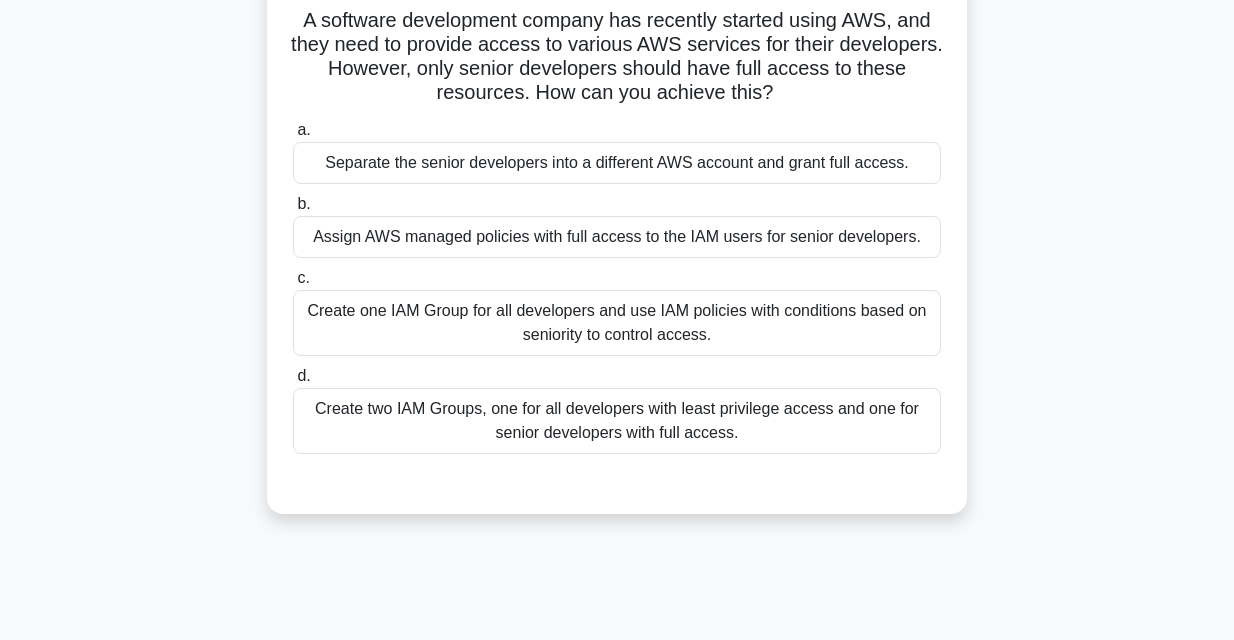 click on "Create two IAM Groups, one for all developers with least privilege access and one for senior developers with full access." at bounding box center (617, 421) 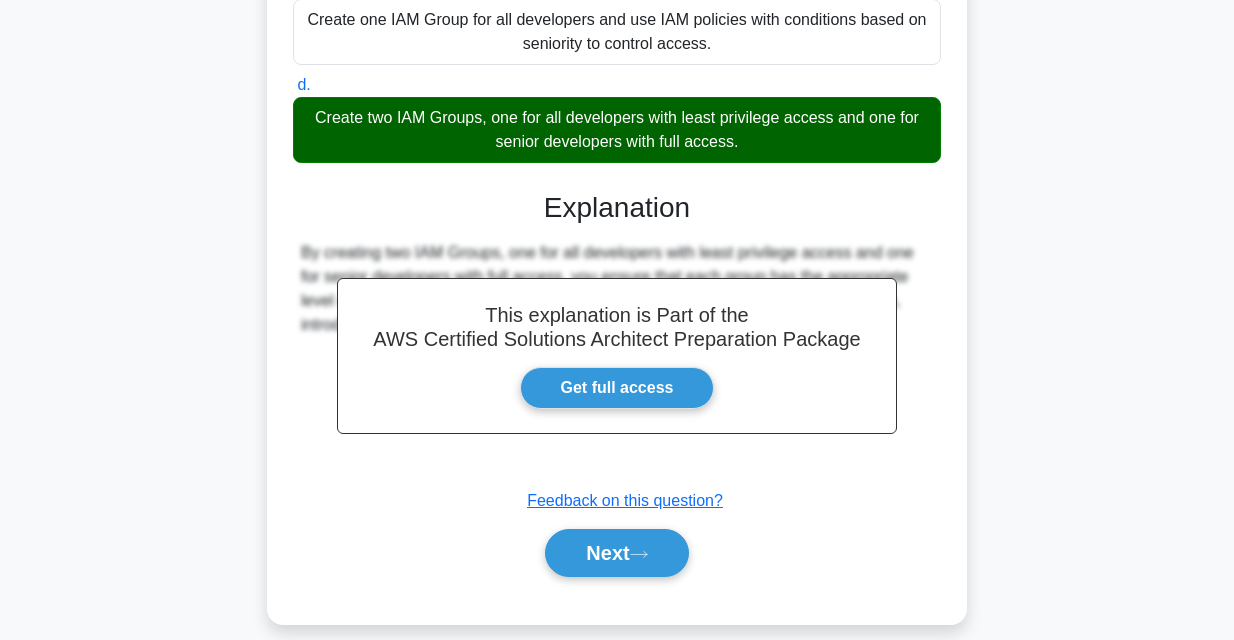 scroll, scrollTop: 470, scrollLeft: 0, axis: vertical 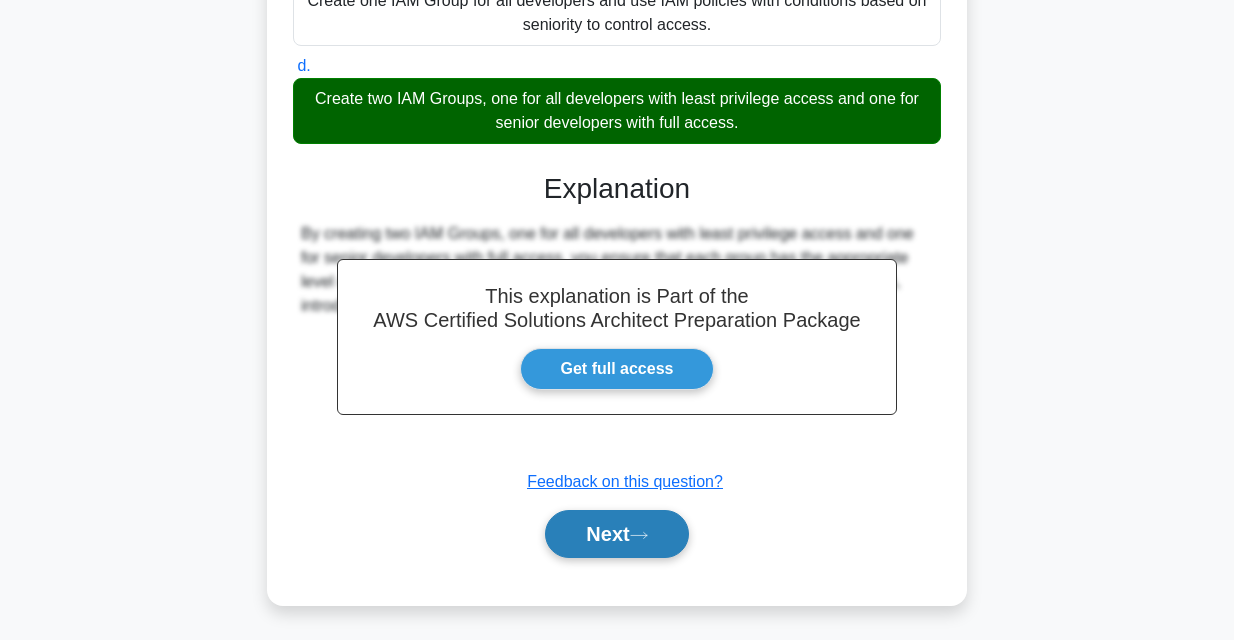 click on "Next" at bounding box center [616, 534] 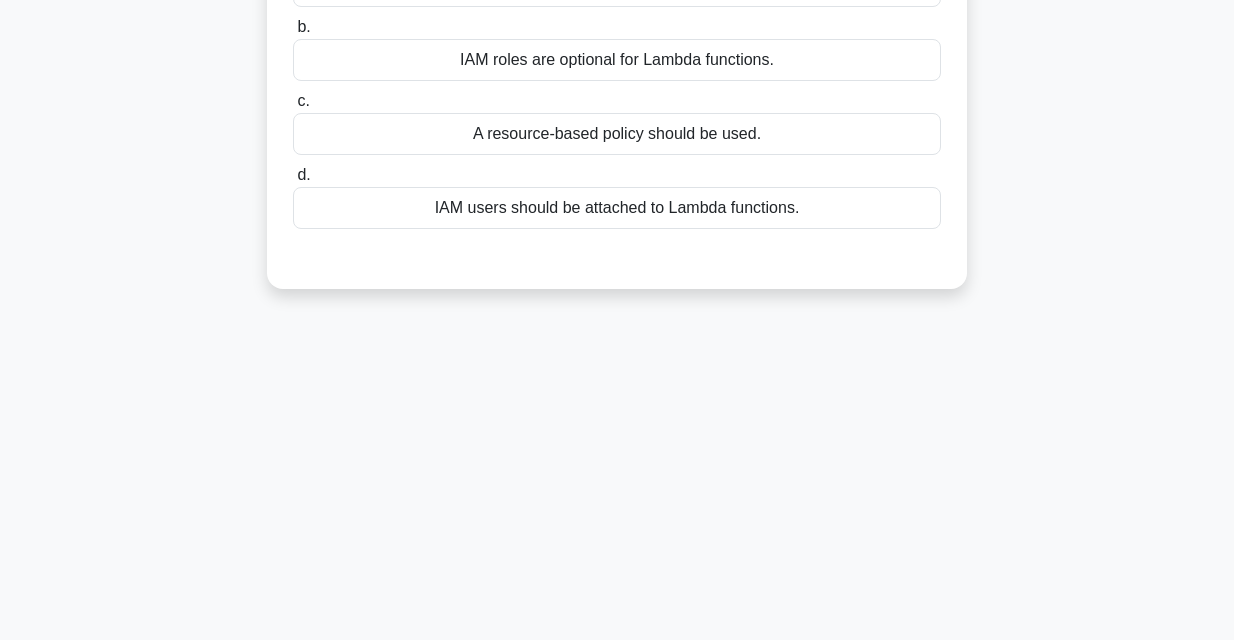 scroll, scrollTop: 40, scrollLeft: 0, axis: vertical 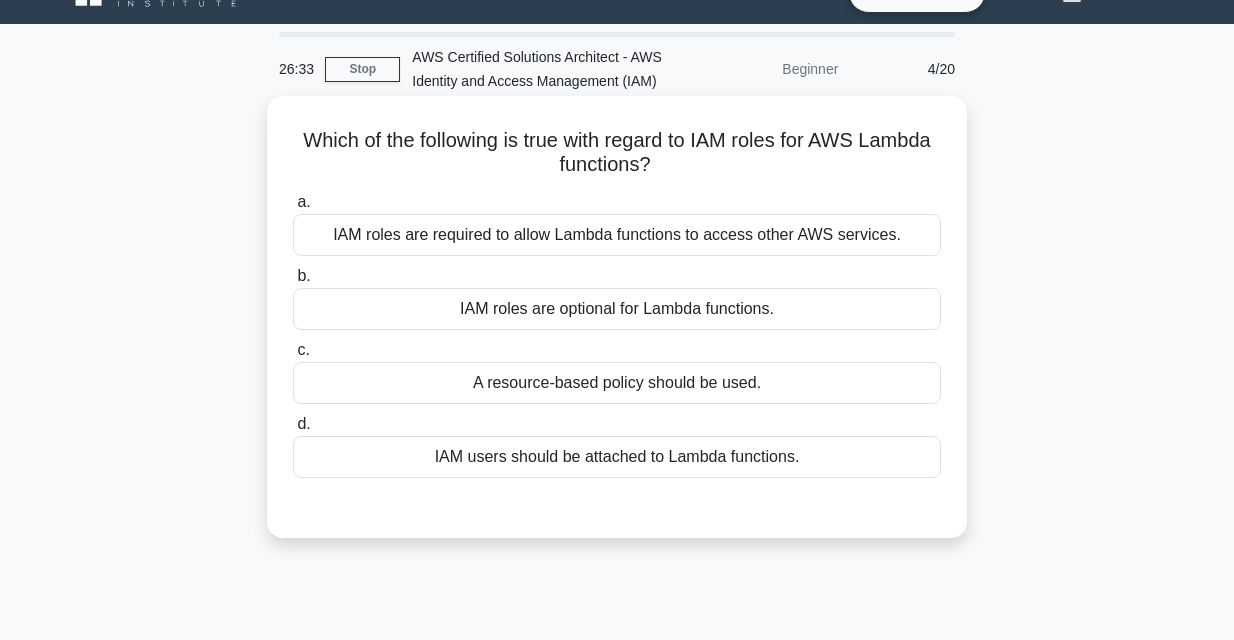 click on "A resource-based policy should be used." at bounding box center (617, 383) 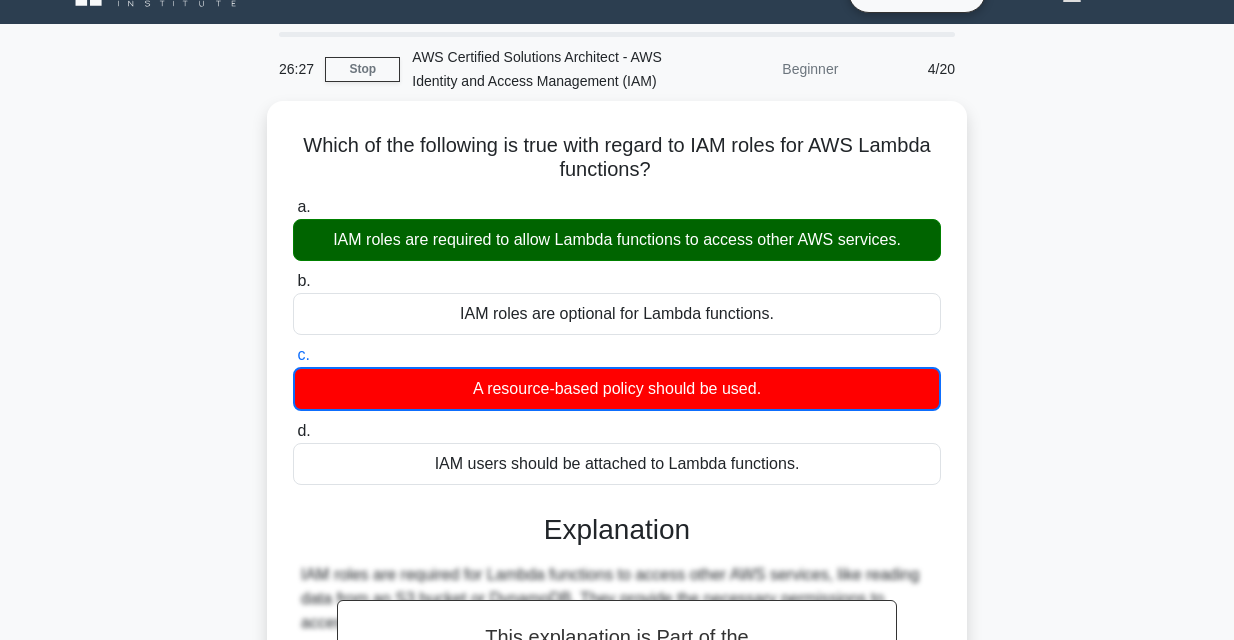 click on "Which of the following is true with regard to IAM roles for AWS Lambda functions?
.spinner_0XTQ{transform-origin:center;animation:spinner_y6GP .75s linear infinite}@keyframes spinner_y6GP{100%{transform:rotate(360deg)}}
a.
IAM roles are required to allow Lambda functions to access other AWS services.
b. c. d." at bounding box center [617, 535] 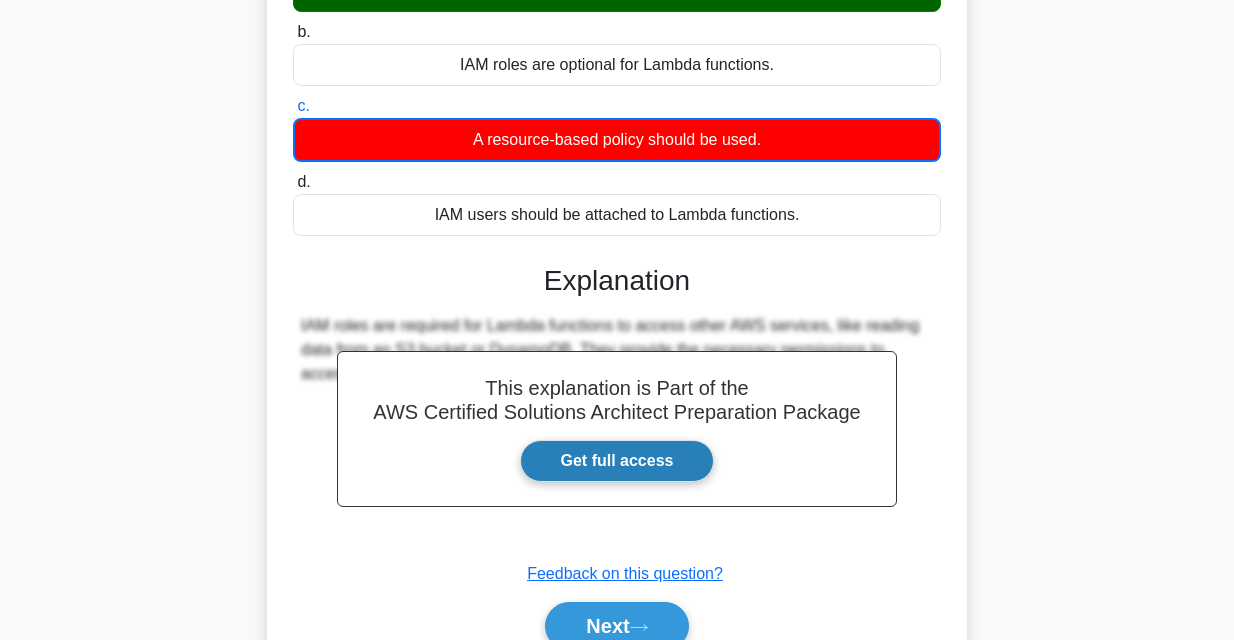 scroll, scrollTop: 440, scrollLeft: 0, axis: vertical 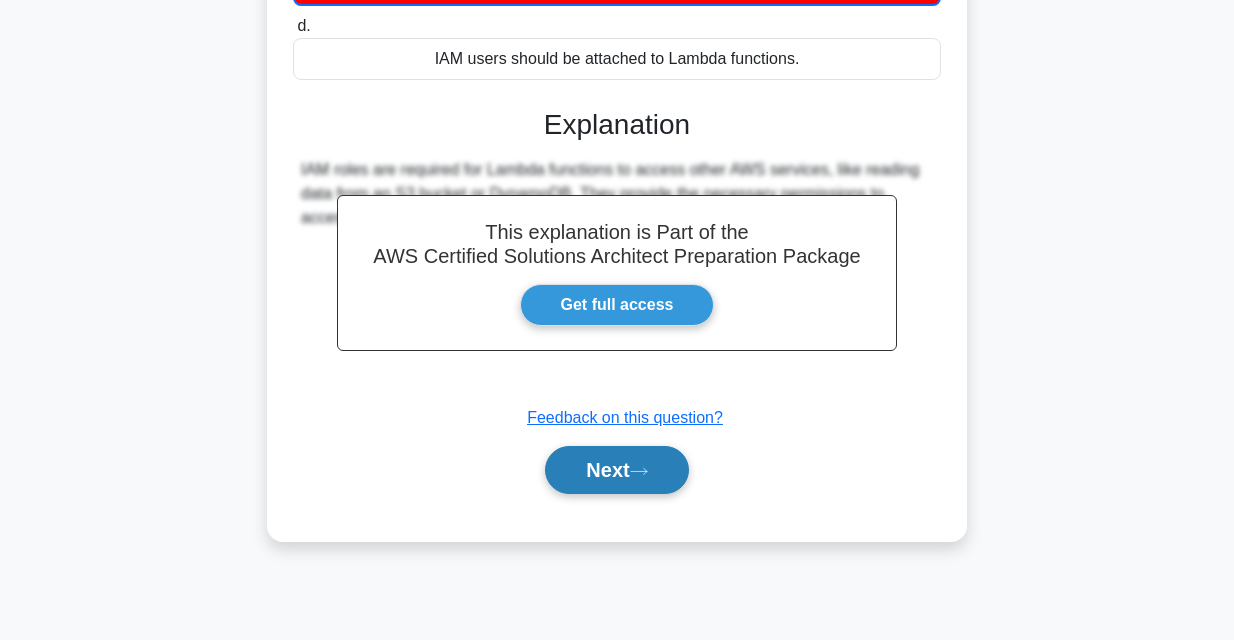 click 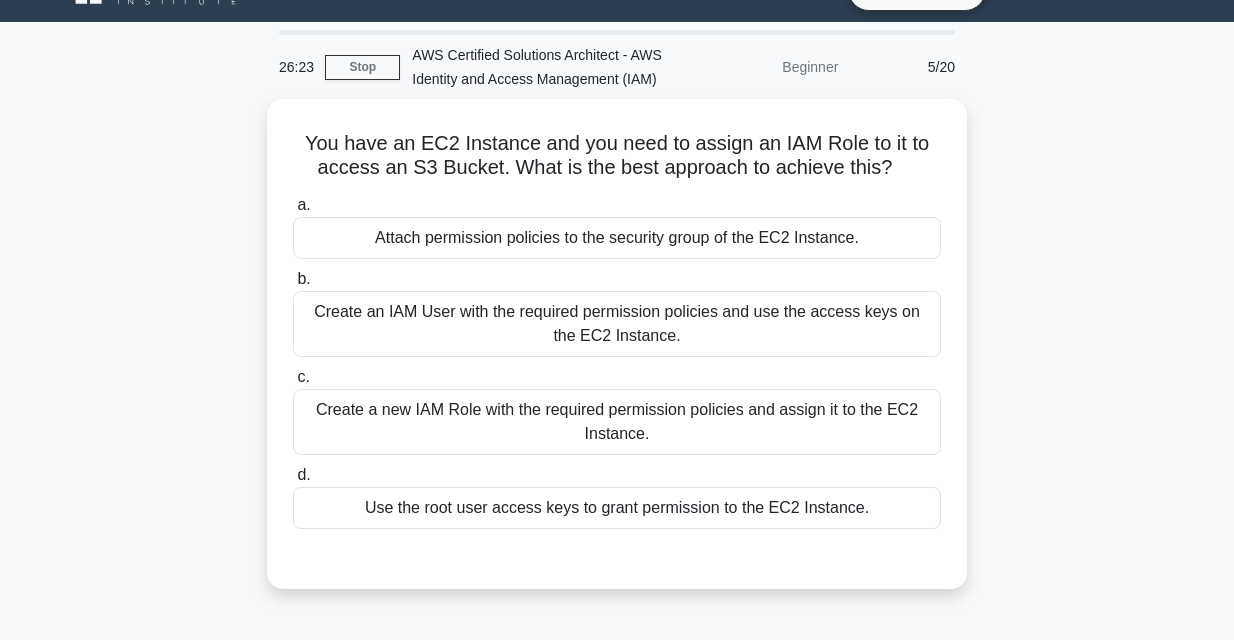 scroll, scrollTop: 40, scrollLeft: 0, axis: vertical 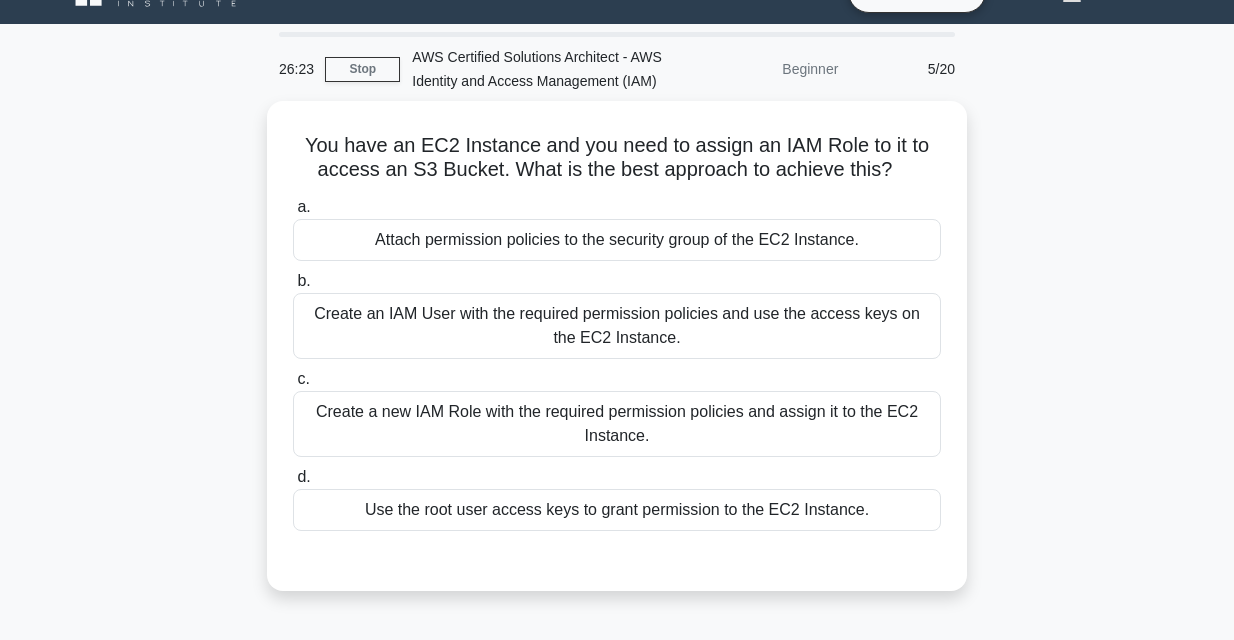 click on "You have an EC2 Instance and you need to assign an IAM Role to it to access an S3 Bucket. What is the best approach to achieve this?
.spinner_0XTQ{transform-origin:center;animation:spinner_y6GP .75s linear infinite}@keyframes spinner_y6GP{100%{transform:rotate(360deg)}}
a.
Attach permission policies to the security group of the EC2 Instance." at bounding box center (617, 358) 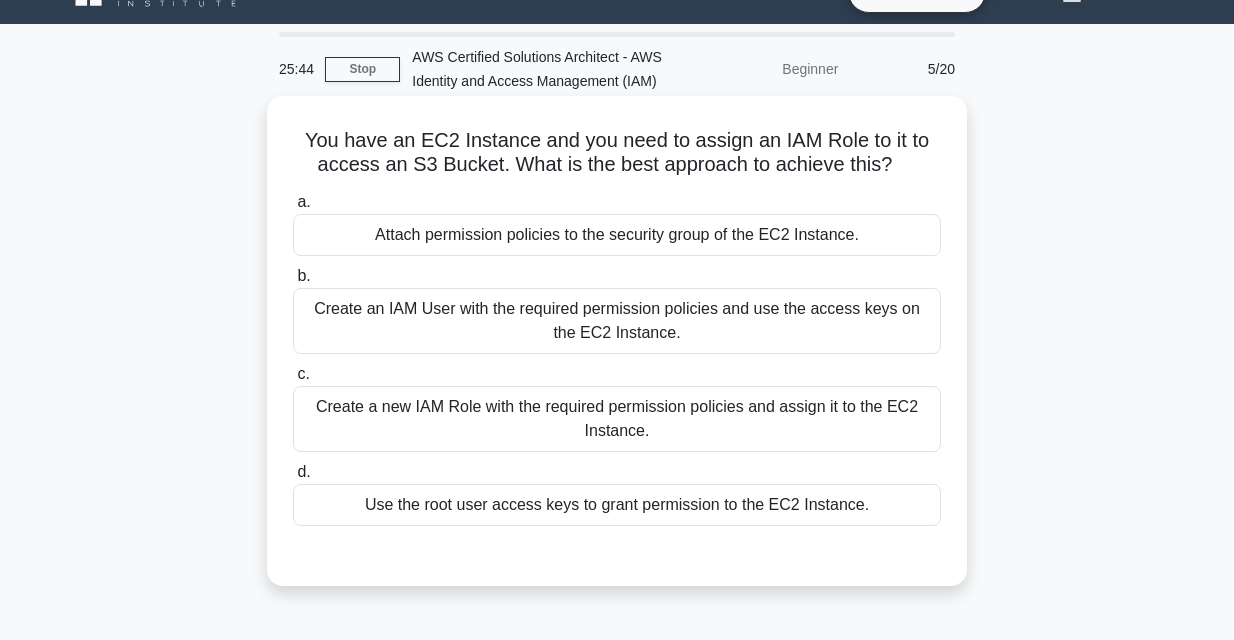 click on "Create a new IAM Role with the required permission policies and assign it to the EC2 Instance." at bounding box center [617, 419] 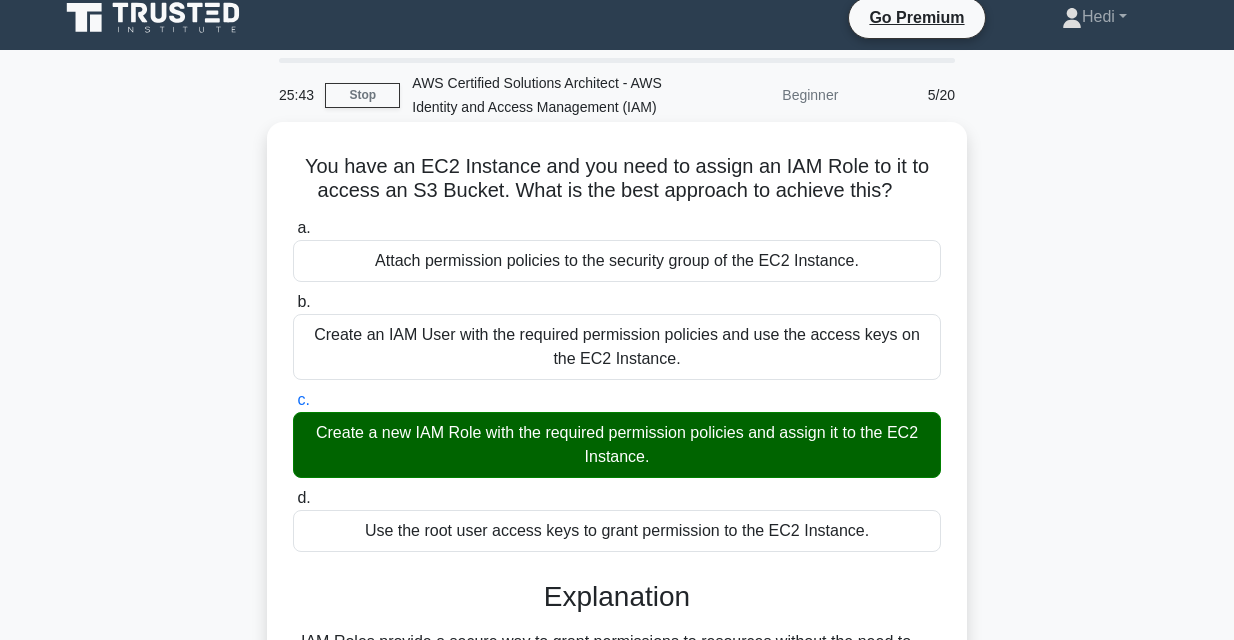 scroll, scrollTop: 0, scrollLeft: 0, axis: both 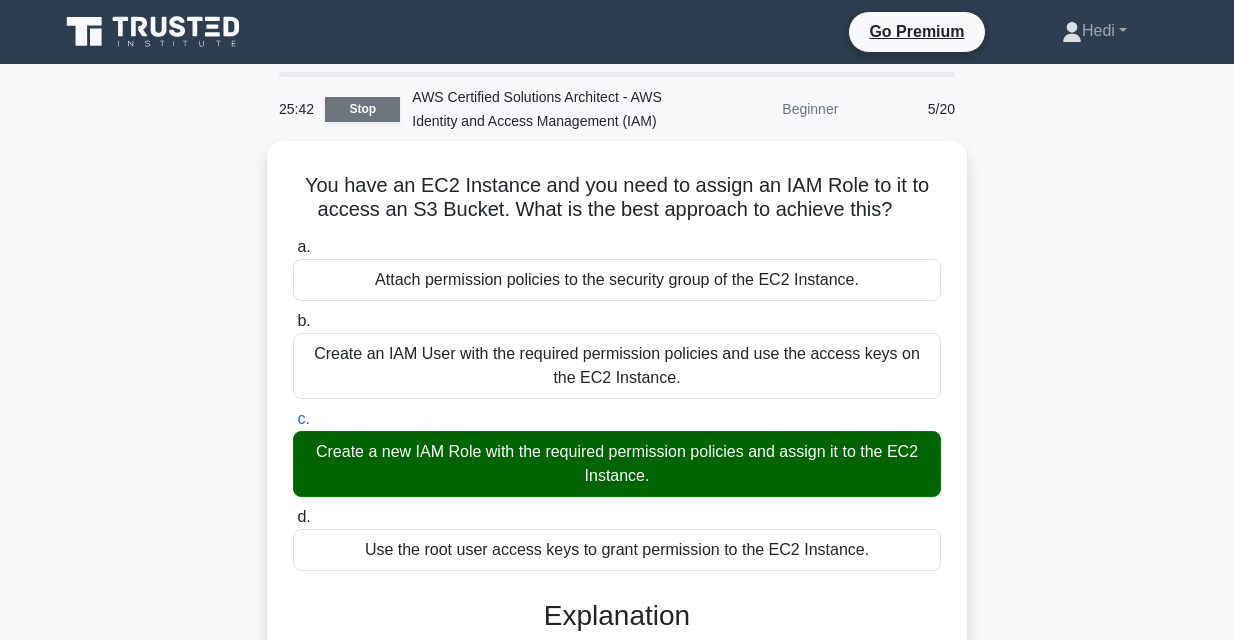 click on "Stop" at bounding box center [362, 109] 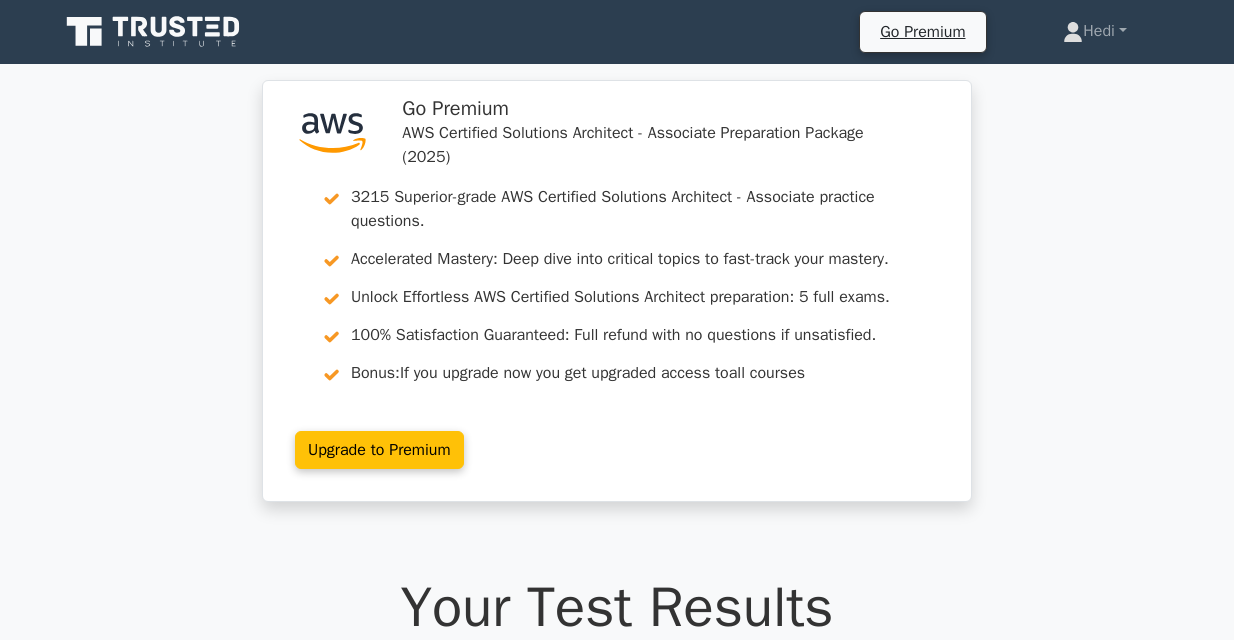 scroll, scrollTop: 0, scrollLeft: 0, axis: both 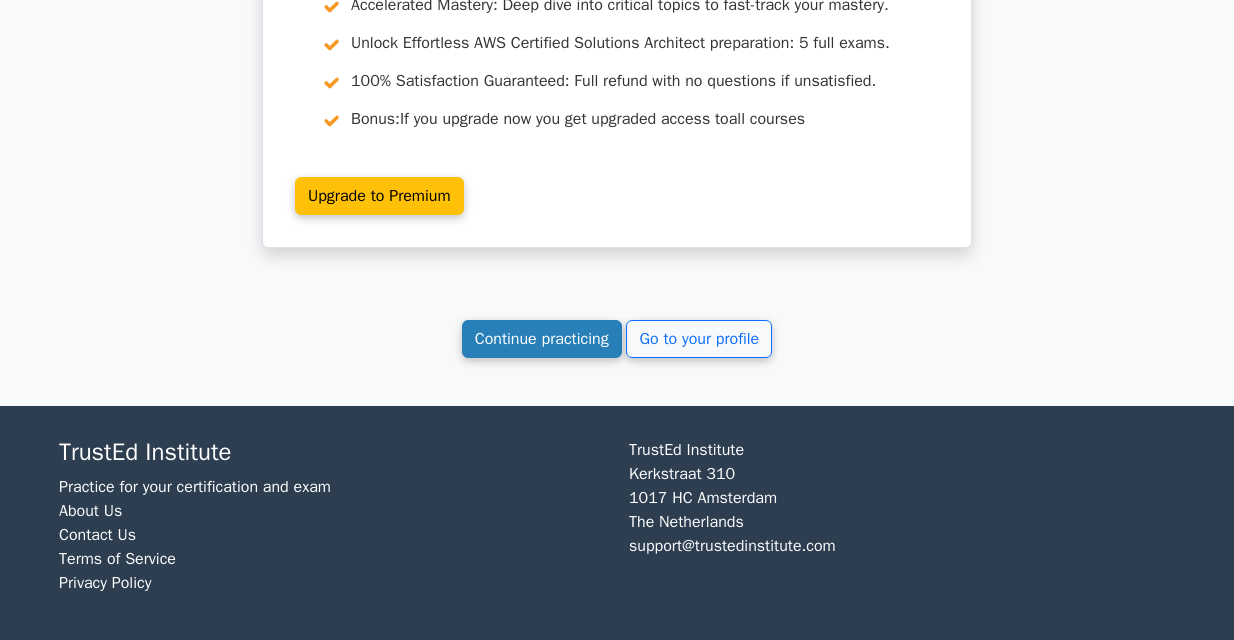 click on "Continue practicing" at bounding box center [542, 339] 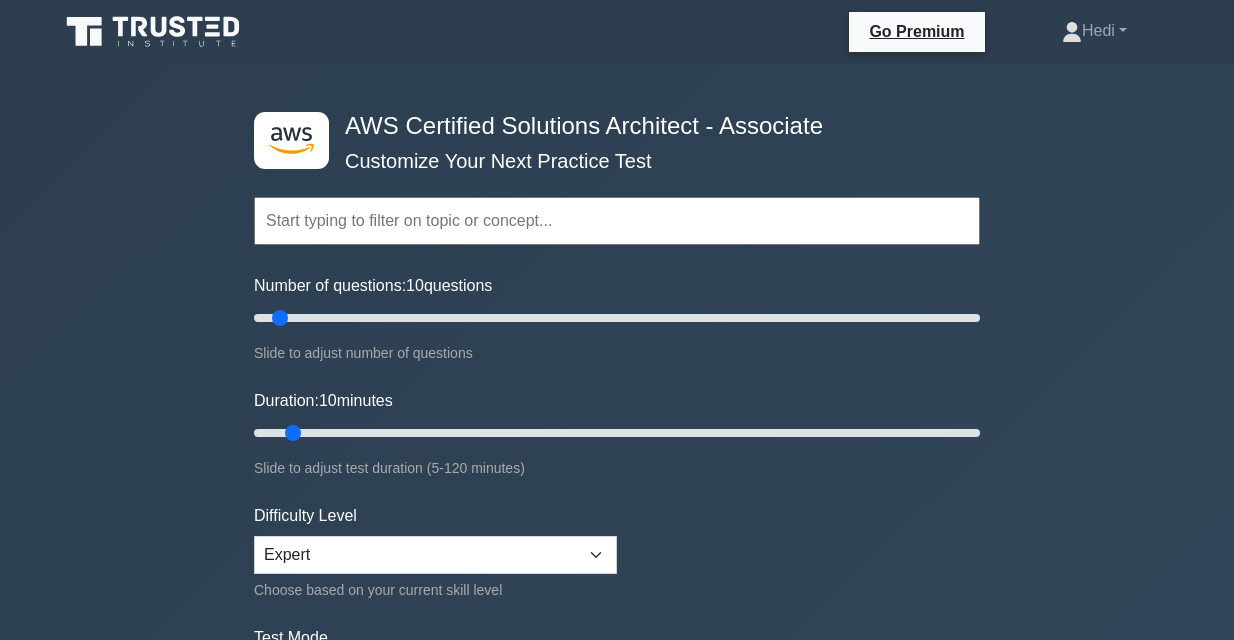 scroll, scrollTop: 0, scrollLeft: 0, axis: both 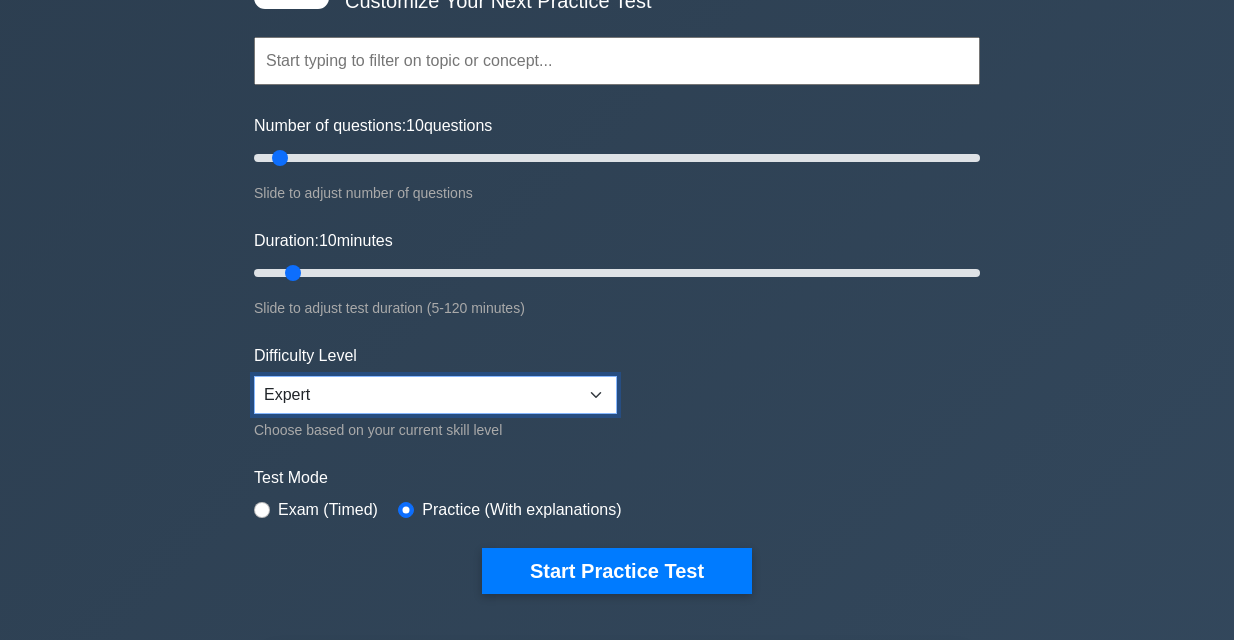click on "Beginner
Intermediate
Expert" at bounding box center (435, 395) 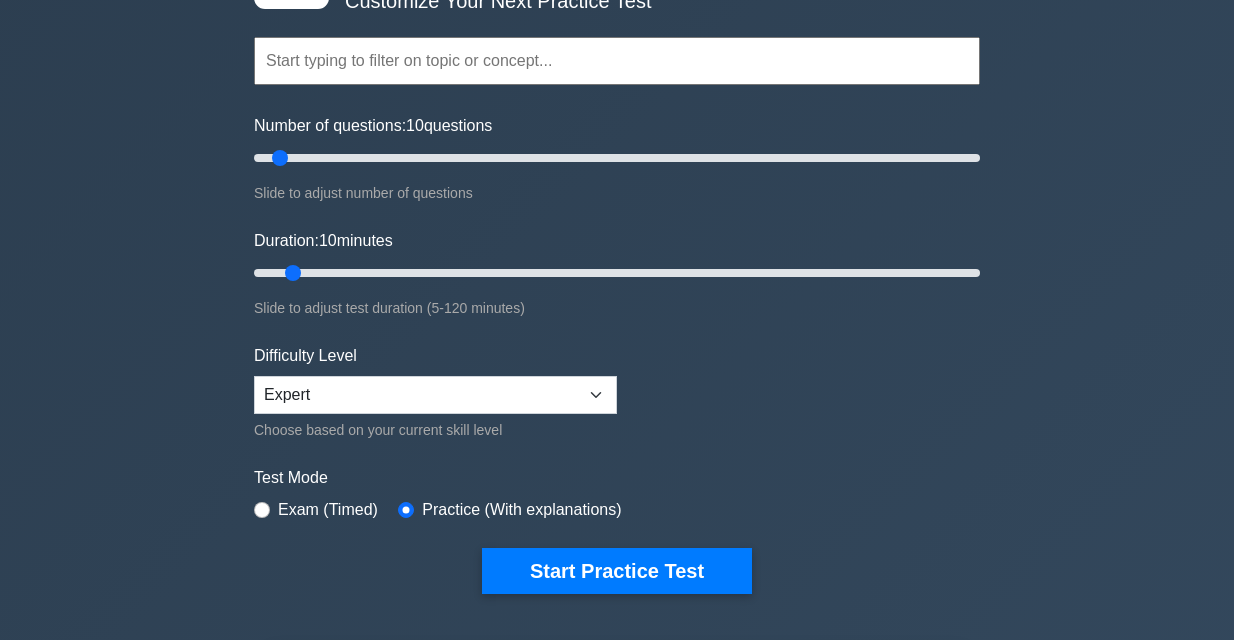 click on "Exam (Timed)" at bounding box center (328, 510) 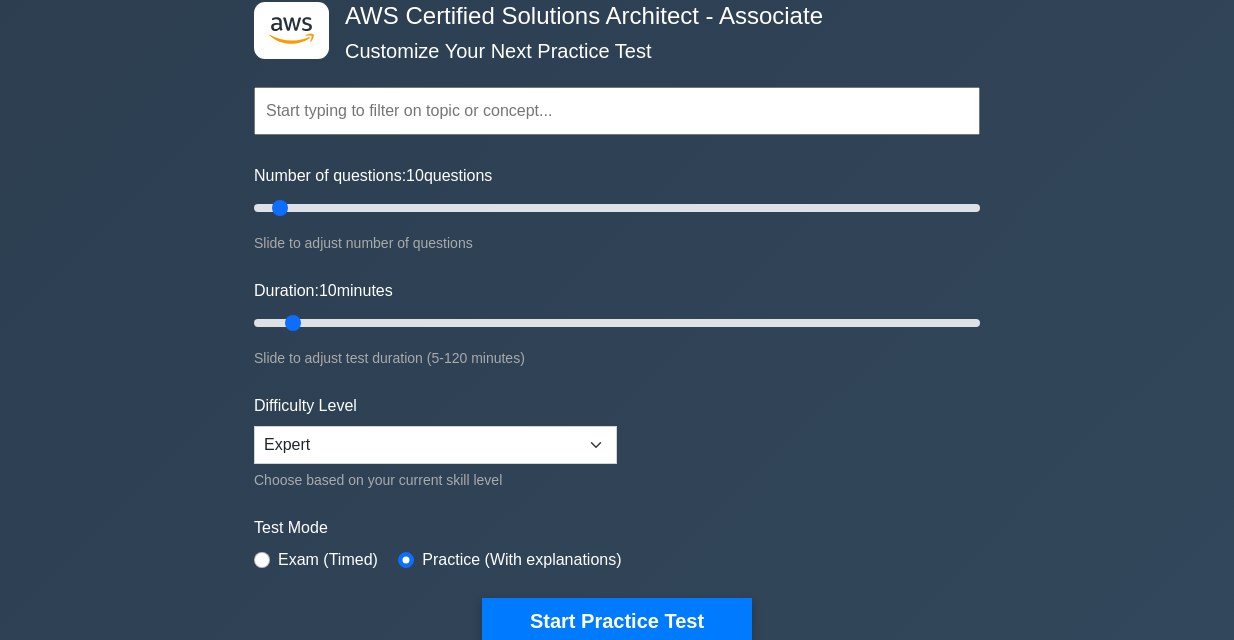 scroll, scrollTop: 80, scrollLeft: 0, axis: vertical 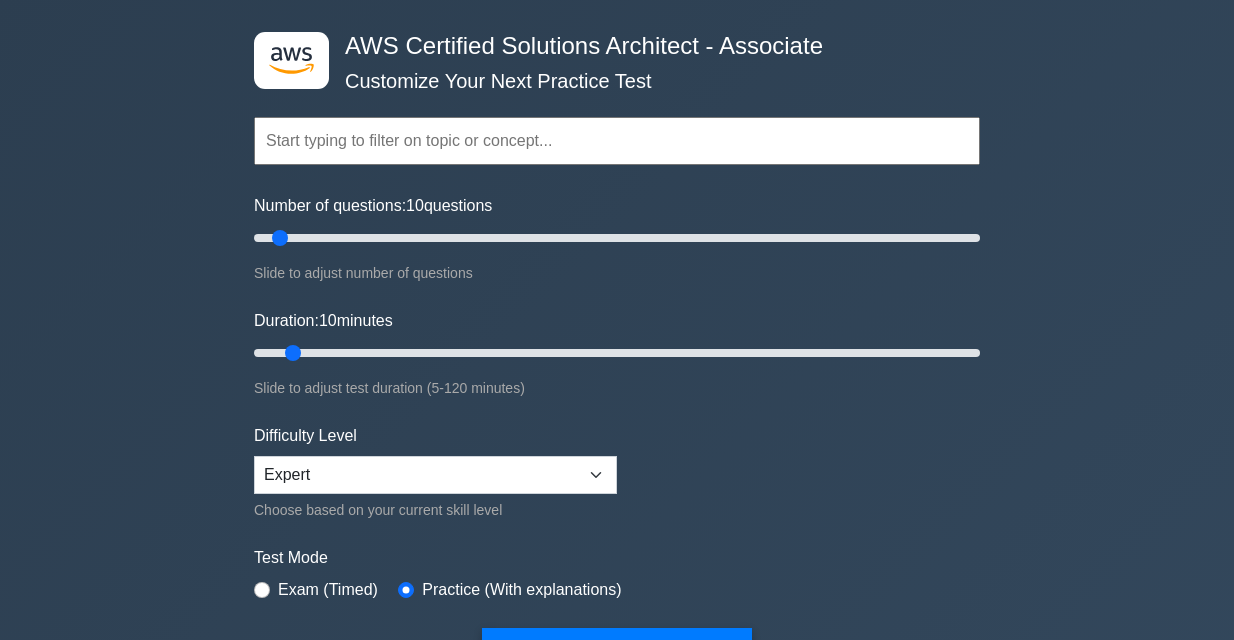 click at bounding box center (617, 141) 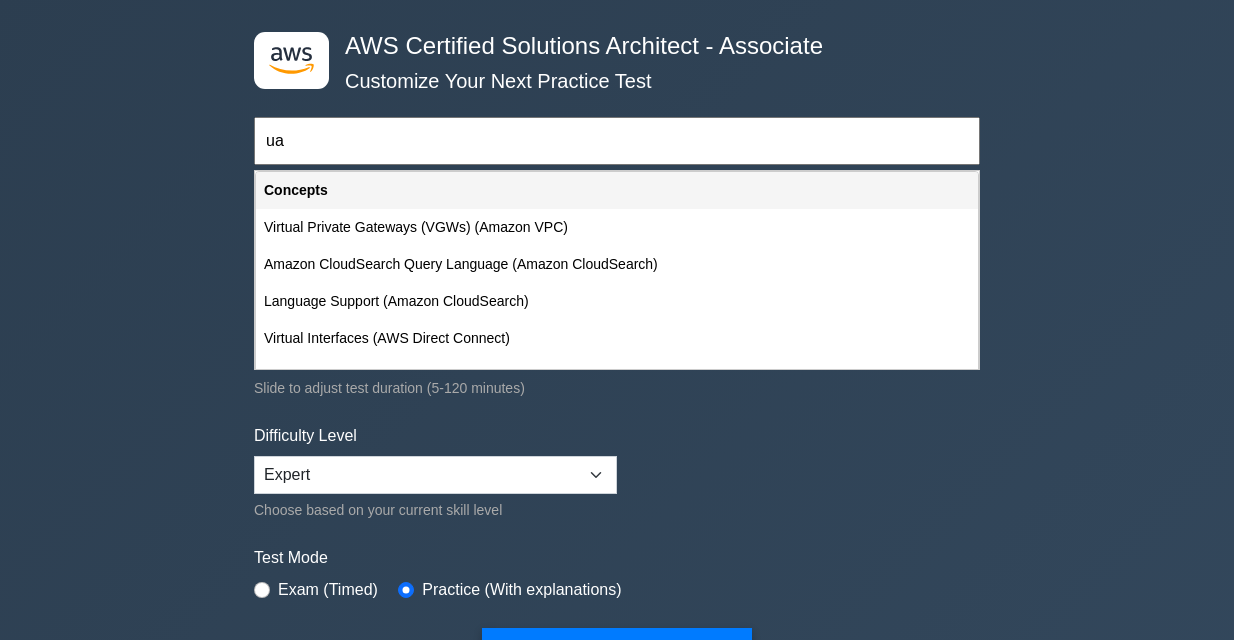 type on "u" 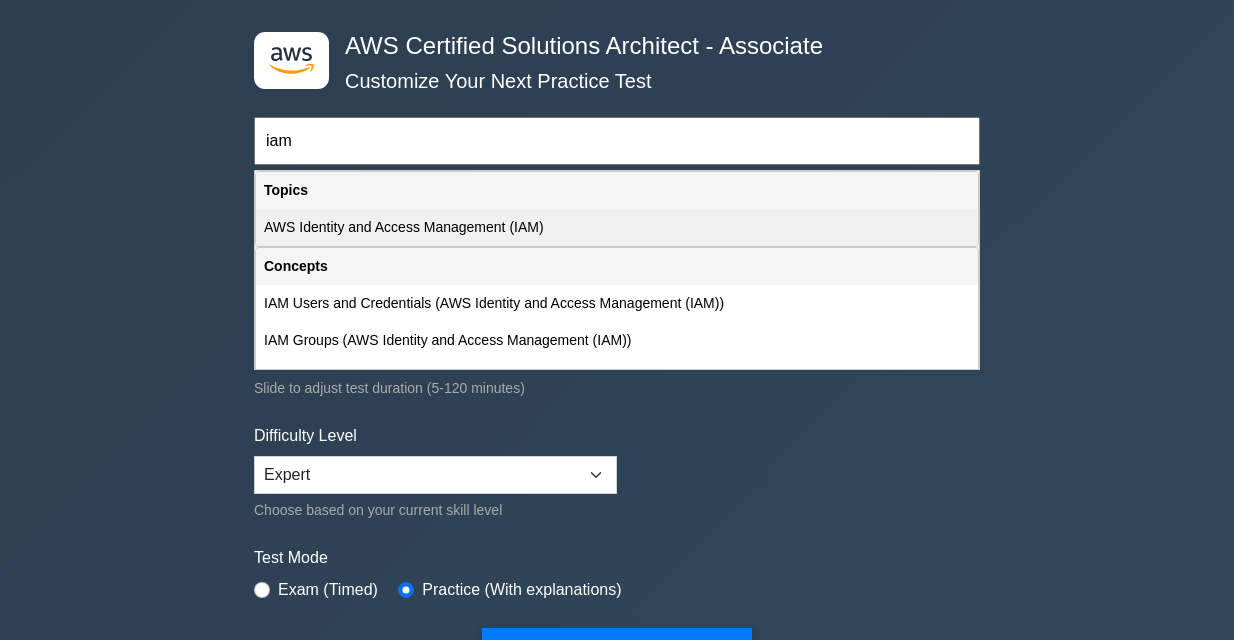 click on "AWS Identity and Access Management (IAM)" at bounding box center (617, 227) 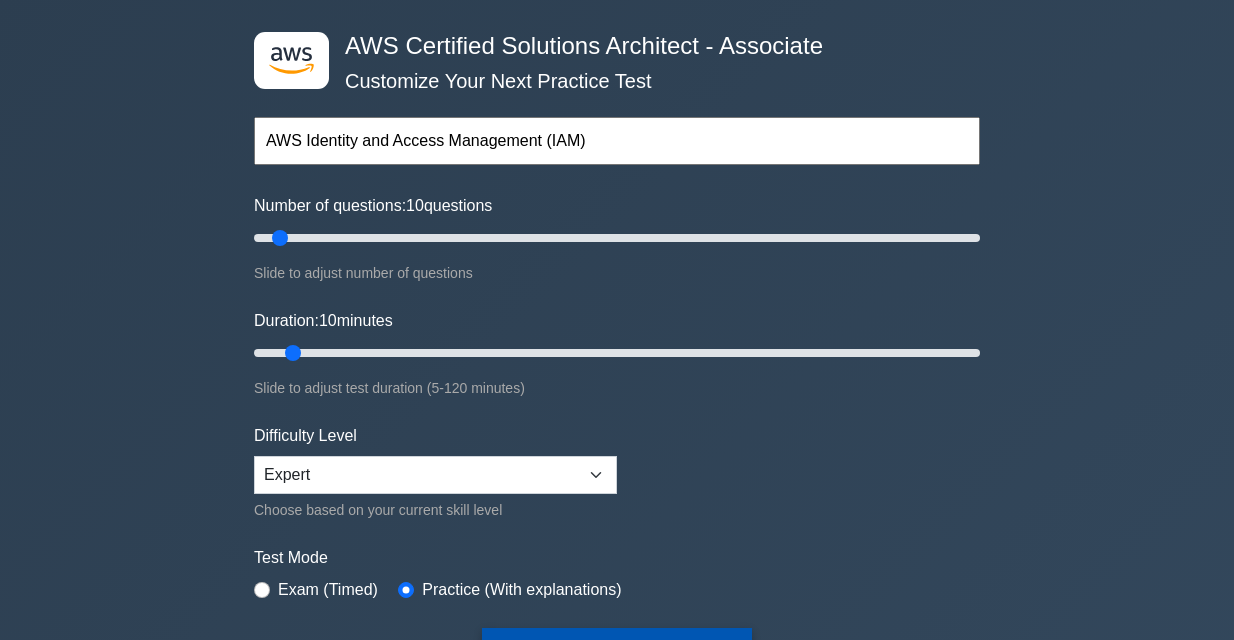 click on "Start Practice Test" at bounding box center [617, 651] 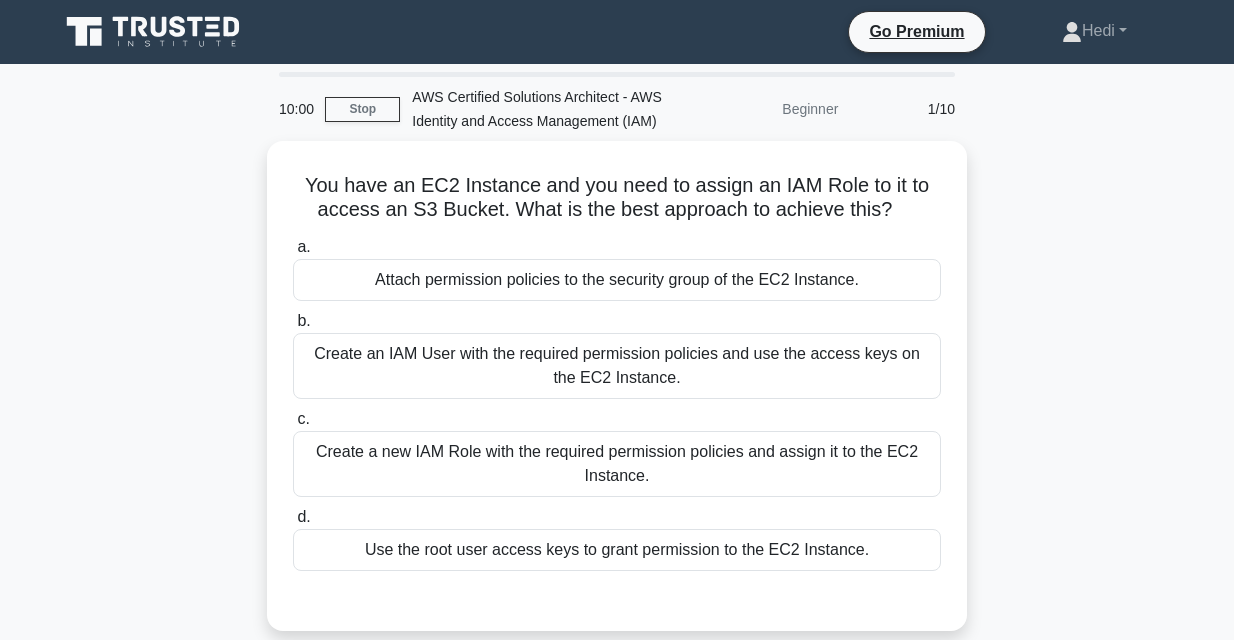 scroll, scrollTop: 0, scrollLeft: 0, axis: both 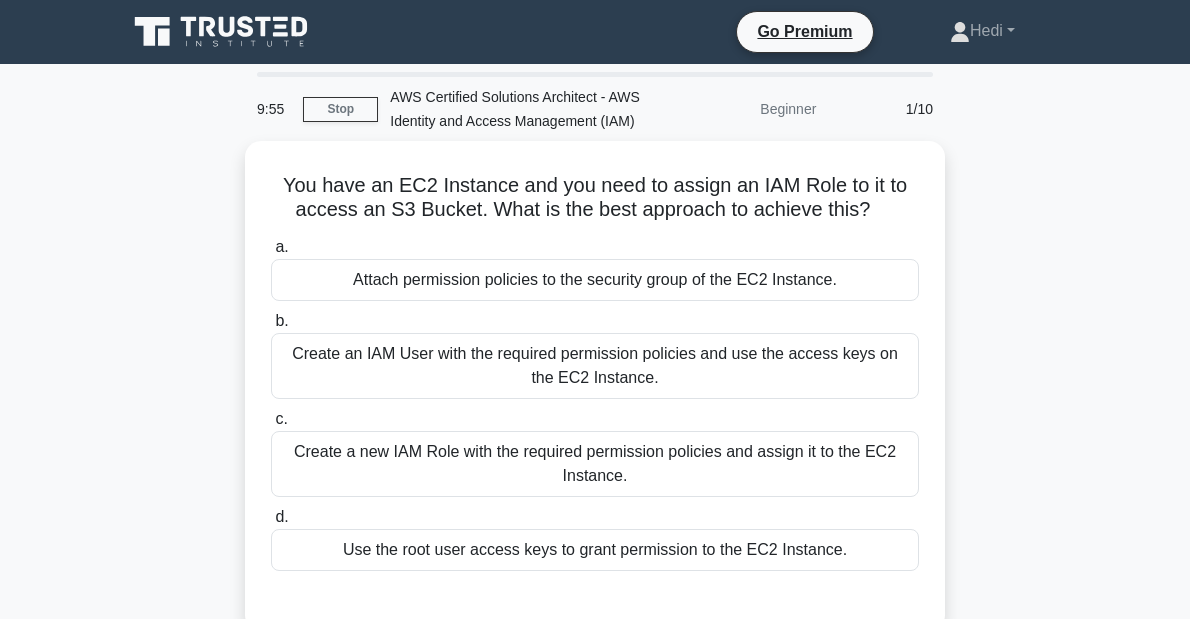 drag, startPoint x: 0, startPoint y: 0, endPoint x: 876, endPoint y: 1, distance: 876.00055 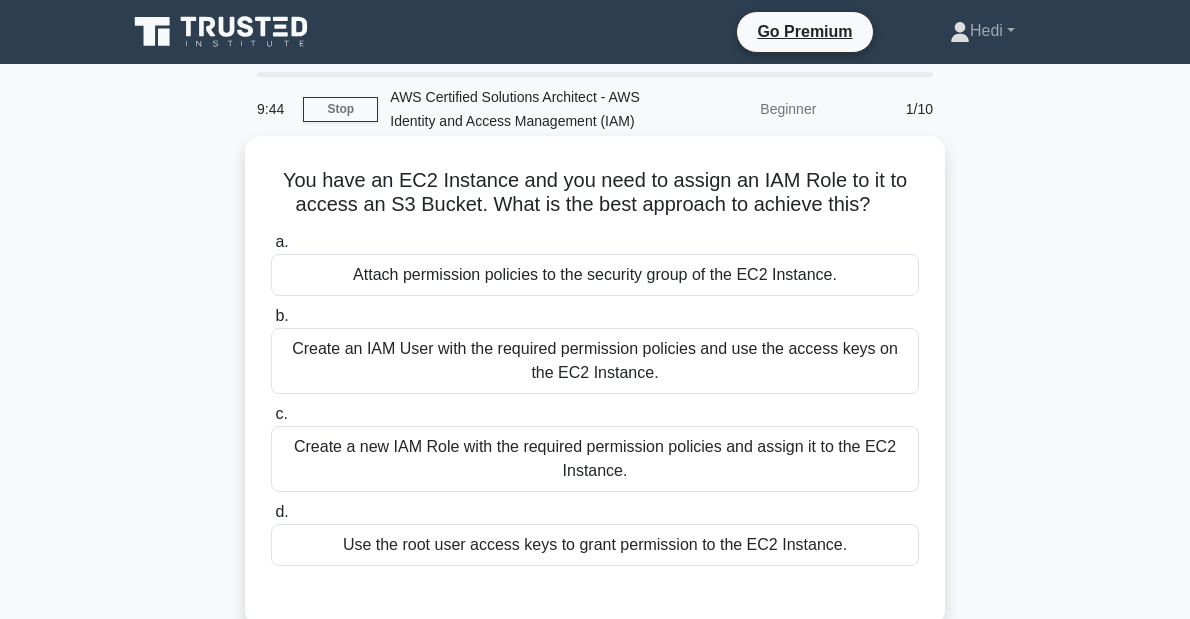 click on "Create a new IAM Role with the required permission policies and assign it to the EC2 Instance." at bounding box center (595, 459) 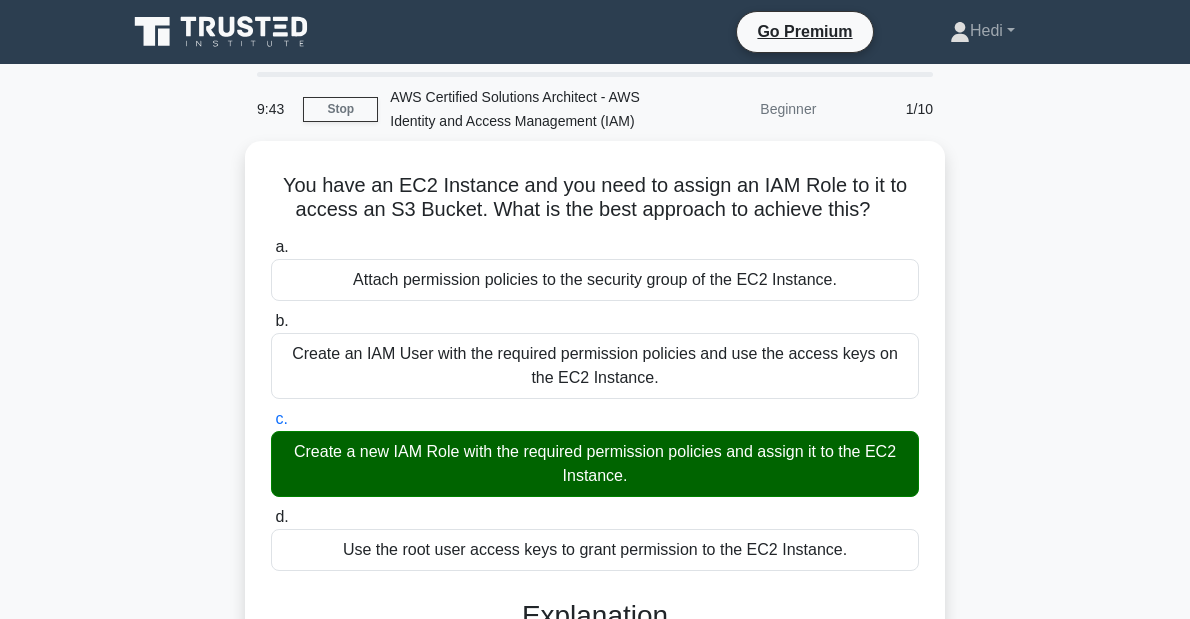 click on "You have an EC2 Instance and you need to assign an IAM Role to it to access an S3 Bucket. What is the best approach to achieve this?
.spinner_0XTQ{transform-origin:center;animation:spinner_y6GP .75s linear infinite}@keyframes spinner_y6GP{100%{transform:rotate(360deg)}}
a.
Attach permission policies to the security group of the EC2 Instance." at bounding box center (595, 526) 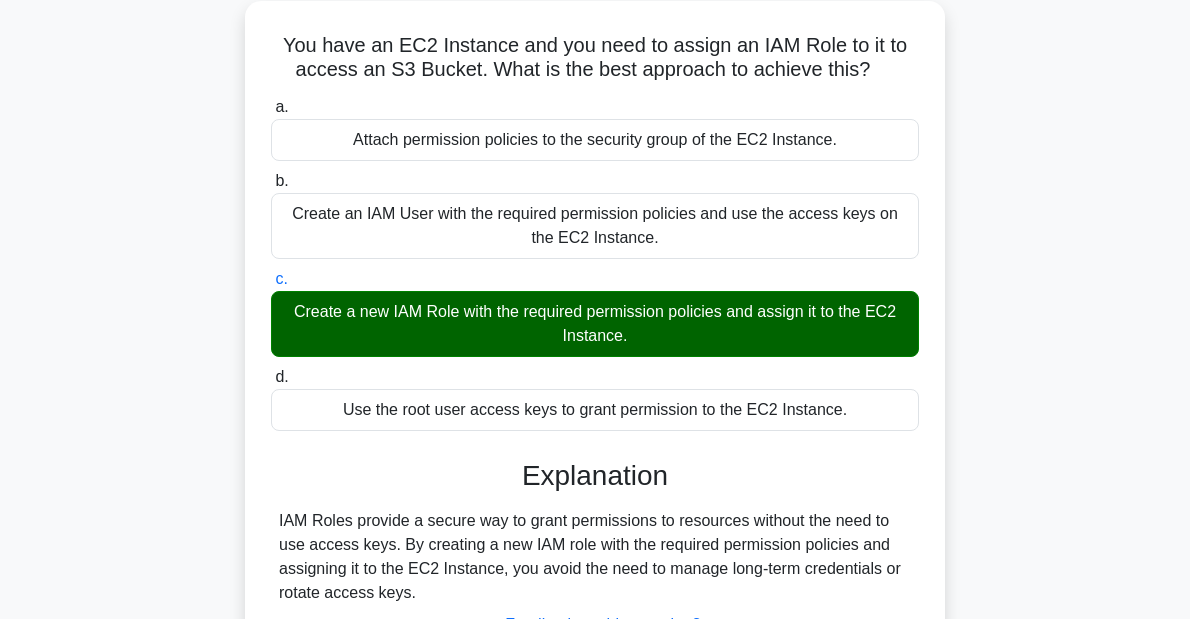 scroll, scrollTop: 320, scrollLeft: 0, axis: vertical 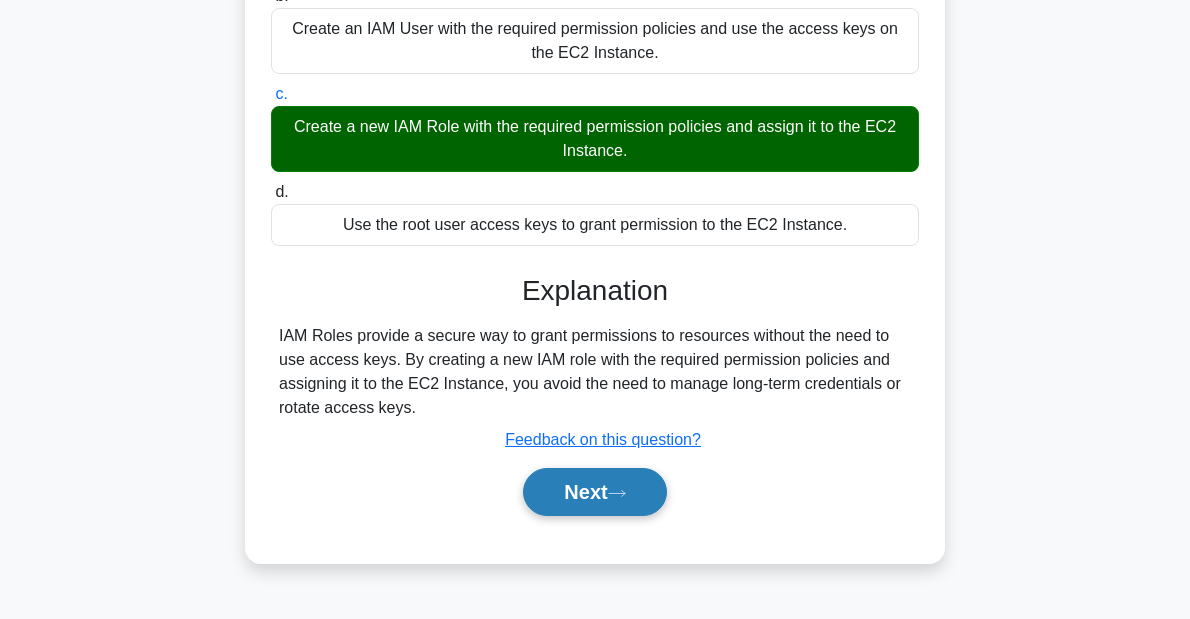 click on "Next" at bounding box center [594, 492] 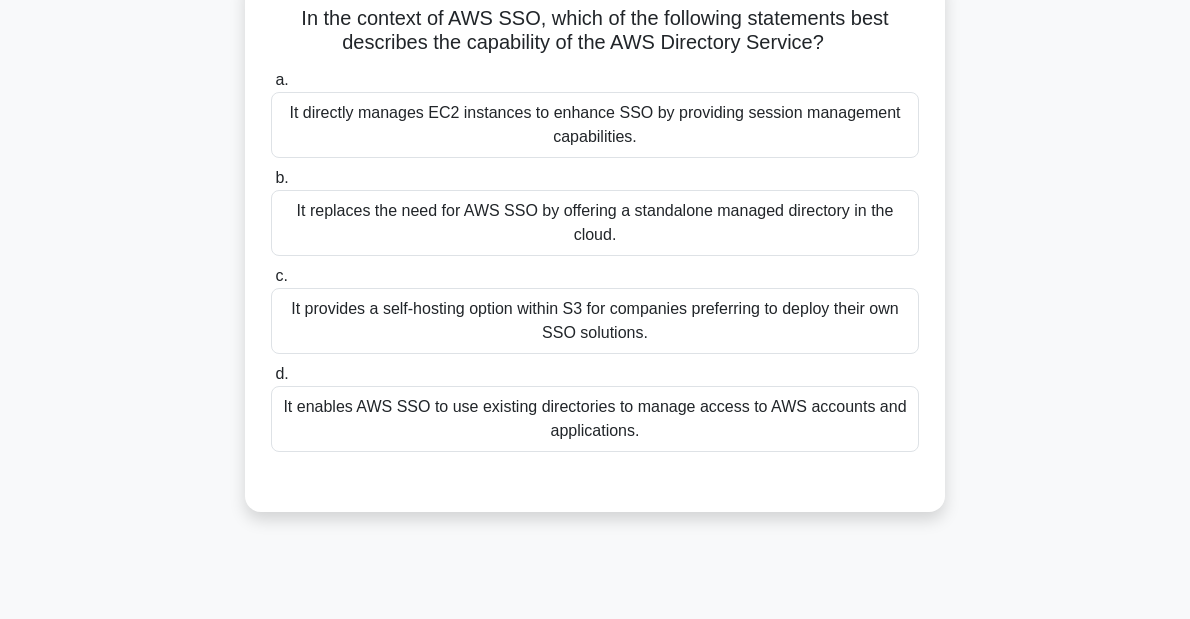 scroll, scrollTop: 0, scrollLeft: 0, axis: both 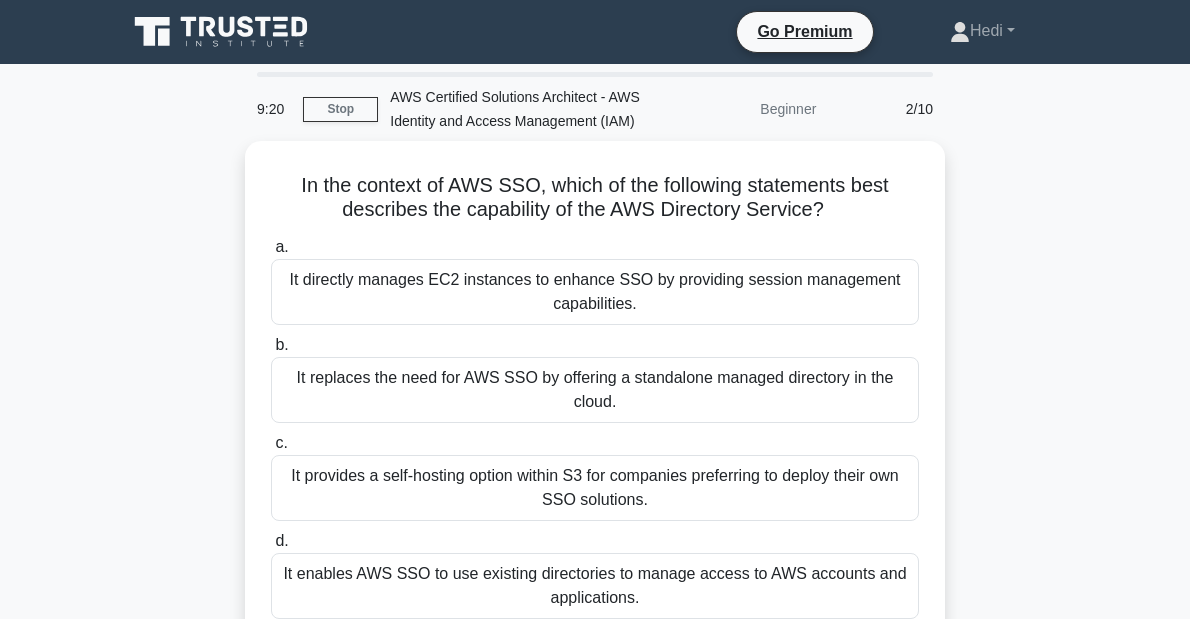 click on "In the context of AWS SSO, which of the following statements best describes the capability of the AWS Directory Service?
.spinner_0XTQ{transform-origin:center;animation:spinner_y6GP .75s linear infinite}@keyframes spinner_y6GP{100%{transform:rotate(360deg)}}
a.
It directly manages EC2 instances to enhance SSO by providing session management capabilities.
b. c. d." at bounding box center [595, 422] 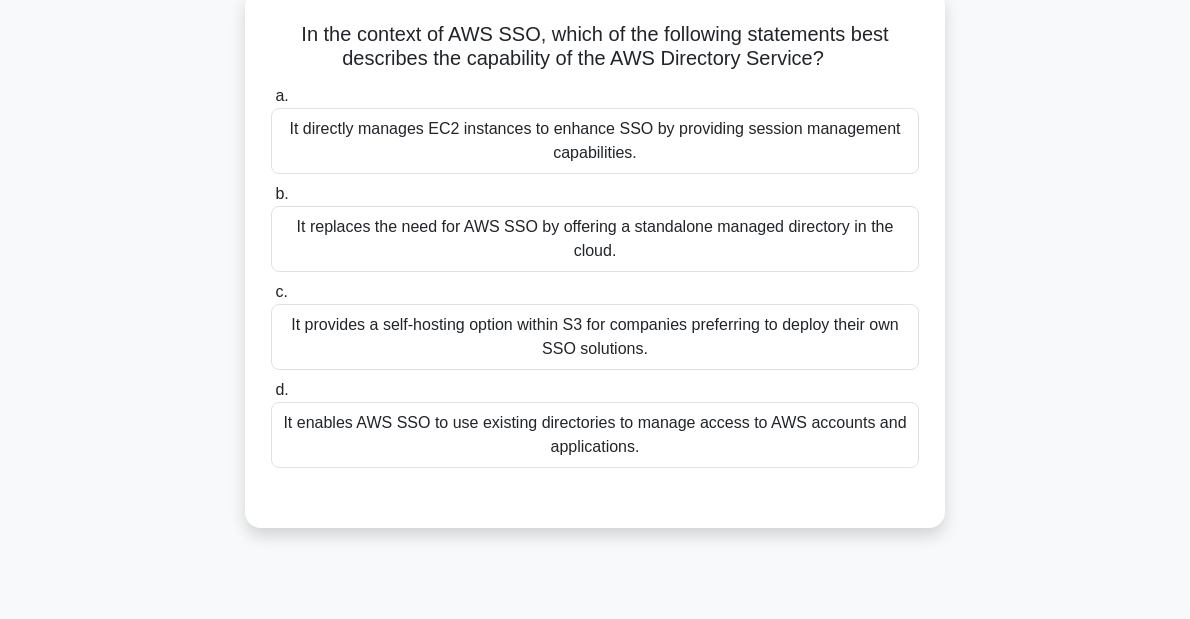 scroll, scrollTop: 160, scrollLeft: 0, axis: vertical 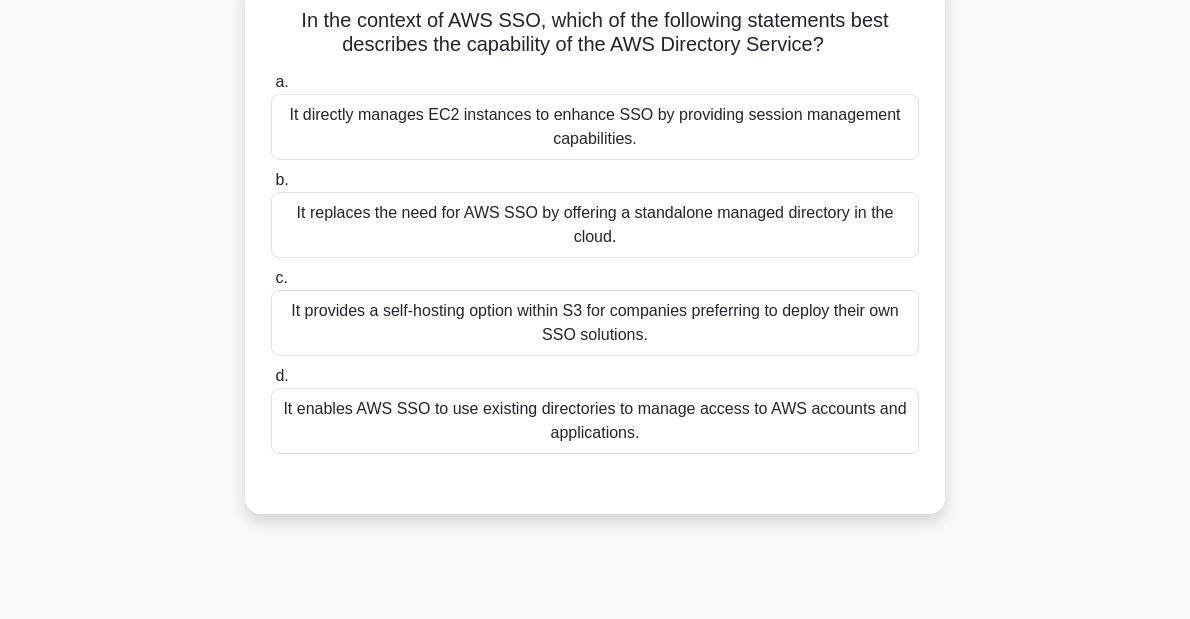 click on "It enables AWS SSO to use existing directories to manage access to AWS accounts and applications." at bounding box center [595, 421] 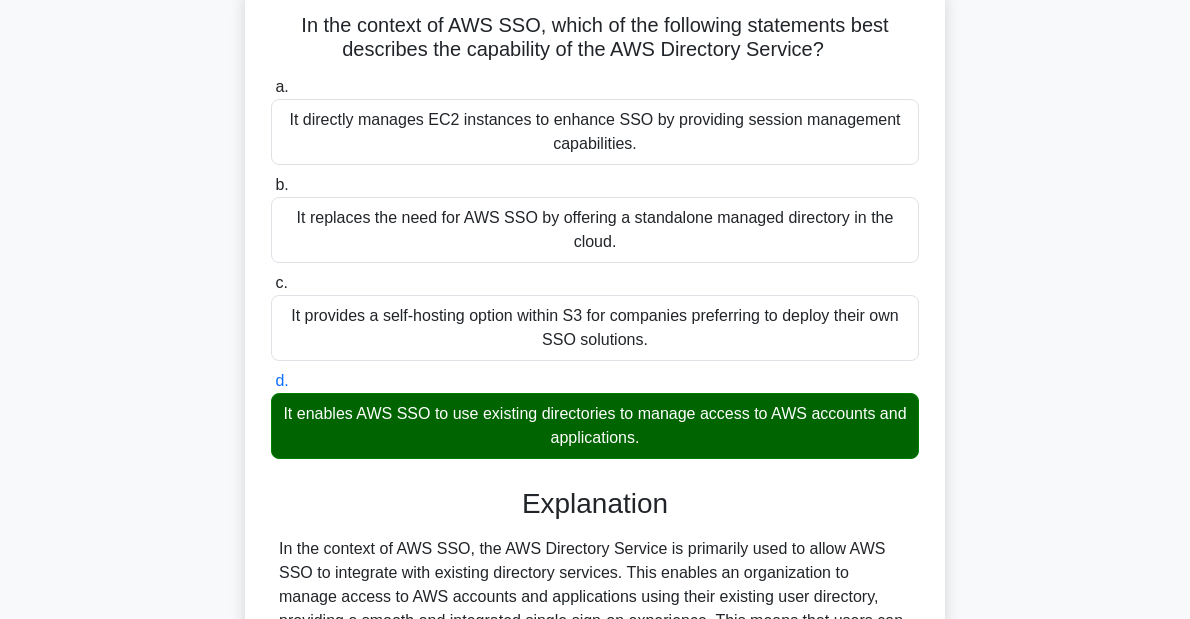 scroll, scrollTop: 240, scrollLeft: 0, axis: vertical 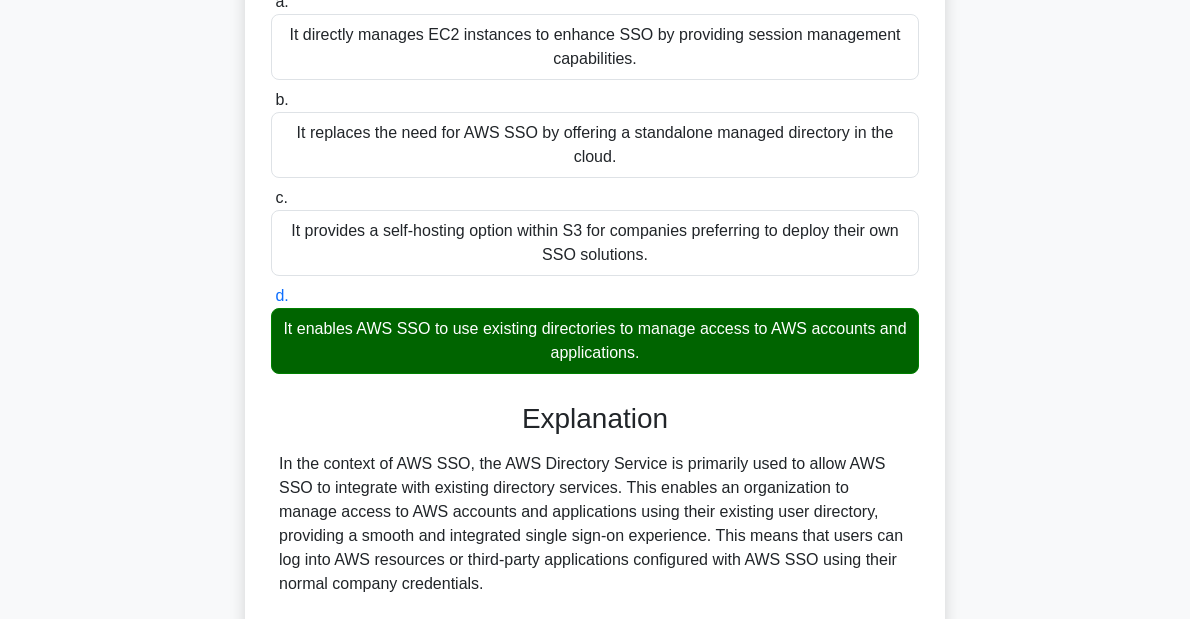 click on "In the context of AWS SSO, the AWS Directory Service is primarily used to allow AWS SSO to integrate with existing directory services. This enables an organization to manage access to AWS accounts and applications using their existing user directory, providing a smooth and integrated single sign-on experience. This means that users can log into AWS resources or third-party applications configured with AWS SSO using their normal company credentials. The other options are incorrect for the following reasons: The AWS Directory Service is not involved directly in managing EC2 instances for session management or self-hosting options within S3 for deploying SSO solutions. These are not functions of the AWS Directory Service. Furthermore, AWS Directory Service does not replace AWS SSO, but rather works with it to use existing identity management systems to simplify the sign-on process." at bounding box center (595, 608) 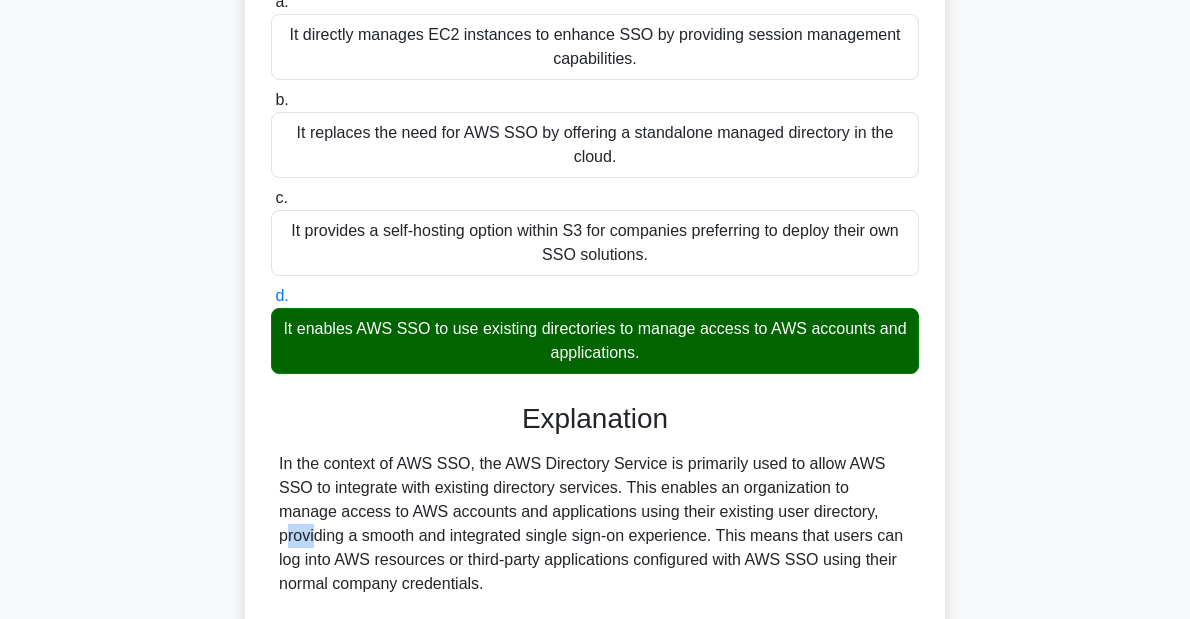 click on "In the context of AWS SSO, the AWS Directory Service is primarily used to allow AWS SSO to integrate with existing directory services. This enables an organization to manage access to AWS accounts and applications using their existing user directory, providing a smooth and integrated single sign-on experience. This means that users can log into AWS resources or third-party applications configured with AWS SSO using their normal company credentials. The other options are incorrect for the following reasons: The AWS Directory Service is not involved directly in managing EC2 instances for session management or self-hosting options within S3 for deploying SSO solutions. These are not functions of the AWS Directory Service. Furthermore, AWS Directory Service does not replace AWS SSO, but rather works with it to use existing identity management systems to simplify the sign-on process." at bounding box center (595, 608) 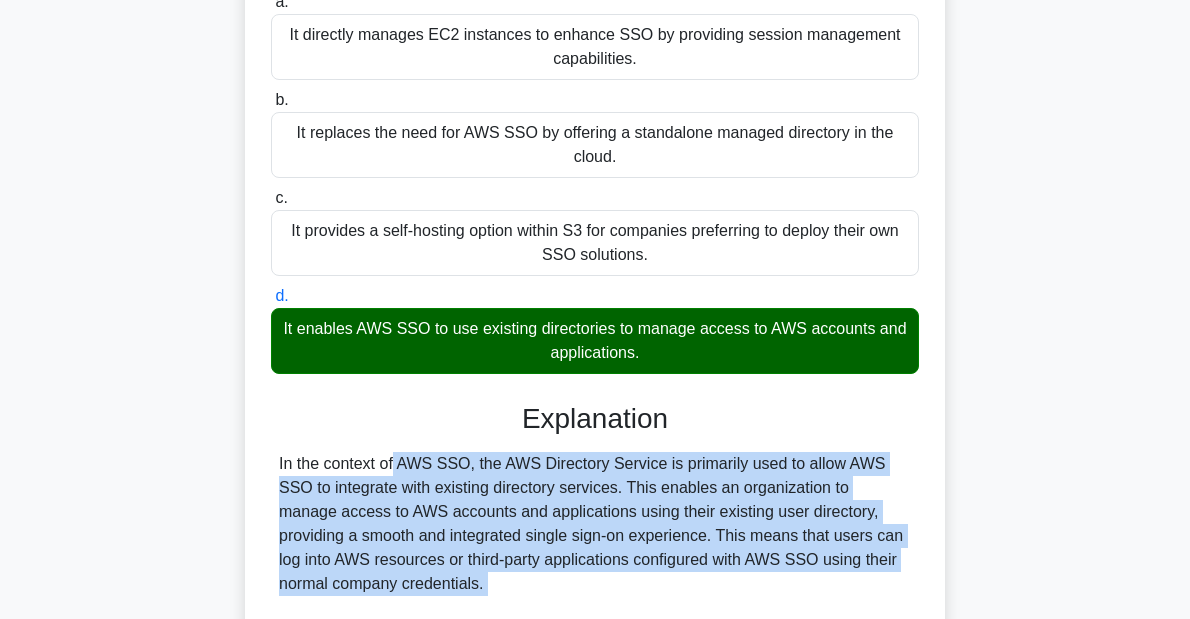 click on "In the context of AWS SSO, the AWS Directory Service is primarily used to allow AWS SSO to integrate with existing directory services. This enables an organization to manage access to AWS accounts and applications using their existing user directory, providing a smooth and integrated single sign-on experience. This means that users can log into AWS resources or third-party applications configured with AWS SSO using their normal company credentials. The other options are incorrect for the following reasons: The AWS Directory Service is not involved directly in managing EC2 instances for session management or self-hosting options within S3 for deploying SSO solutions. These are not functions of the AWS Directory Service. Furthermore, AWS Directory Service does not replace AWS SSO, but rather works with it to use existing identity management systems to simplify the sign-on process." at bounding box center [595, 608] 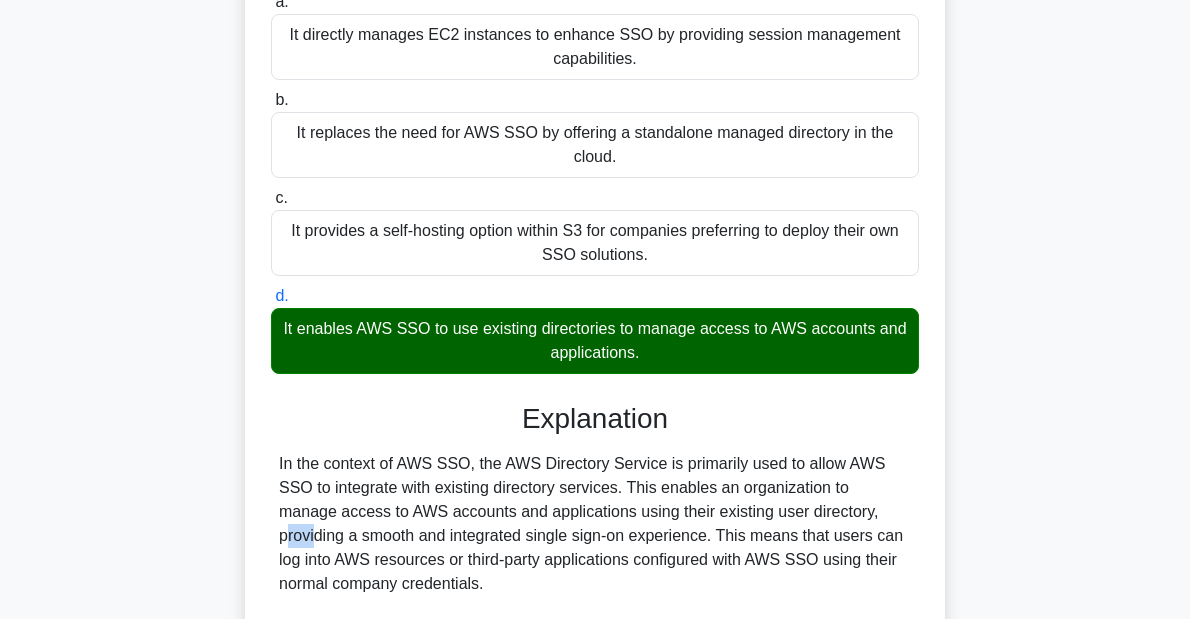 click on "In the context of AWS SSO, the AWS Directory Service is primarily used to allow AWS SSO to integrate with existing directory services. This enables an organization to manage access to AWS accounts and applications using their existing user directory, providing a smooth and integrated single sign-on experience. This means that users can log into AWS resources or third-party applications configured with AWS SSO using their normal company credentials. The other options are incorrect for the following reasons: The AWS Directory Service is not involved directly in managing EC2 instances for session management or self-hosting options within S3 for deploying SSO solutions. These are not functions of the AWS Directory Service. Furthermore, AWS Directory Service does not replace AWS SSO, but rather works with it to use existing identity management systems to simplify the sign-on process." at bounding box center (595, 608) 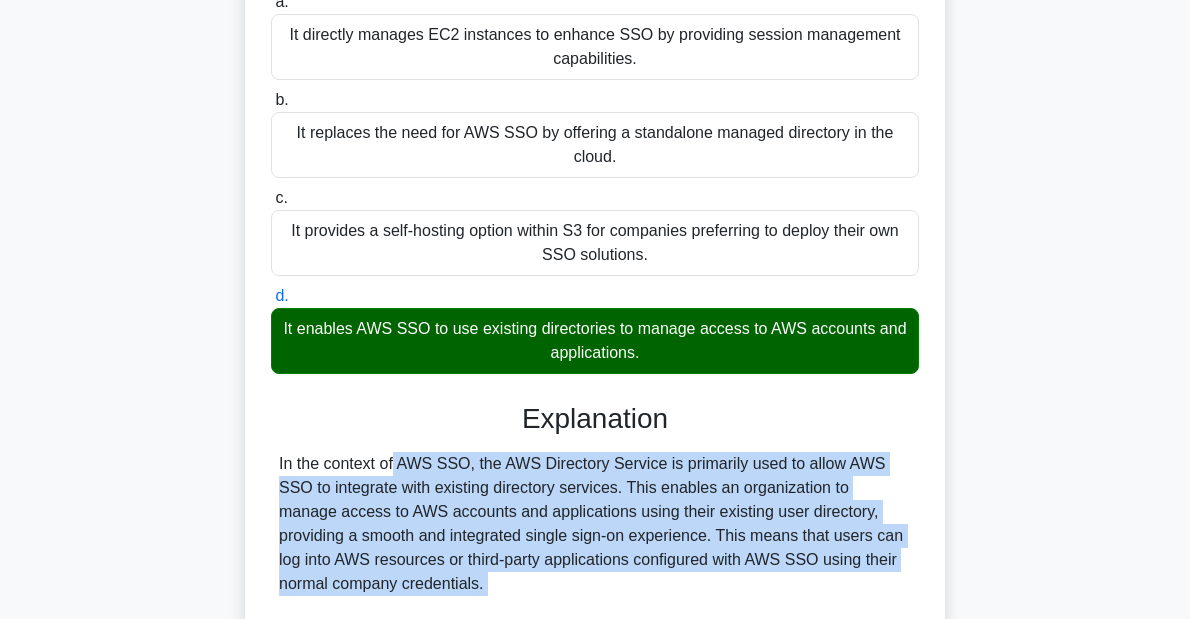 click on "In the context of AWS SSO, the AWS Directory Service is primarily used to allow AWS SSO to integrate with existing directory services. This enables an organization to manage access to AWS accounts and applications using their existing user directory, providing a smooth and integrated single sign-on experience. This means that users can log into AWS resources or third-party applications configured with AWS SSO using their normal company credentials. The other options are incorrect for the following reasons: The AWS Directory Service is not involved directly in managing EC2 instances for session management or self-hosting options within S3 for deploying SSO solutions. These are not functions of the AWS Directory Service. Furthermore, AWS Directory Service does not replace AWS SSO, but rather works with it to use existing identity management systems to simplify the sign-on process." at bounding box center (595, 608) 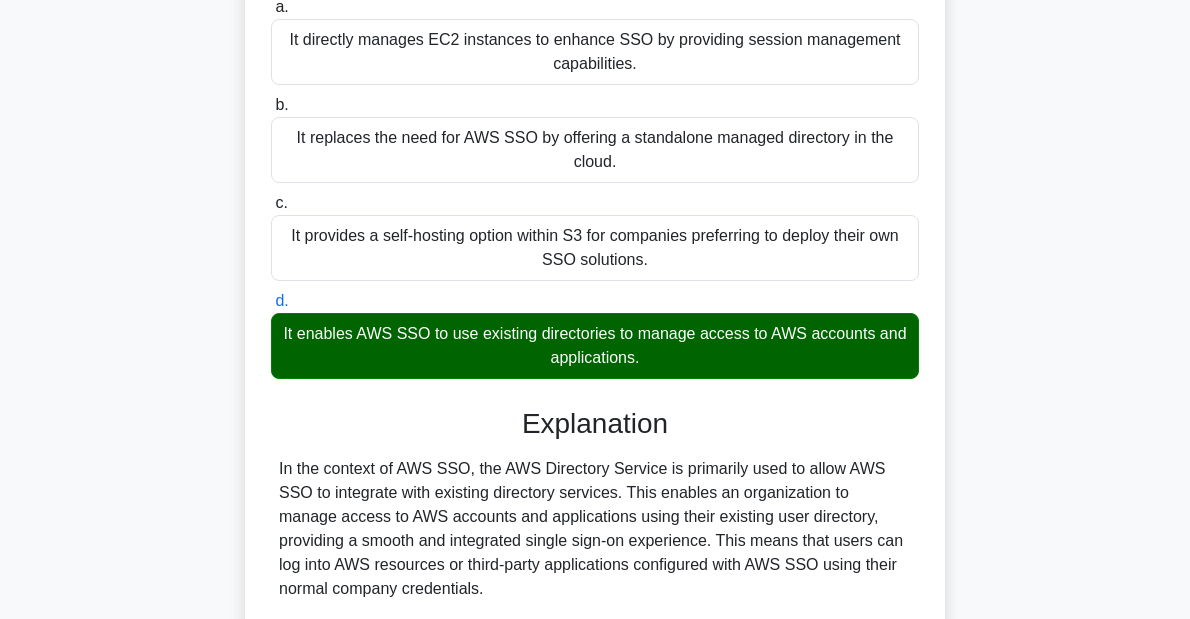 click on "In the context of AWS SSO, which of the following statements best describes the capability of the AWS Directory Service?
.spinner_0XTQ{transform-origin:center;animation:spinner_y6GP .75s linear infinite}@keyframes spinner_y6GP{100%{transform:rotate(360deg)}}
a.
It directly manages EC2 instances to enhance SSO by providing session management capabilities.
b. c. d." at bounding box center (595, 418) 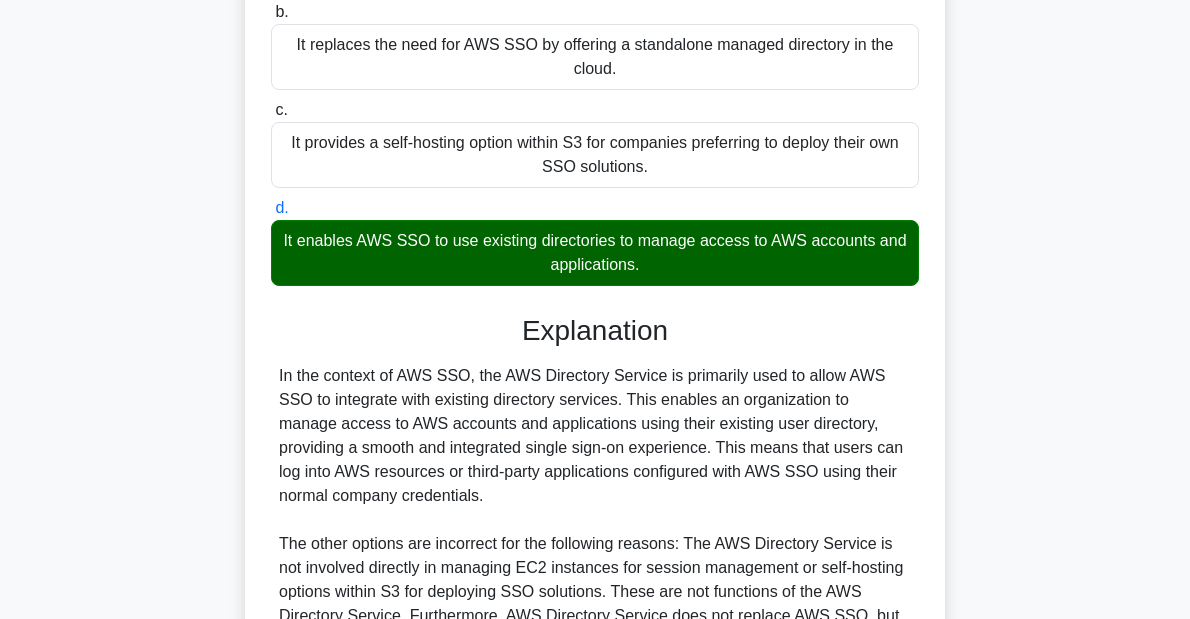 scroll, scrollTop: 564, scrollLeft: 0, axis: vertical 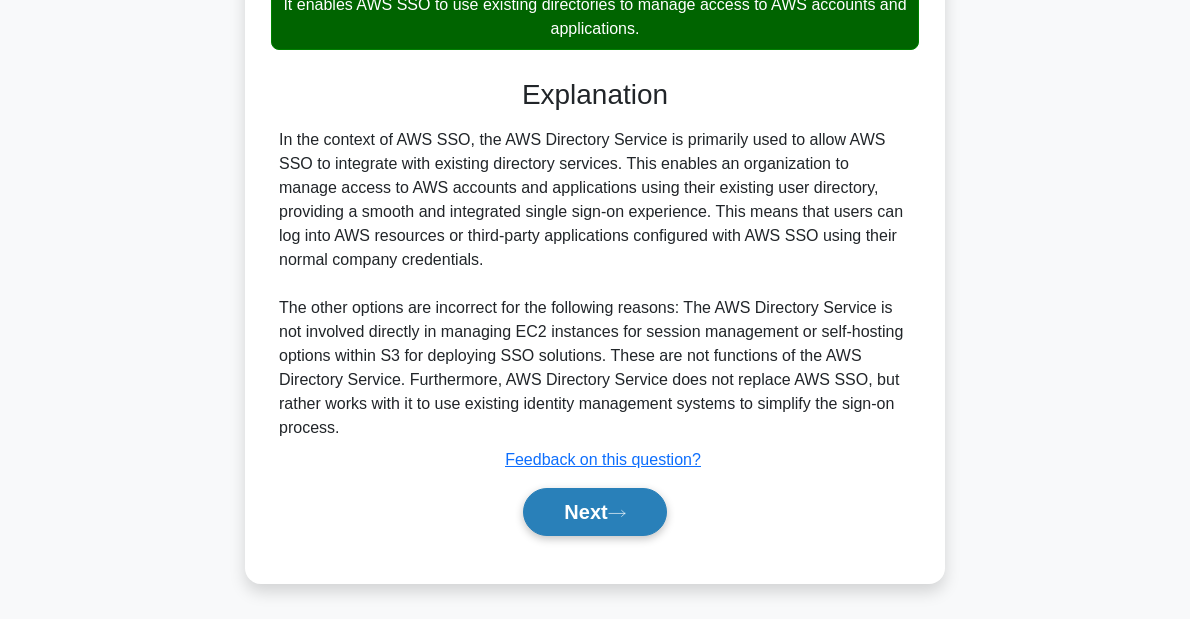 click on "Next" at bounding box center [594, 512] 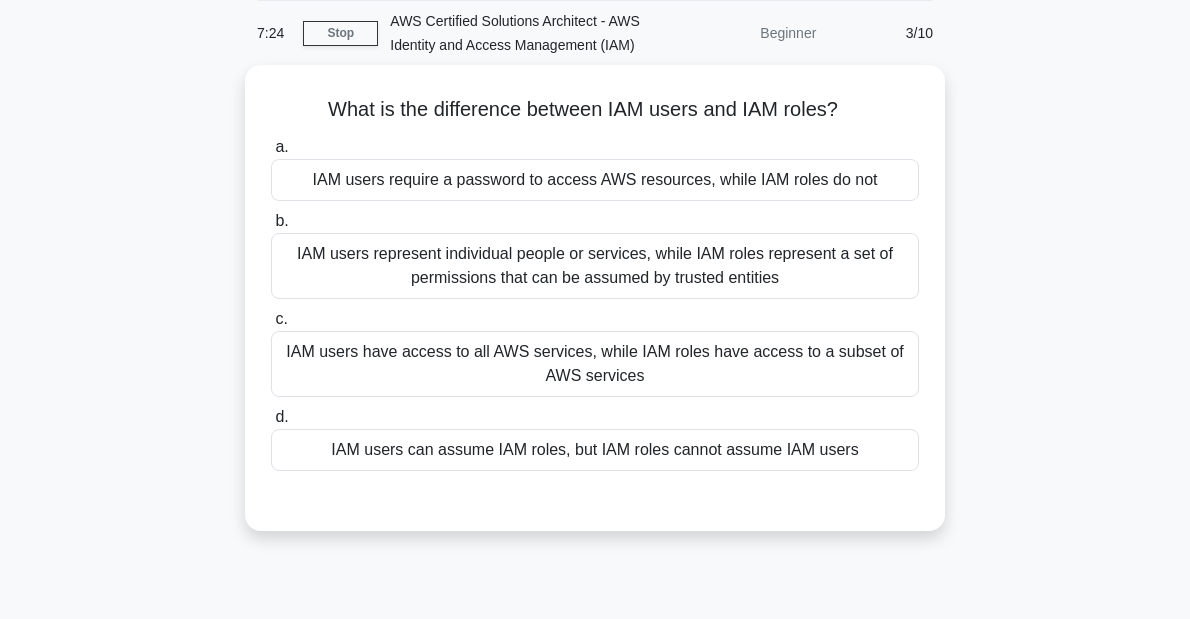 scroll, scrollTop: 62, scrollLeft: 0, axis: vertical 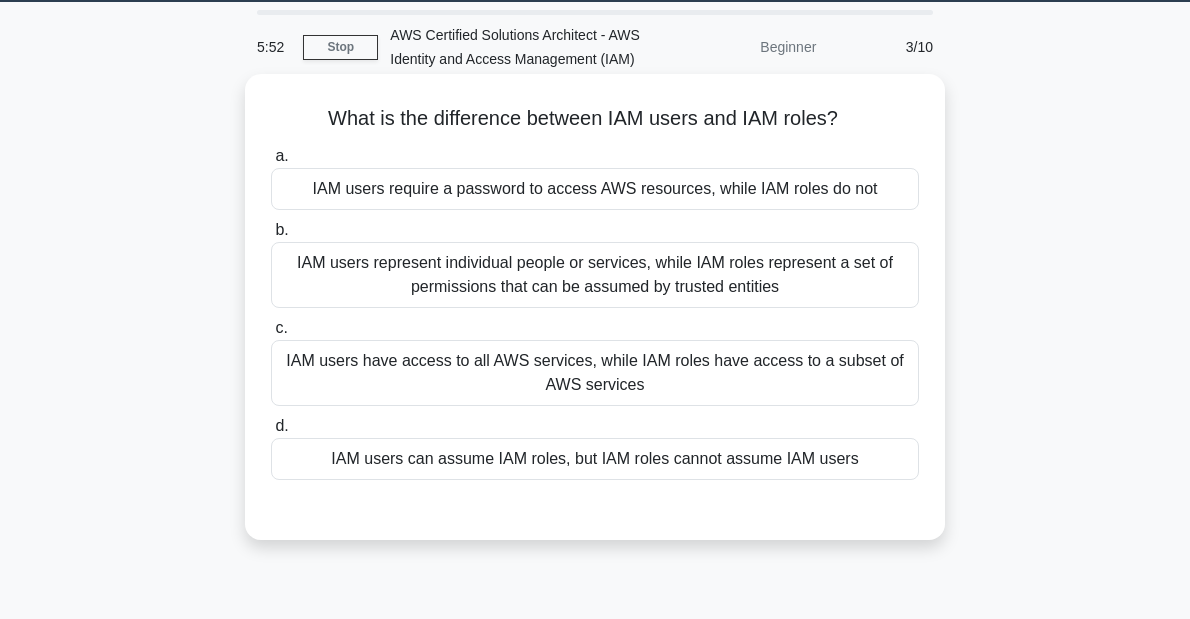 click on "IAM users can assume IAM roles, but IAM roles cannot assume IAM users" at bounding box center [595, 459] 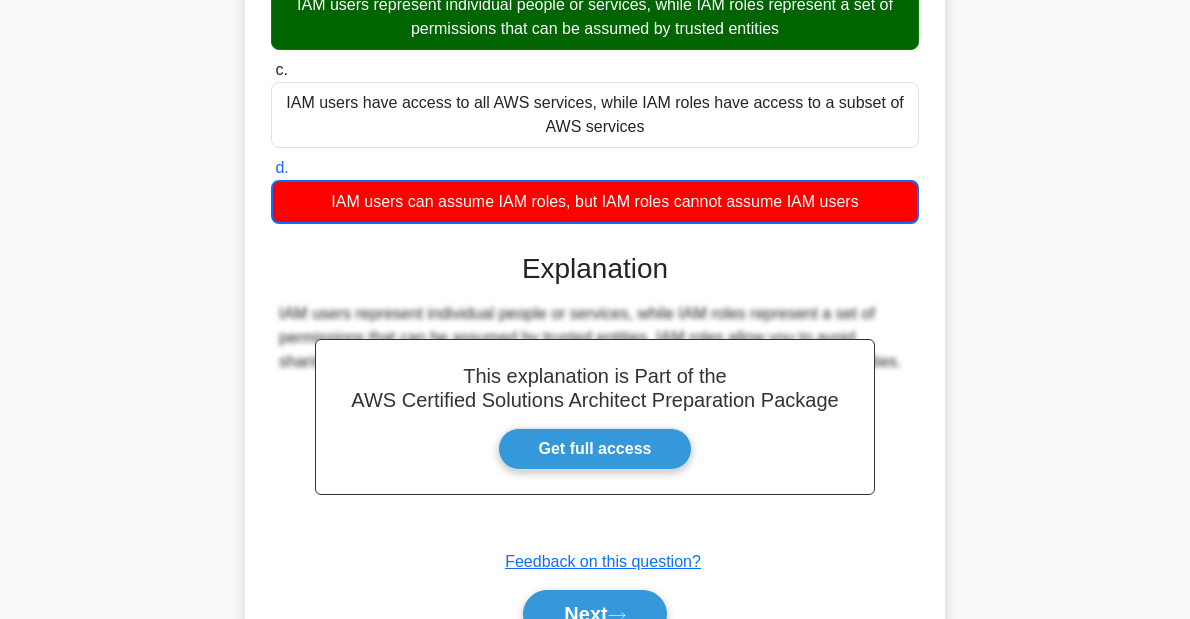 scroll, scrollTop: 462, scrollLeft: 0, axis: vertical 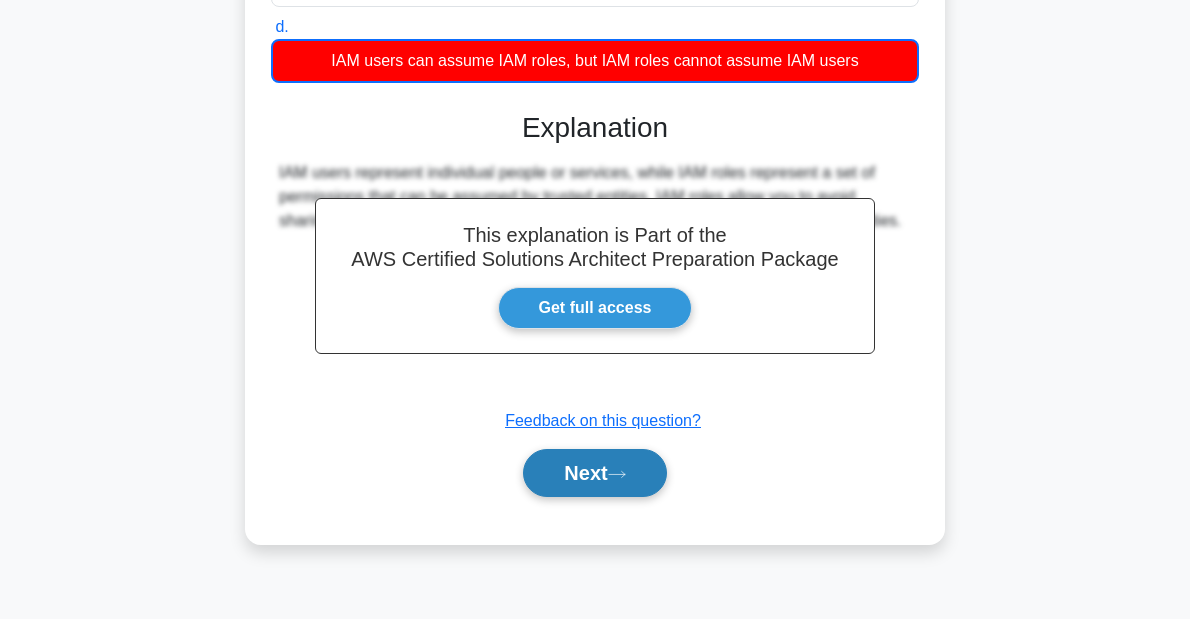 click on "Next" at bounding box center [594, 473] 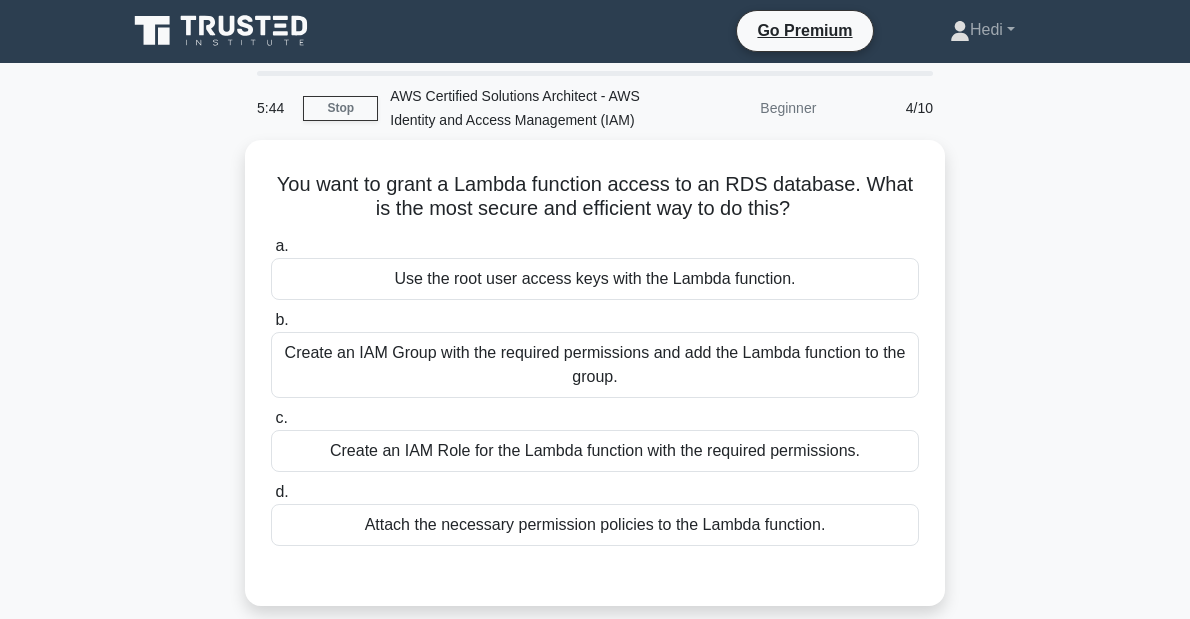 scroll, scrollTop: 0, scrollLeft: 0, axis: both 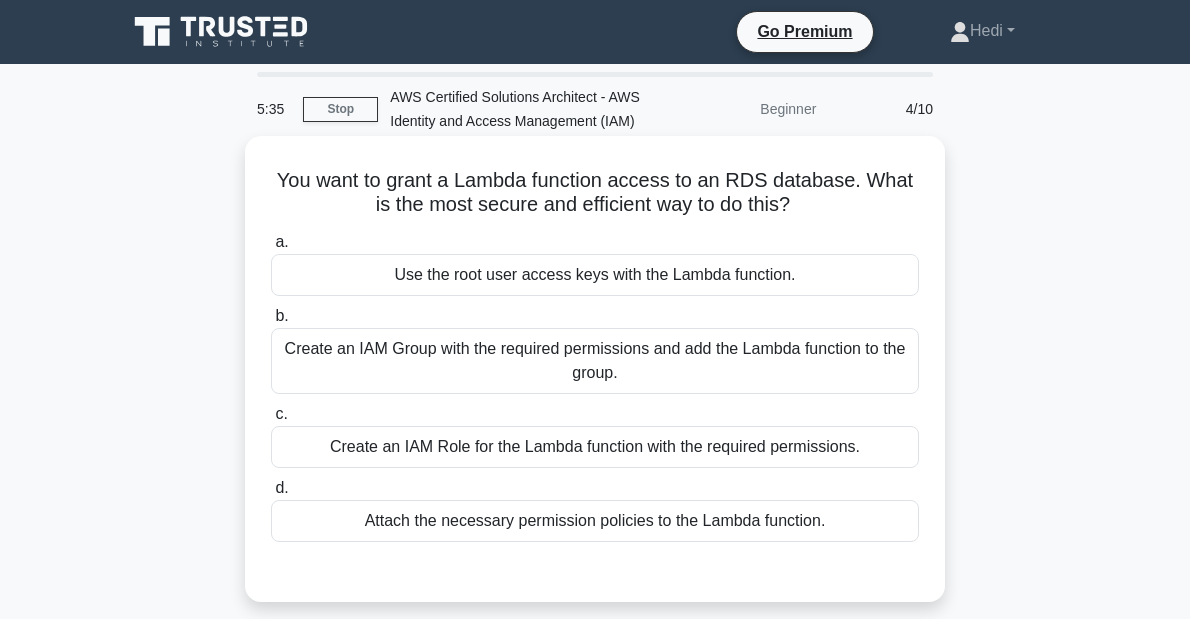 drag, startPoint x: 284, startPoint y: 183, endPoint x: 795, endPoint y: 211, distance: 511.76654 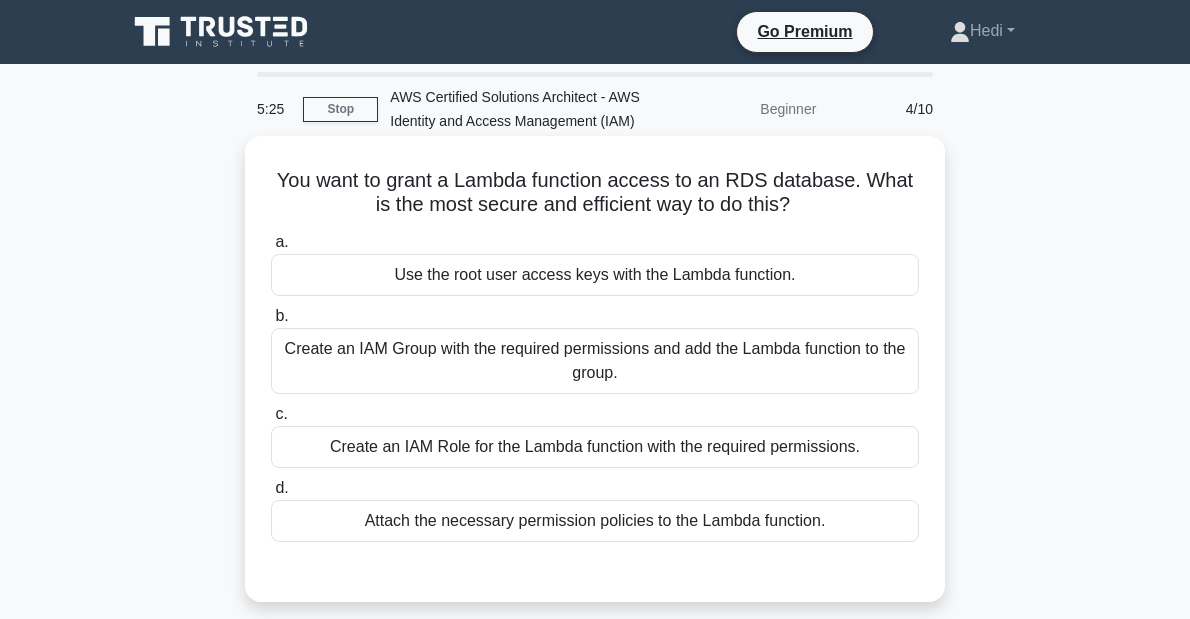 click on "Create an IAM Role for the Lambda function with the required permissions." at bounding box center [595, 447] 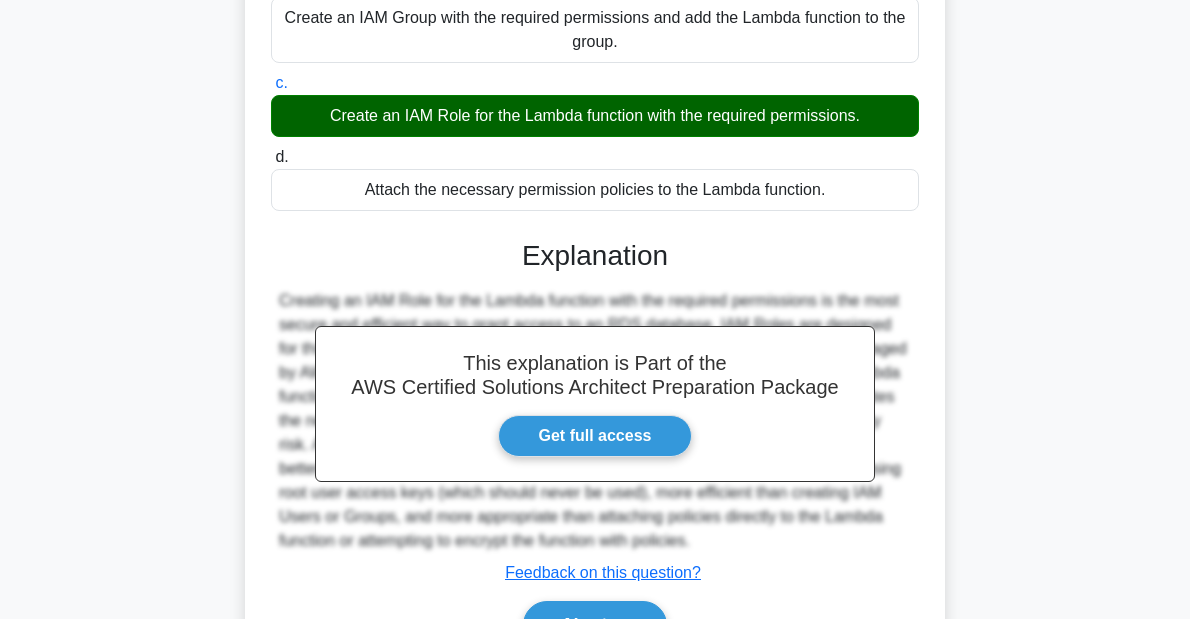 scroll, scrollTop: 462, scrollLeft: 0, axis: vertical 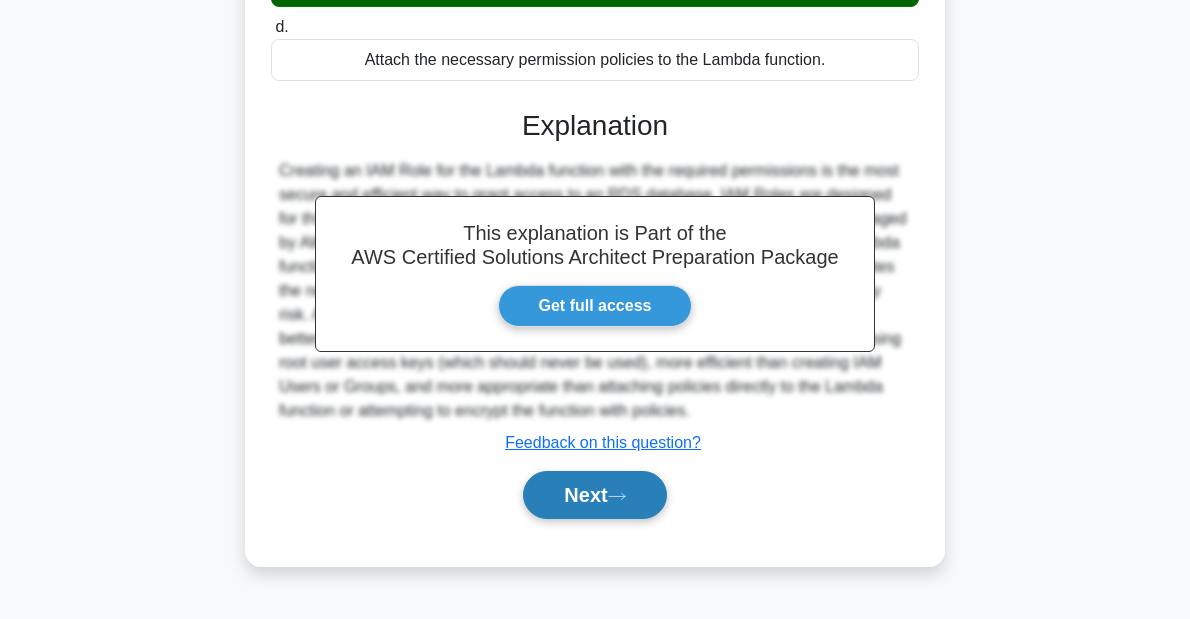 click on "Next" at bounding box center [594, 495] 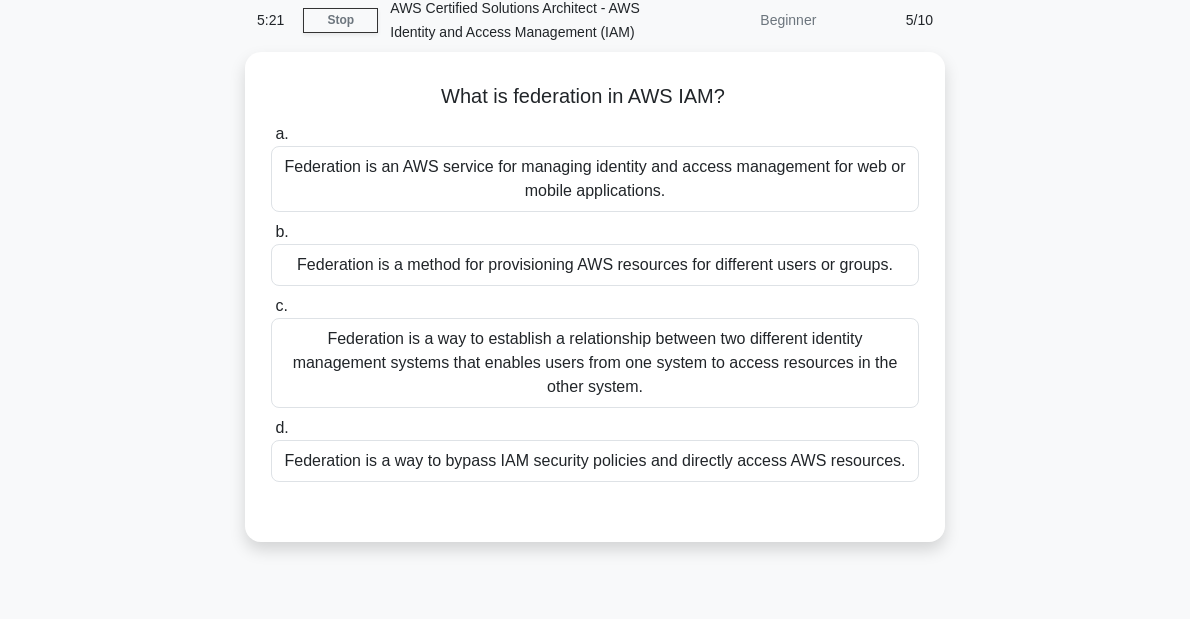 scroll, scrollTop: 62, scrollLeft: 0, axis: vertical 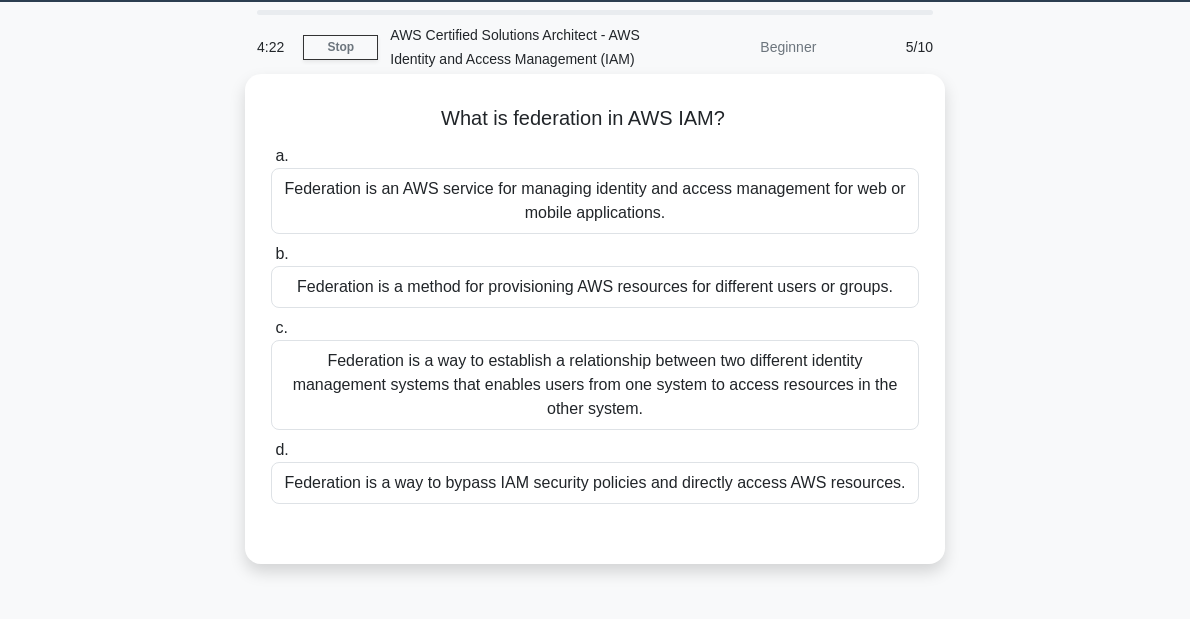 click on "Federation is a way to establish a relationship between two different identity management systems that enables users from one system to access resources in the other system." at bounding box center [595, 385] 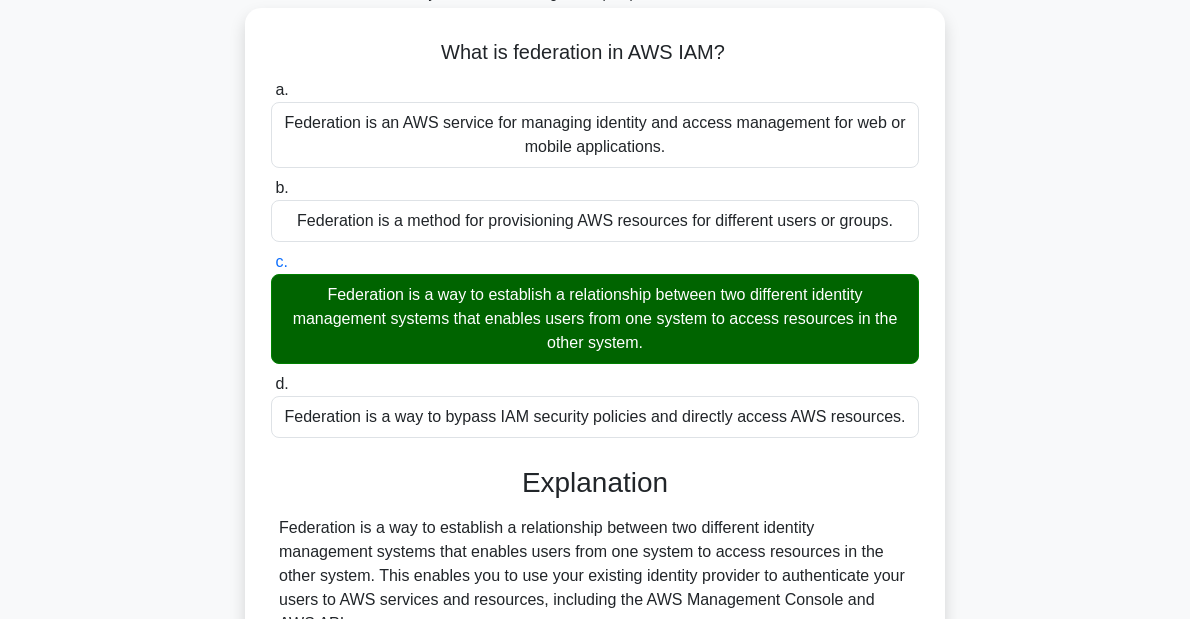 scroll, scrollTop: 302, scrollLeft: 0, axis: vertical 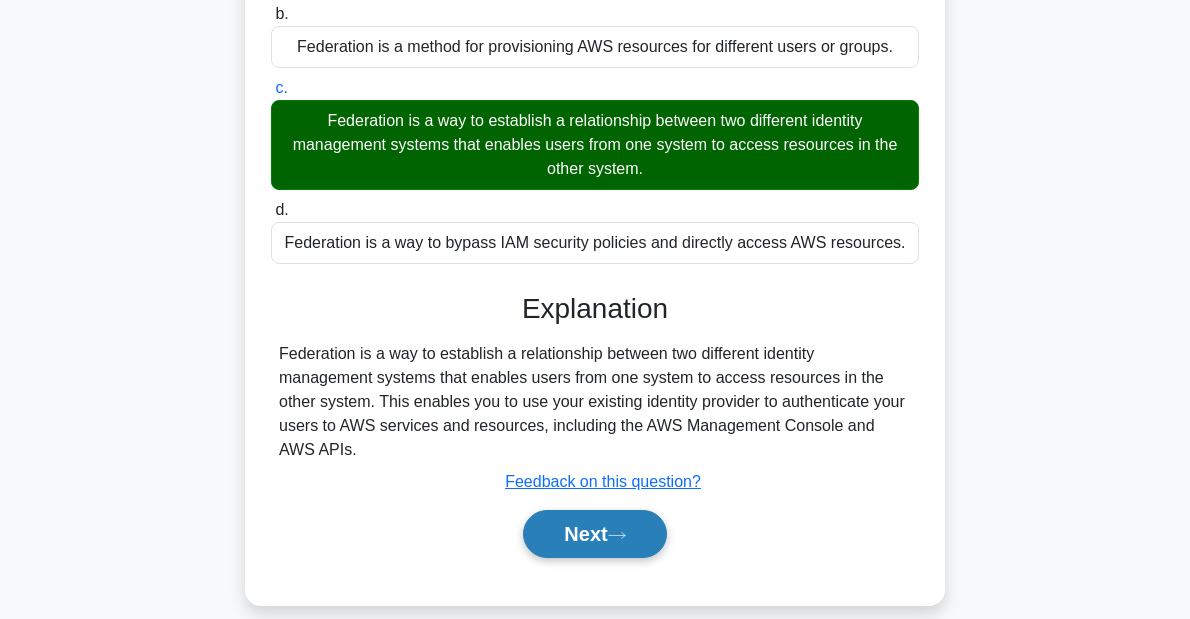 click on "Next" at bounding box center (594, 534) 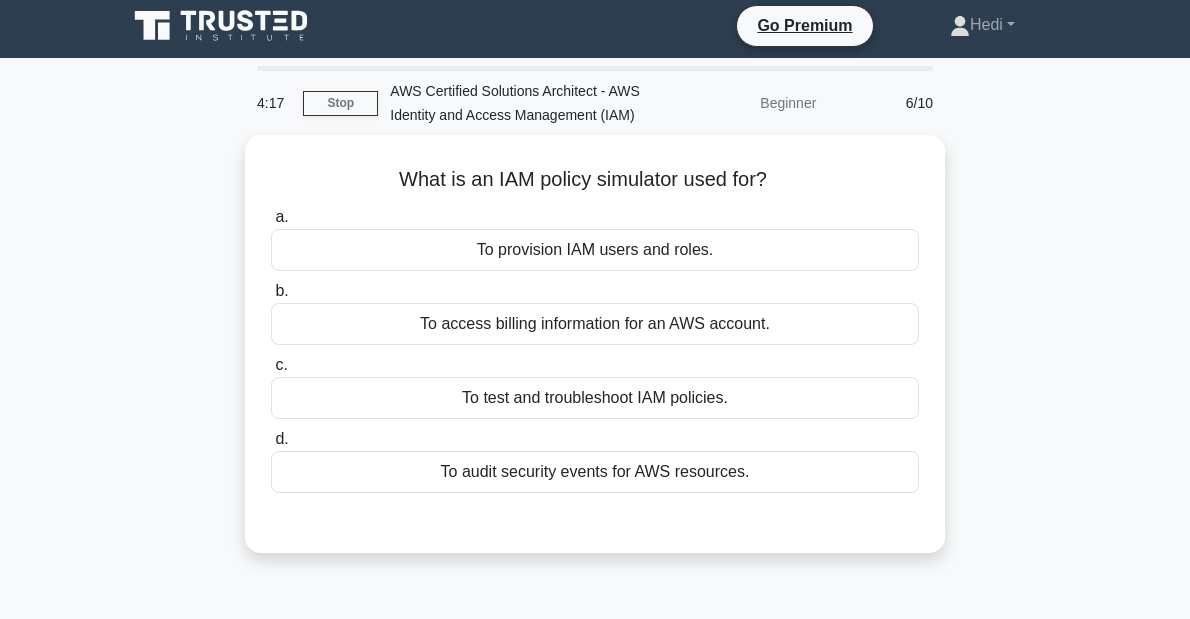scroll, scrollTop: 0, scrollLeft: 0, axis: both 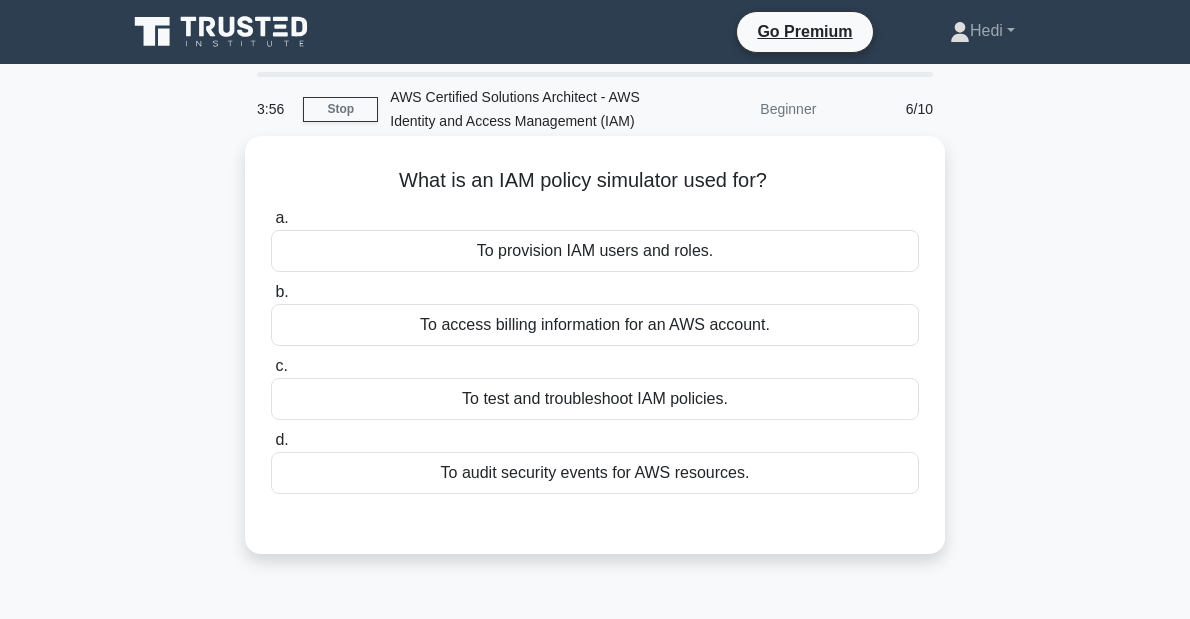click on "To test and troubleshoot IAM policies." at bounding box center (595, 399) 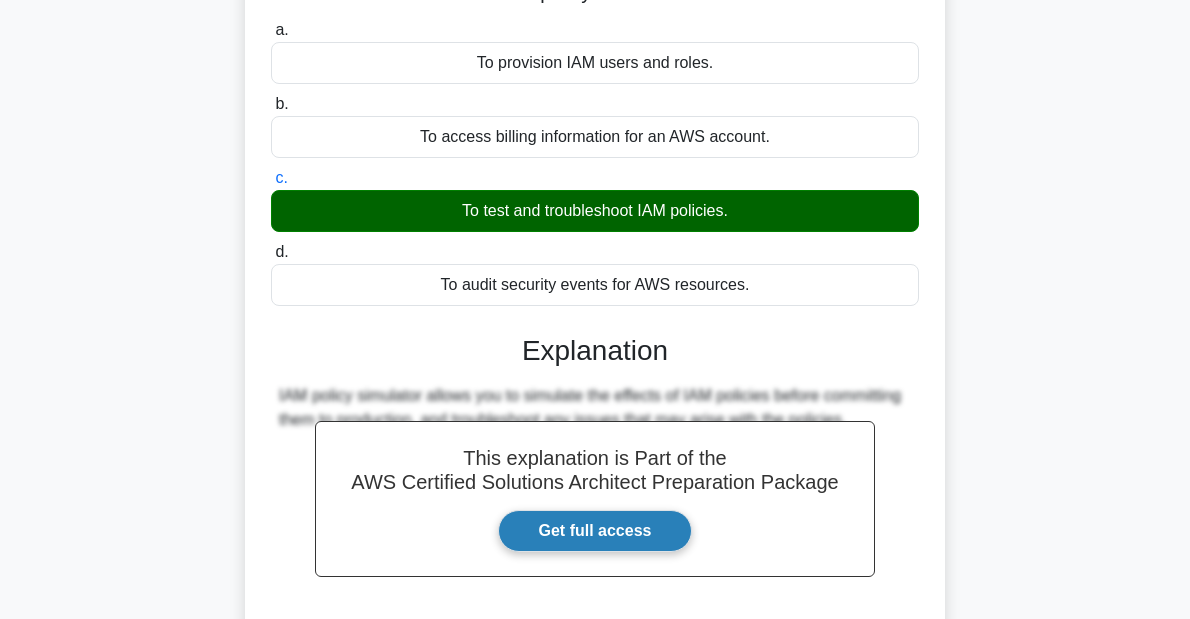 scroll, scrollTop: 400, scrollLeft: 0, axis: vertical 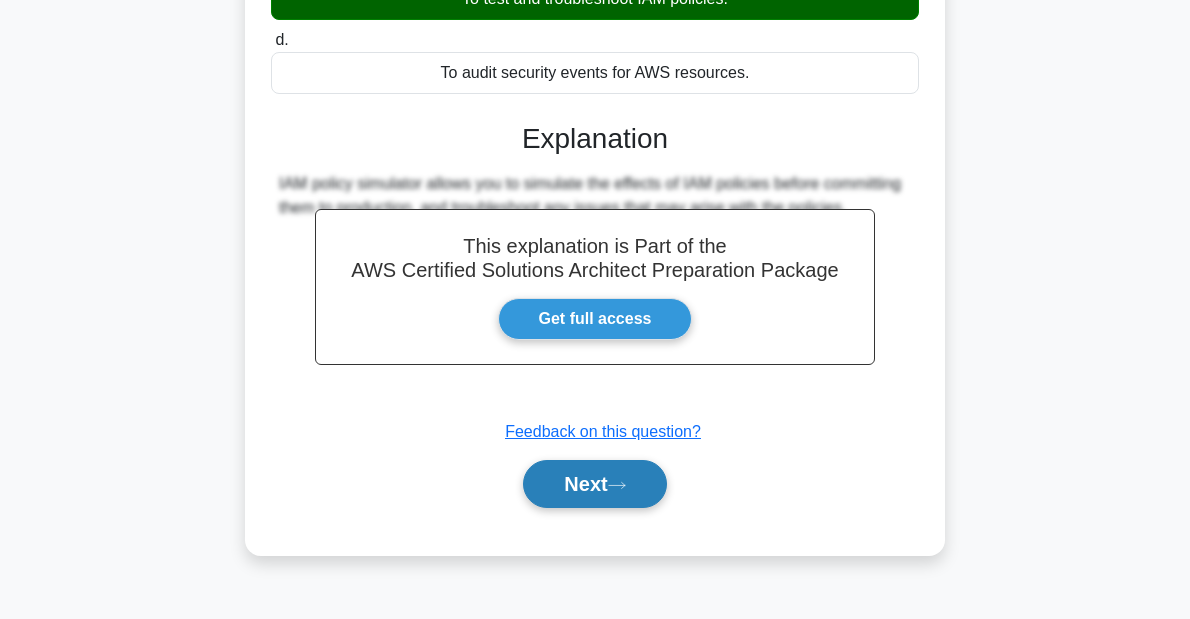 click on "Next" at bounding box center [594, 484] 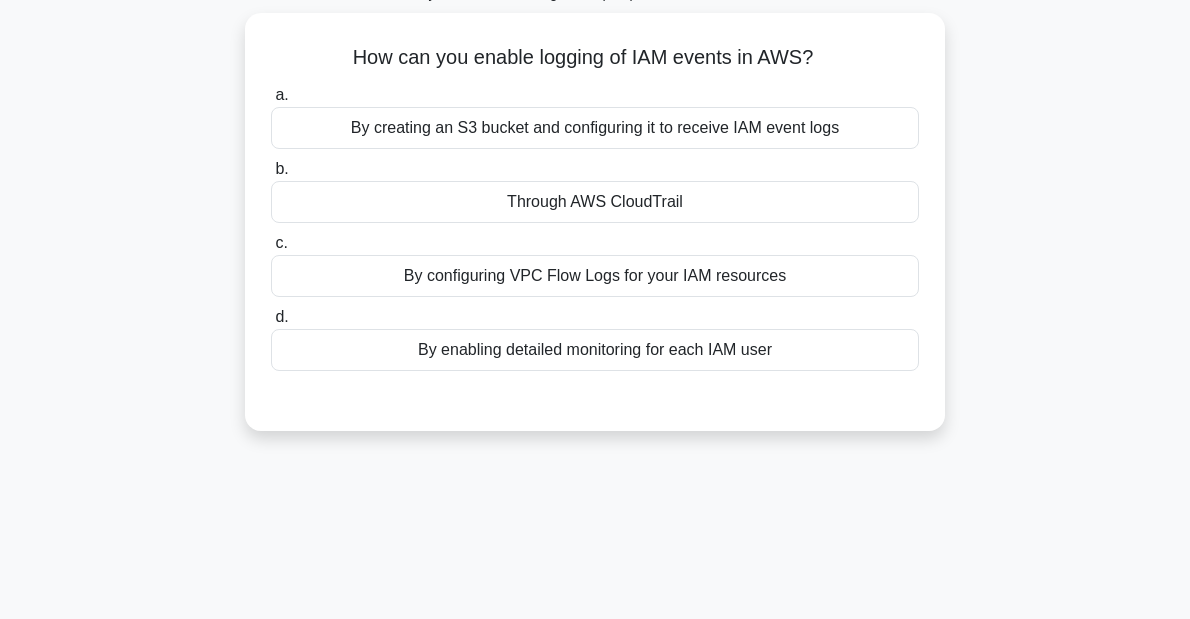 scroll, scrollTop: 0, scrollLeft: 0, axis: both 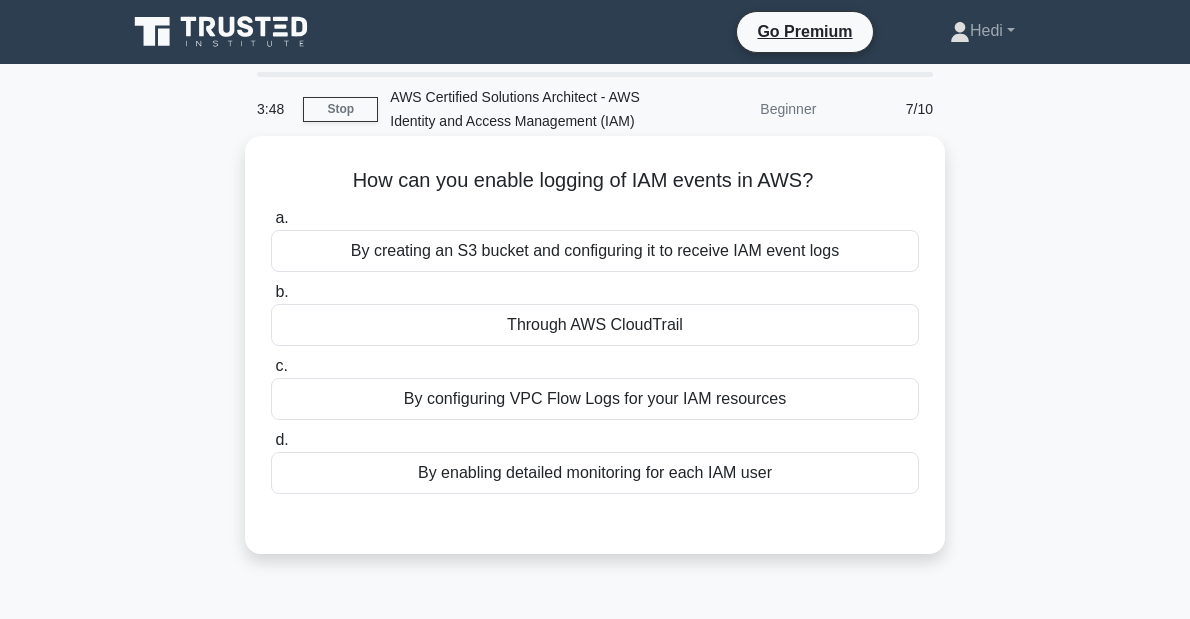 click on "How can you enable logging of IAM events in AWS?
.spinner_0XTQ{transform-origin:center;animation:spinner_y6GP .75s linear infinite}@keyframes spinner_y6GP{100%{transform:rotate(360deg)}}" at bounding box center [595, 181] 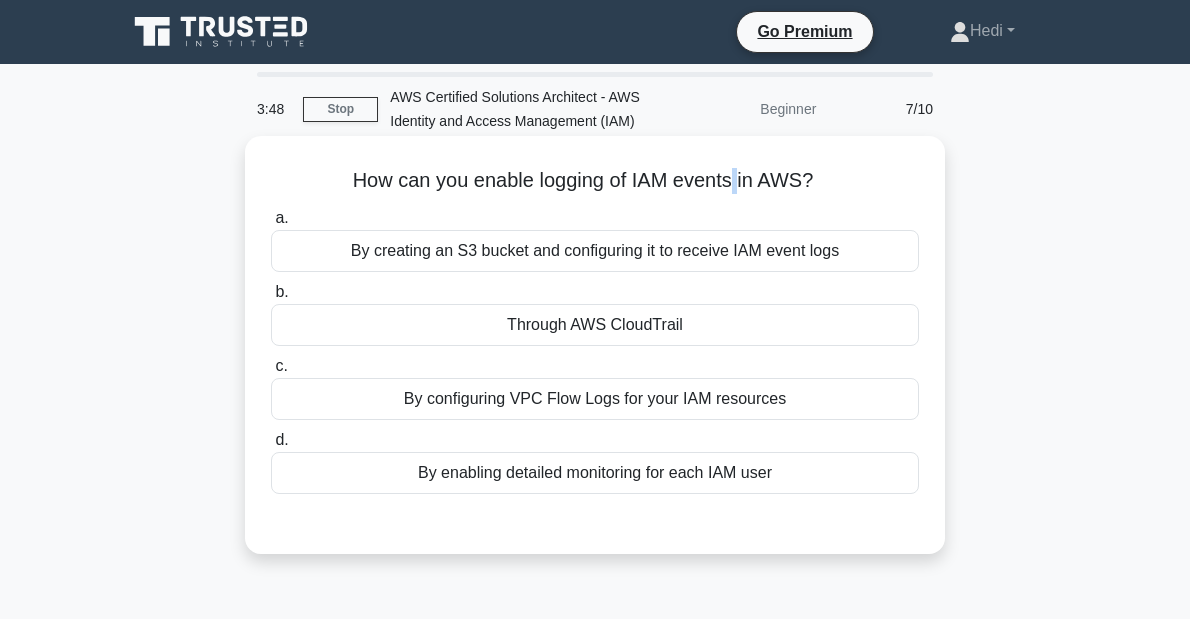 click on "How can you enable logging of IAM events in AWS?
.spinner_0XTQ{transform-origin:center;animation:spinner_y6GP .75s linear infinite}@keyframes spinner_y6GP{100%{transform:rotate(360deg)}}" at bounding box center (595, 181) 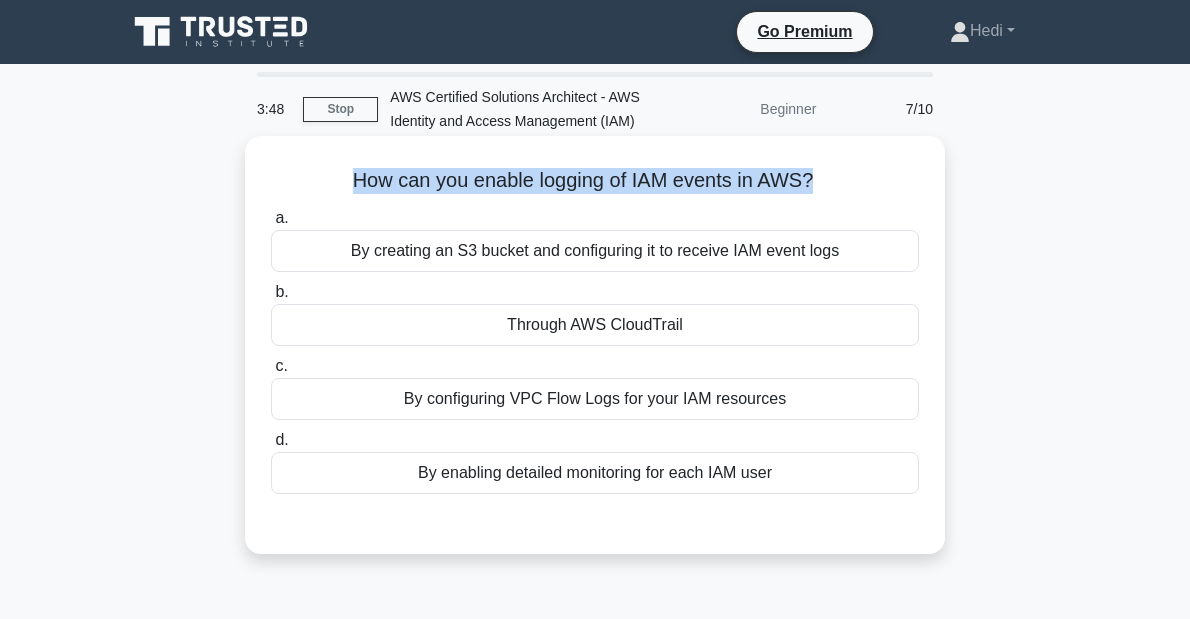 click on "How can you enable logging of IAM events in AWS?
.spinner_0XTQ{transform-origin:center;animation:spinner_y6GP .75s linear infinite}@keyframes spinner_y6GP{100%{transform:rotate(360deg)}}" at bounding box center (595, 181) 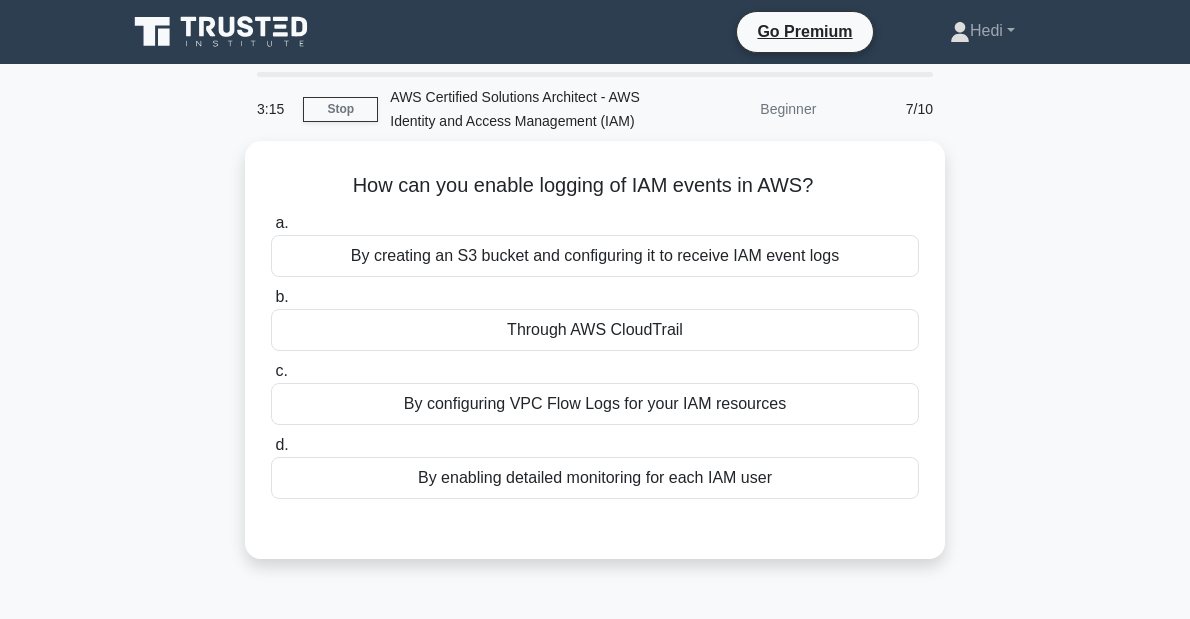 click on "How can you enable logging of IAM events in AWS?
.spinner_0XTQ{transform-origin:center;animation:spinner_y6GP .75s linear infinite}@keyframes spinner_y6GP{100%{transform:rotate(360deg)}}
a.
By creating an S3 bucket and configuring it to receive IAM event logs
b." at bounding box center (595, 362) 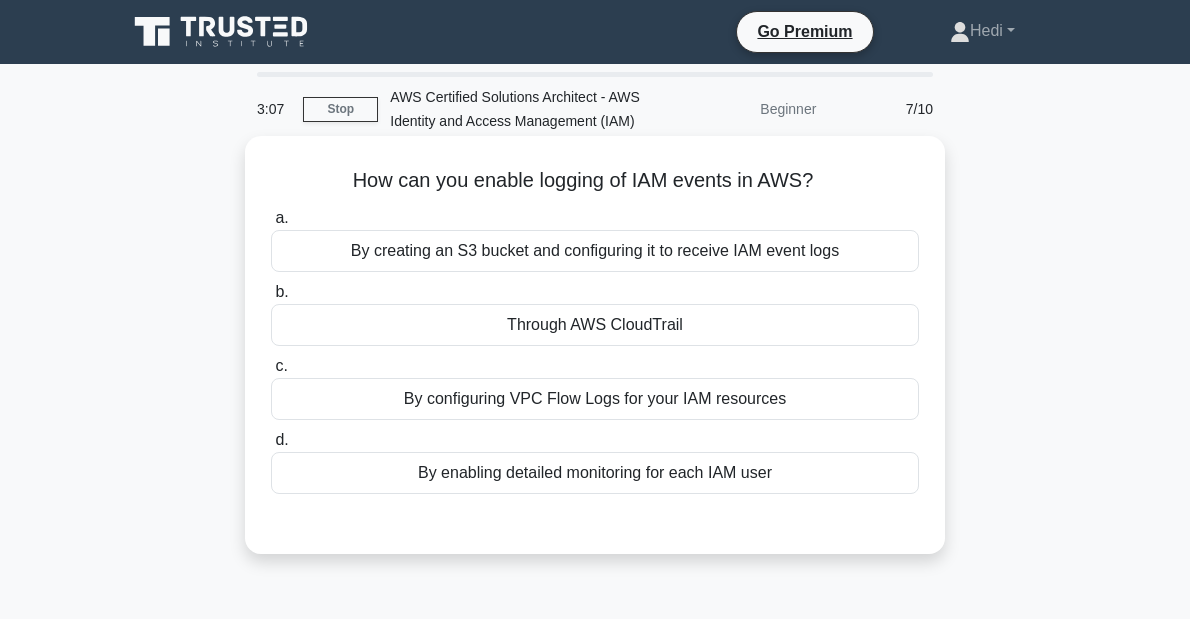 click on "Through AWS CloudTrail" at bounding box center [595, 325] 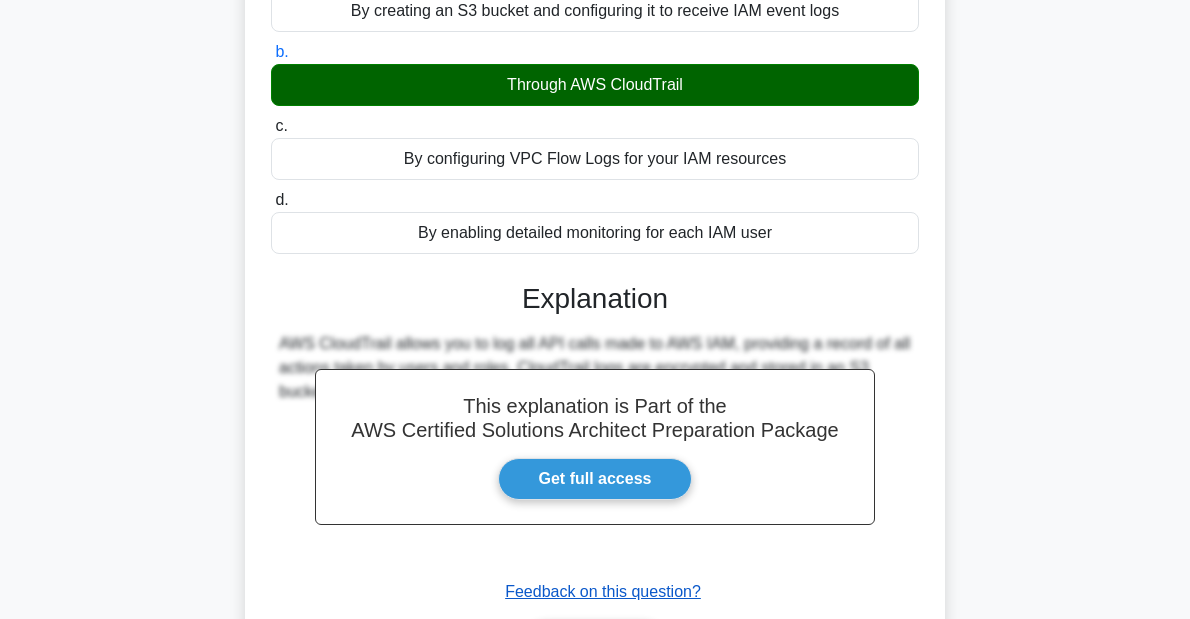 scroll, scrollTop: 462, scrollLeft: 0, axis: vertical 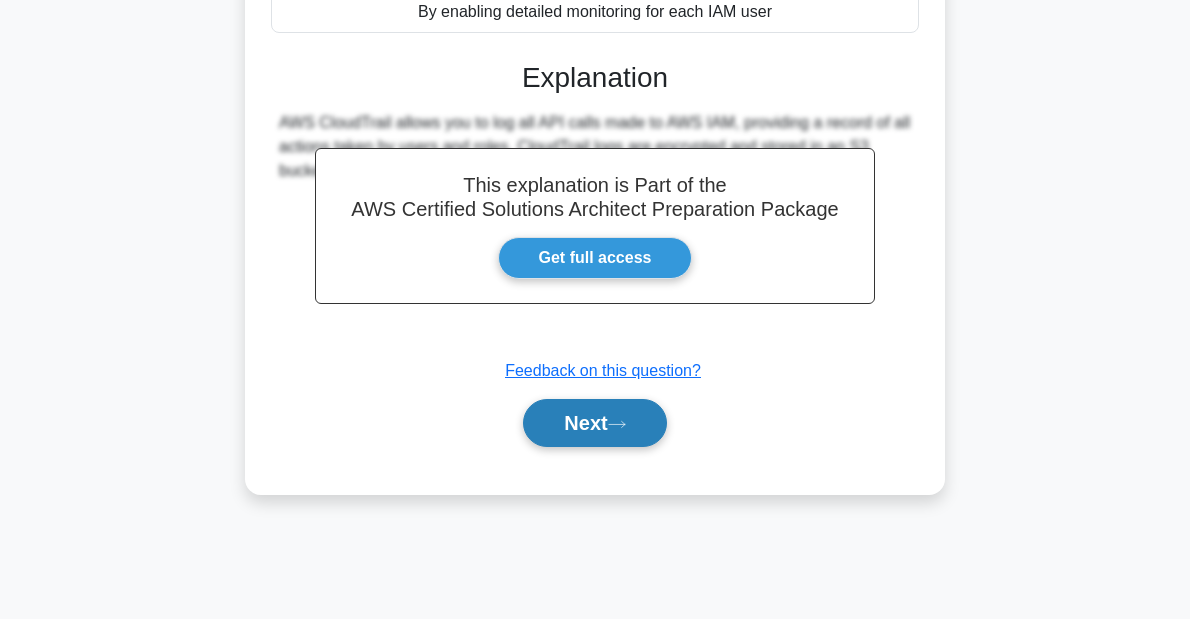 click on "Next" at bounding box center (594, 423) 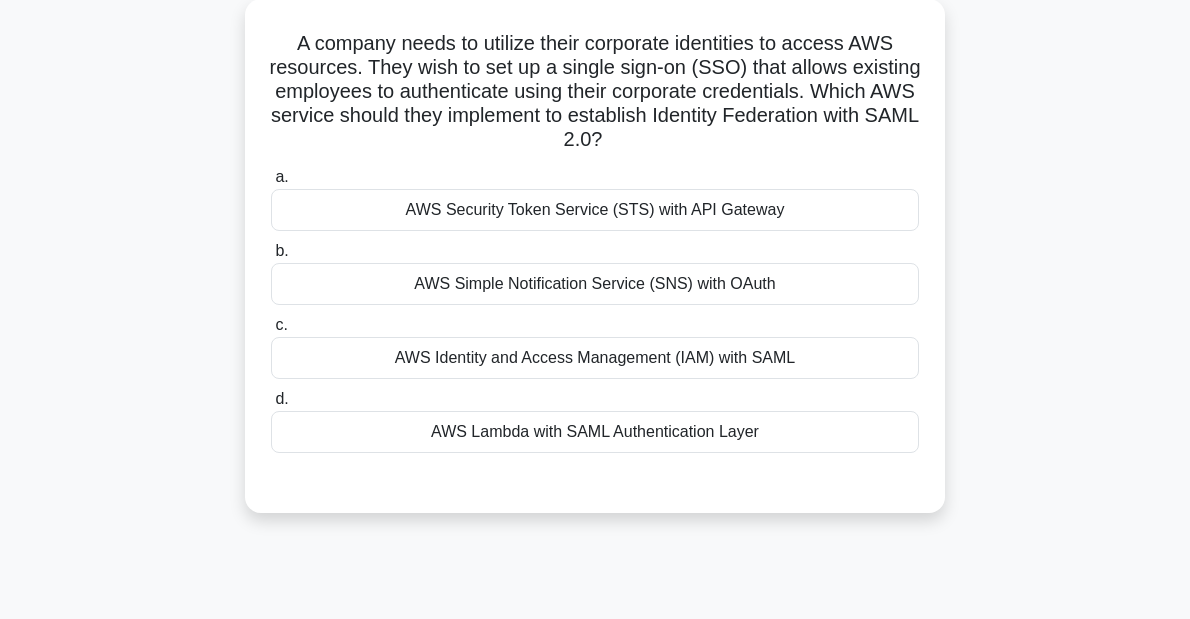 scroll, scrollTop: 142, scrollLeft: 0, axis: vertical 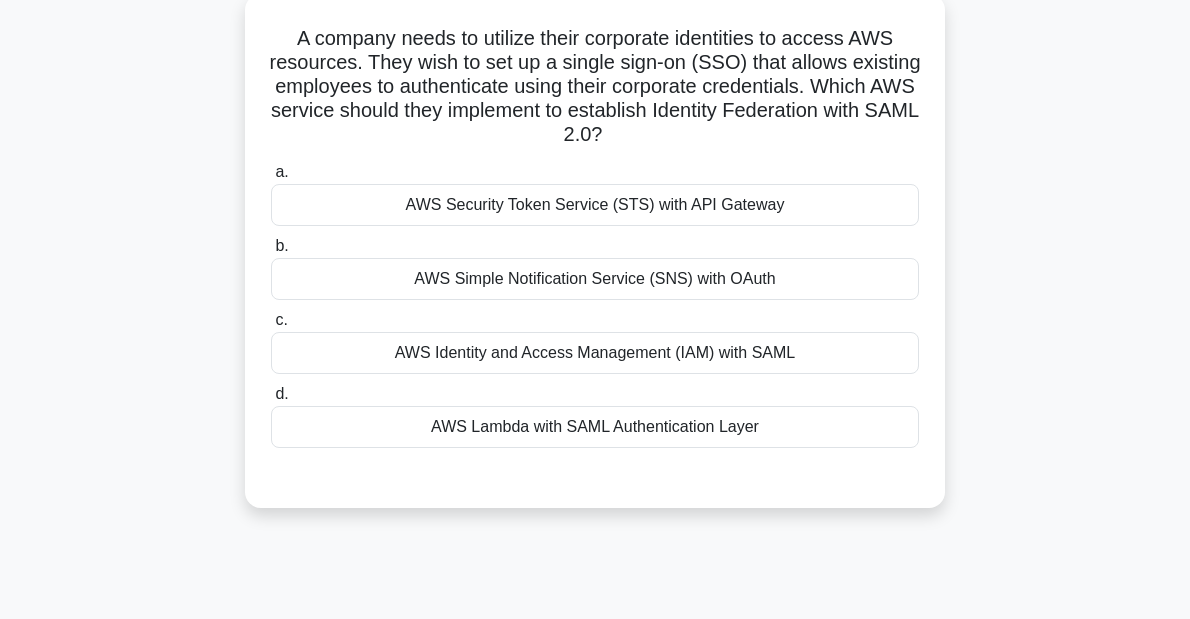 click on "AWS Security Token Service (STS) with API Gateway" at bounding box center [595, 205] 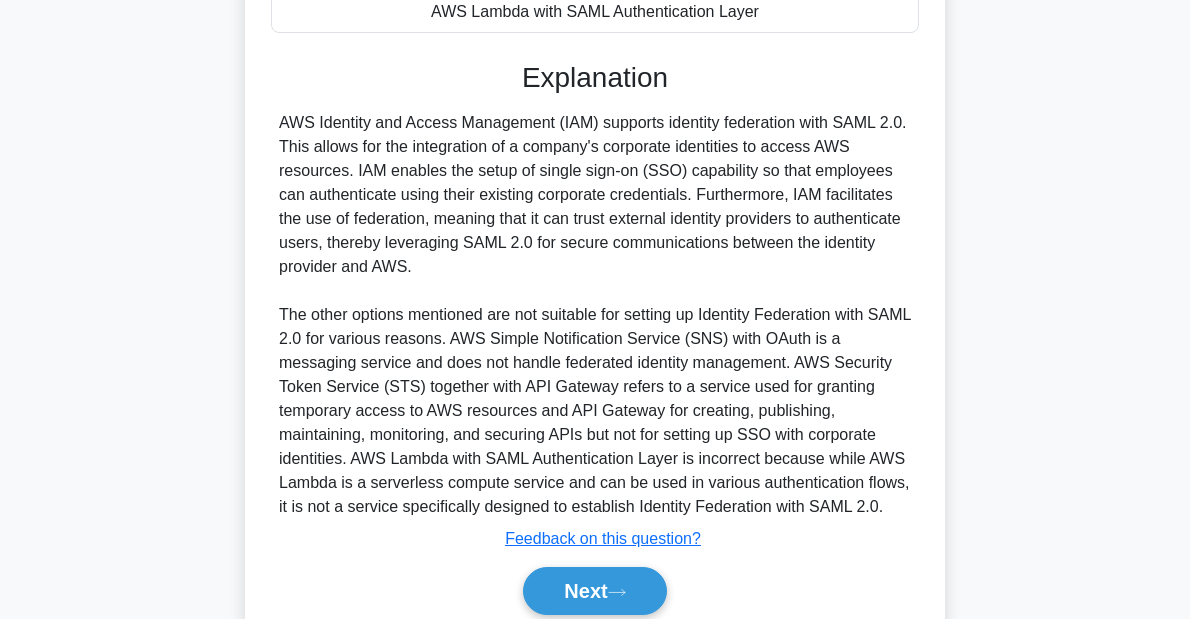 scroll, scrollTop: 622, scrollLeft: 0, axis: vertical 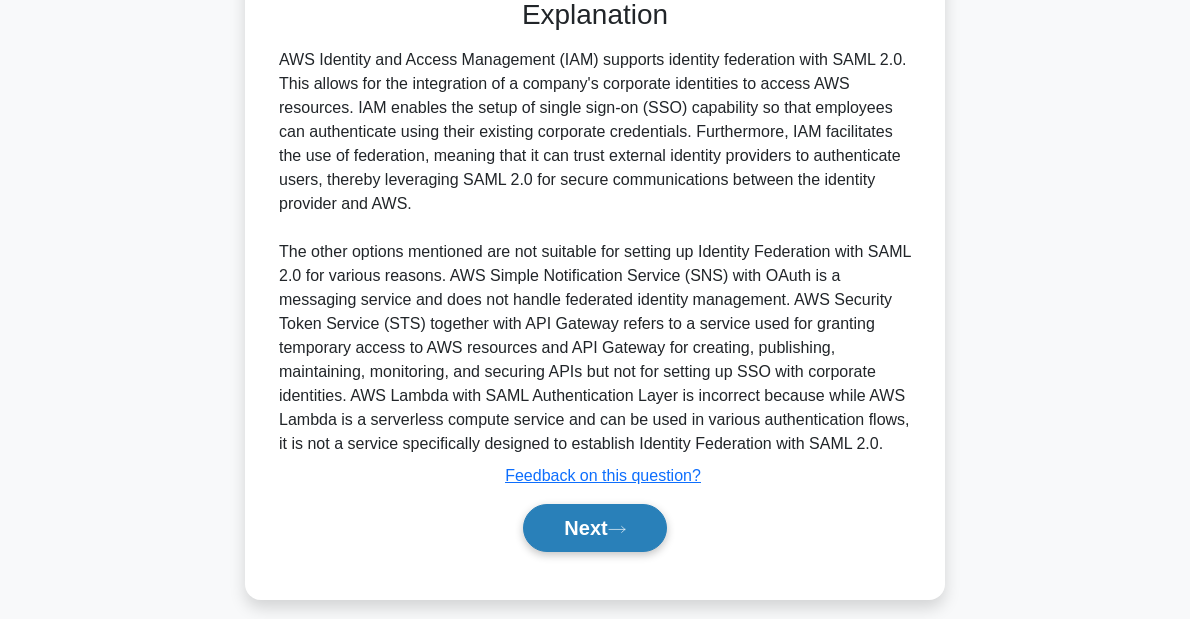 click on "Next" at bounding box center (594, 528) 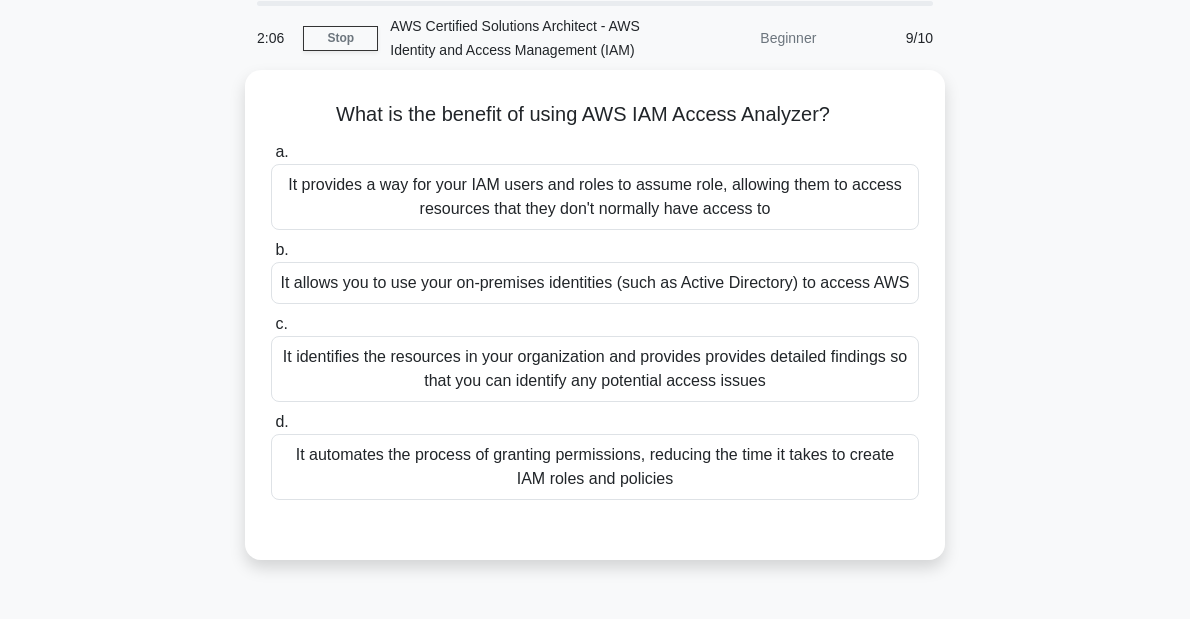scroll, scrollTop: 0, scrollLeft: 0, axis: both 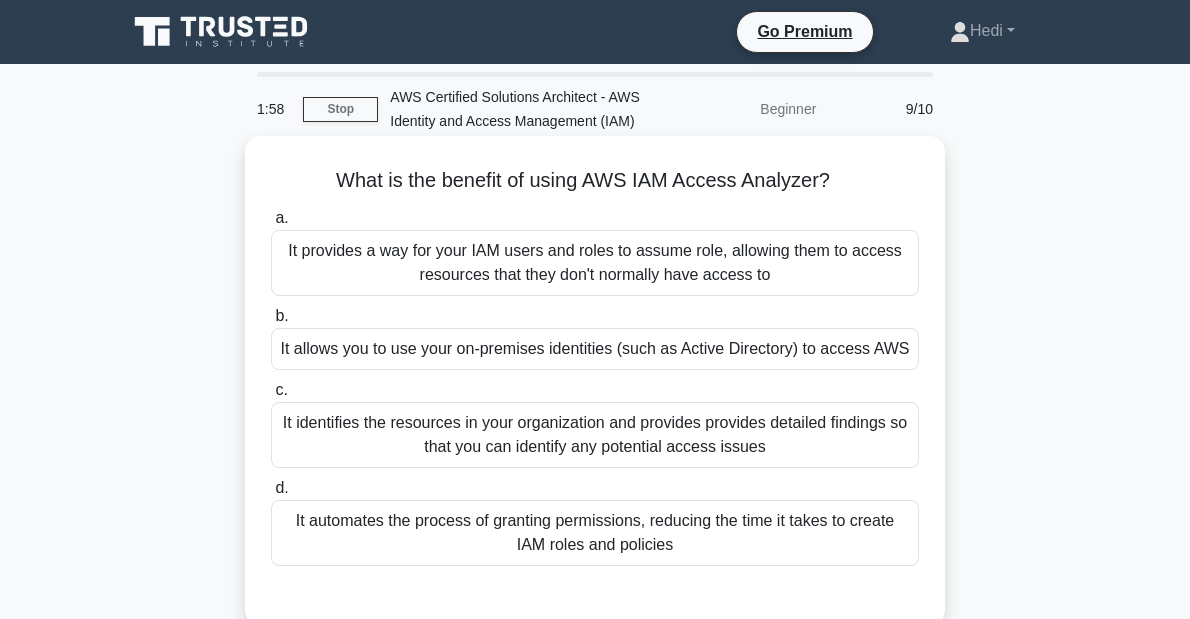 drag, startPoint x: 839, startPoint y: 182, endPoint x: 334, endPoint y: 175, distance: 505.04852 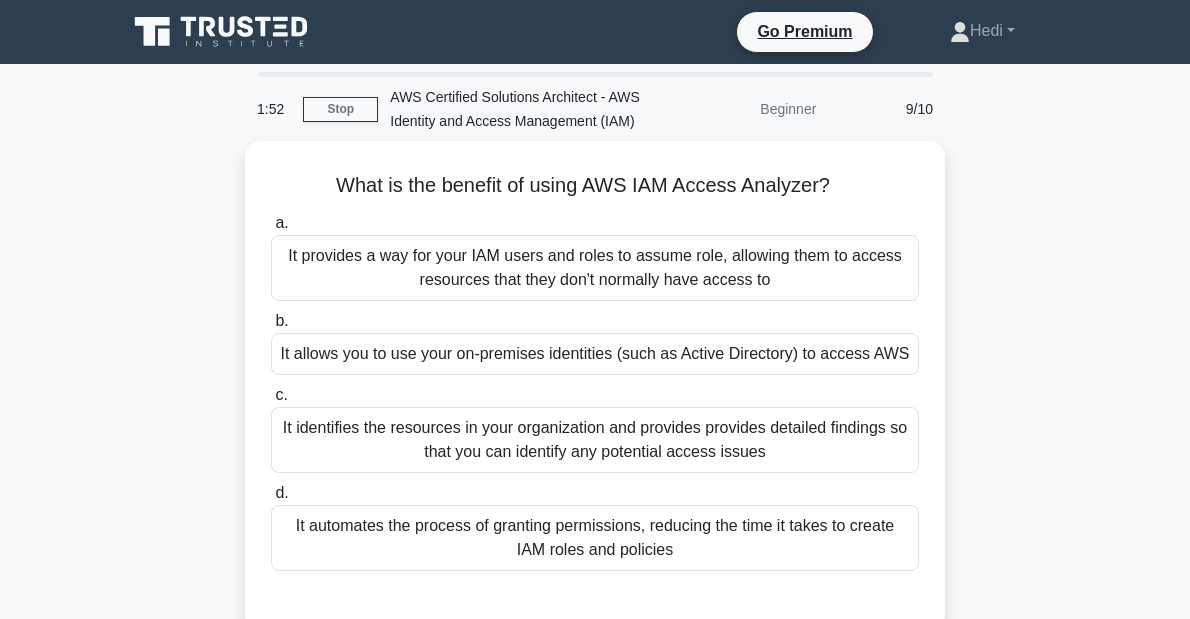 click on "What is the benefit of using AWS IAM Access Analyzer?
.spinner_0XTQ{transform-origin:center;animation:spinner_y6GP .75s linear infinite}@keyframes spinner_y6GP{100%{transform:rotate(360deg)}}
a.
It provides a way for your IAM users and roles to assume role, allowing them to access resources that they don't normally have access to
b. c. d." at bounding box center (595, 398) 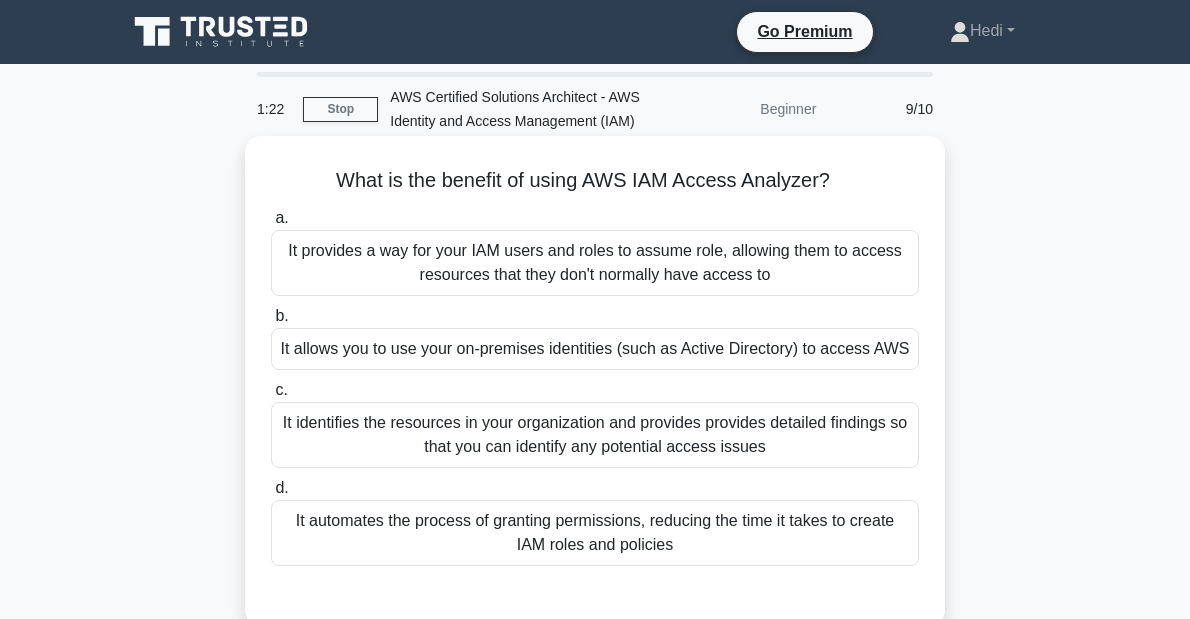 click on "It identifies the resources in your organization and provides provides detailed findings so that you can identify any potential access issues" at bounding box center (595, 435) 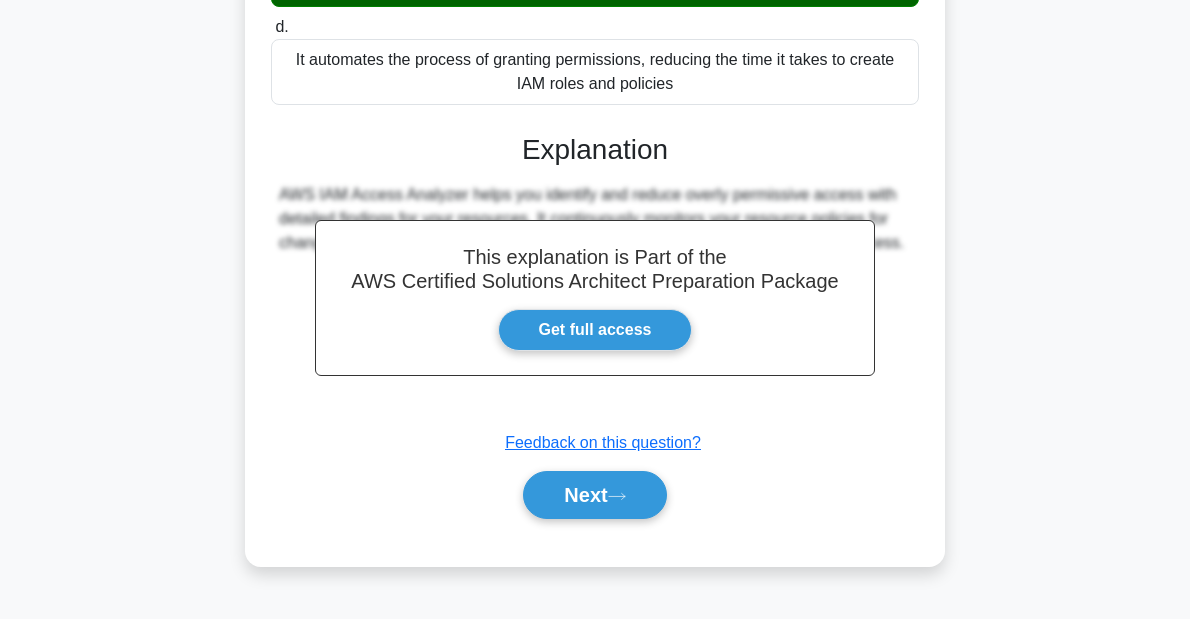 scroll, scrollTop: 462, scrollLeft: 0, axis: vertical 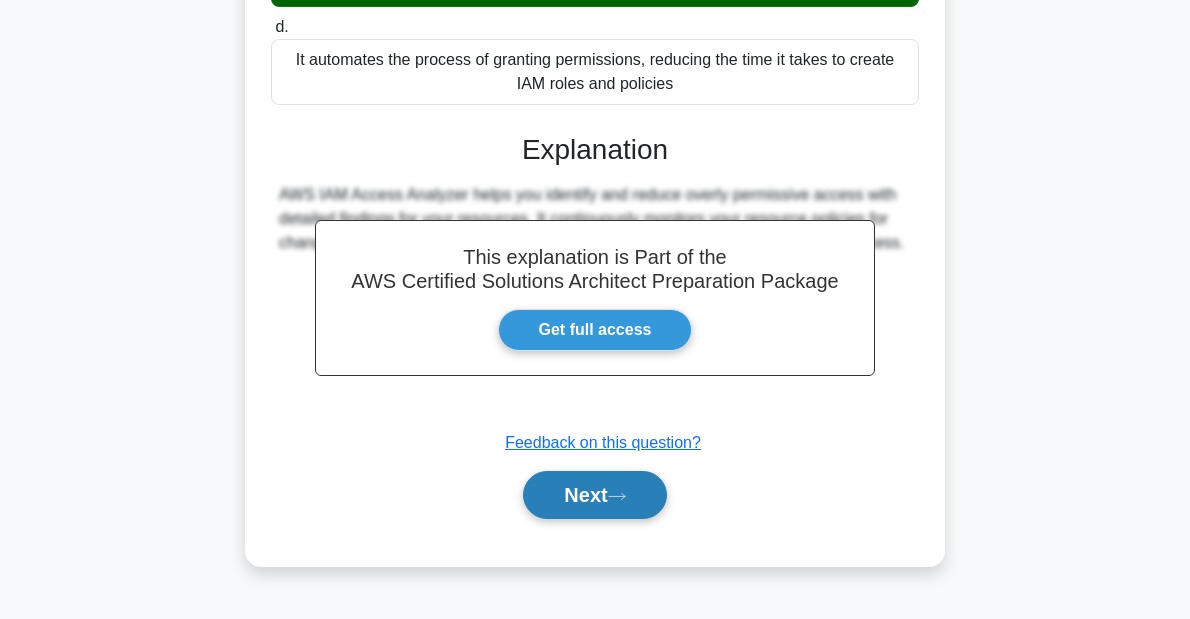 click on "Next" at bounding box center [594, 495] 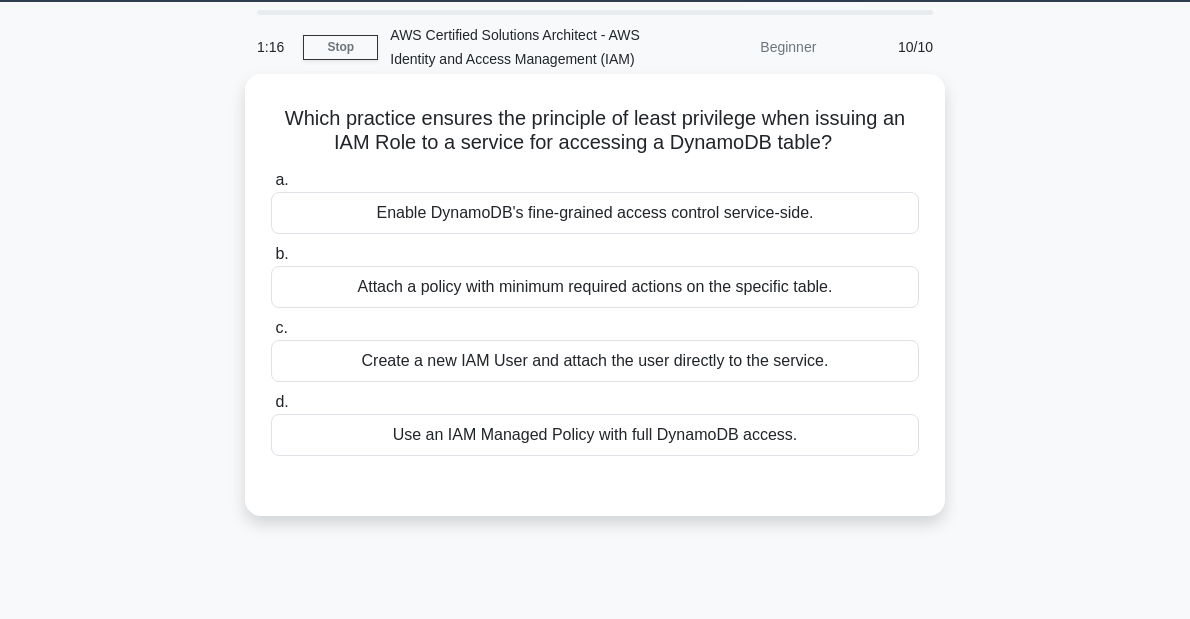 scroll, scrollTop: 0, scrollLeft: 0, axis: both 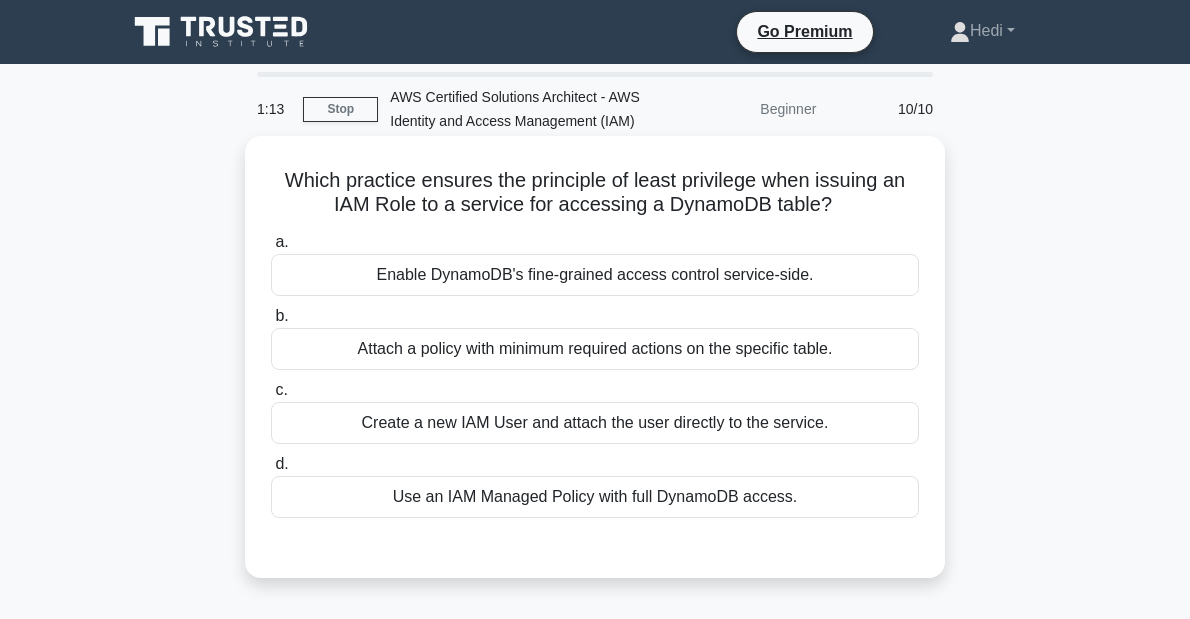click on "Which practice ensures the principle of least privilege when issuing an IAM Role to a service for accessing a DynamoDB table?
.spinner_0XTQ{transform-origin:center;animation:spinner_y6GP .75s linear infinite}@keyframes spinner_y6GP{100%{transform:rotate(360deg)}}" at bounding box center [595, 193] 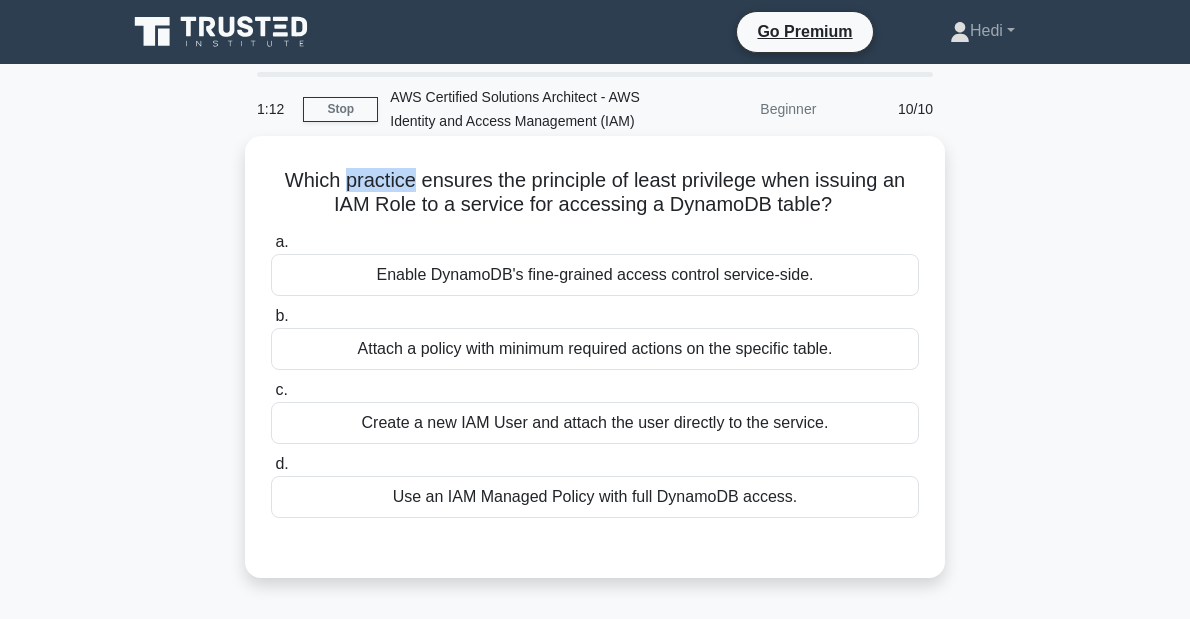 click on "Which practice ensures the principle of least privilege when issuing an IAM Role to a service for accessing a DynamoDB table?
.spinner_0XTQ{transform-origin:center;animation:spinner_y6GP .75s linear infinite}@keyframes spinner_y6GP{100%{transform:rotate(360deg)}}" at bounding box center [595, 193] 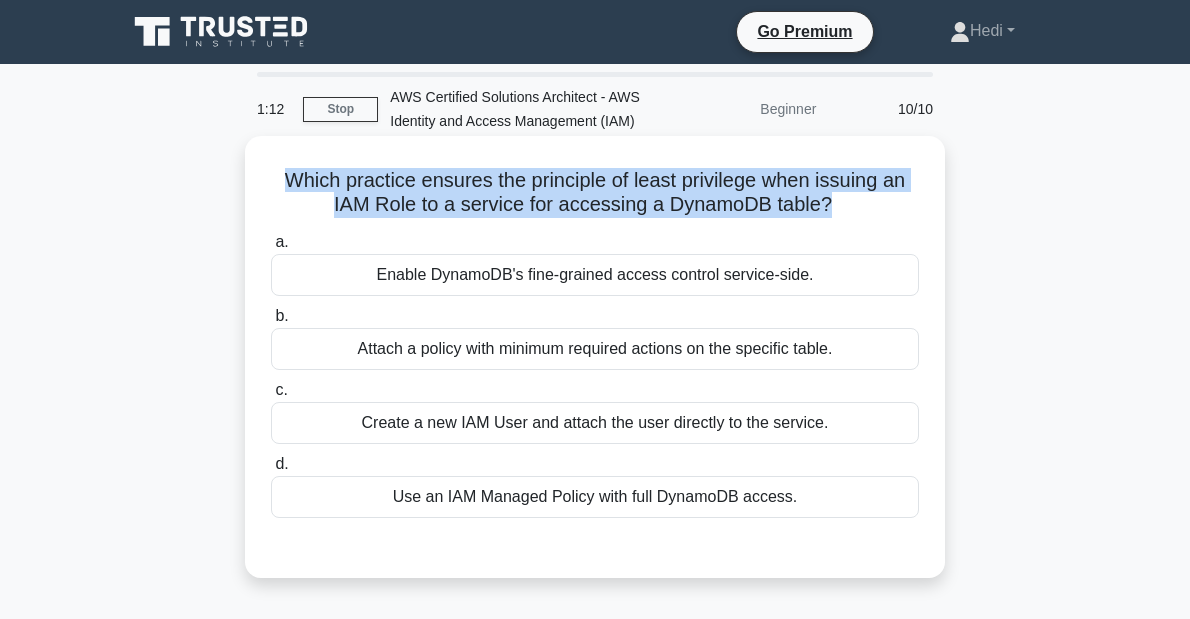 click on "Which practice ensures the principle of least privilege when issuing an IAM Role to a service for accessing a DynamoDB table?
.spinner_0XTQ{transform-origin:center;animation:spinner_y6GP .75s linear infinite}@keyframes spinner_y6GP{100%{transform:rotate(360deg)}}" at bounding box center (595, 193) 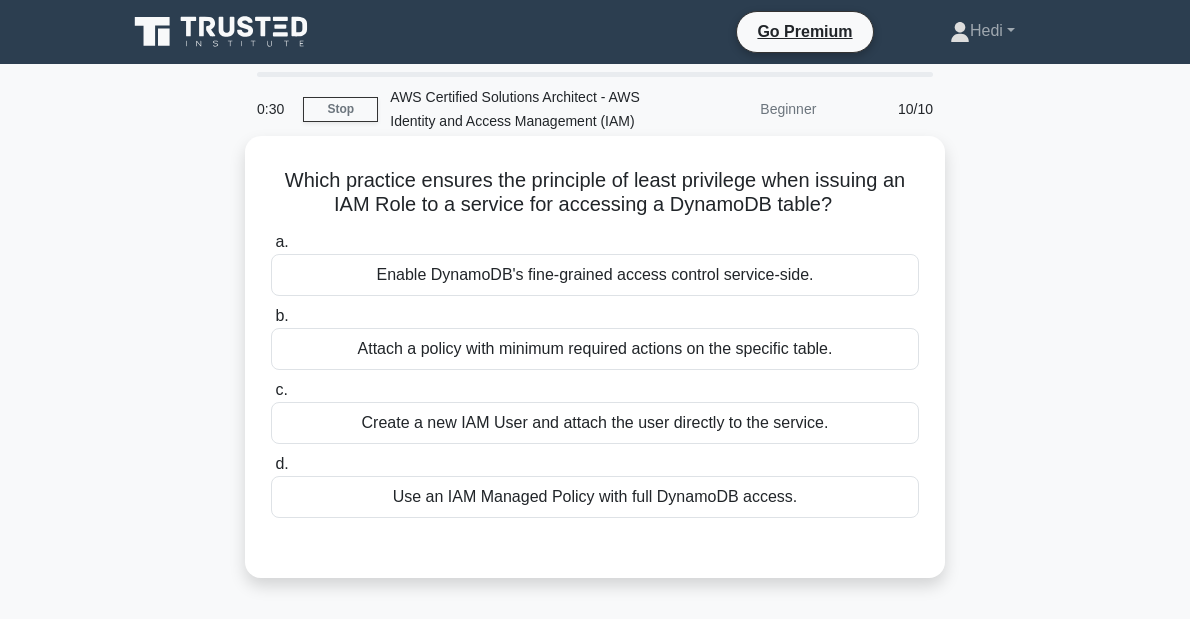click on "Attach a policy with minimum required actions on the specific table." at bounding box center [595, 349] 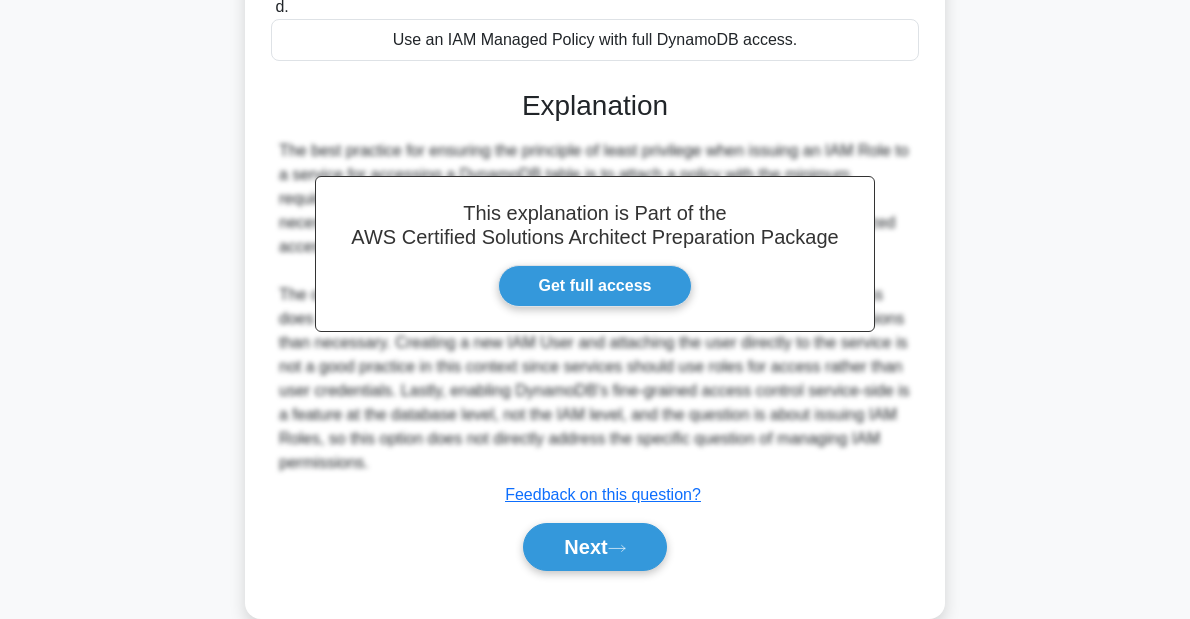 scroll, scrollTop: 468, scrollLeft: 0, axis: vertical 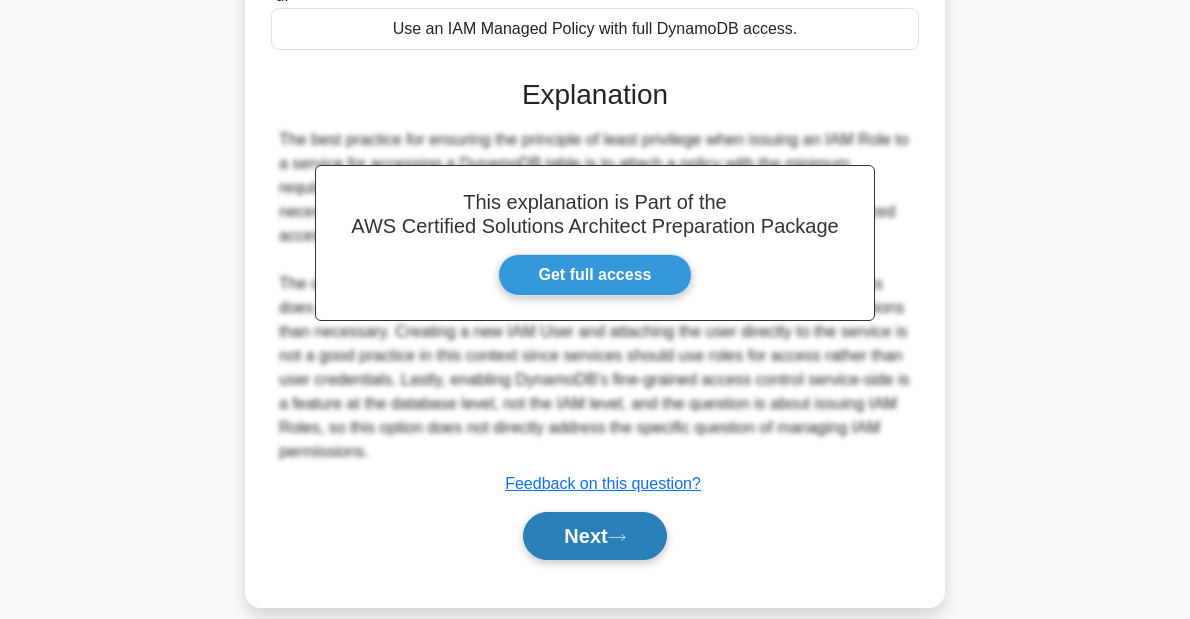 click on "Next" at bounding box center [594, 536] 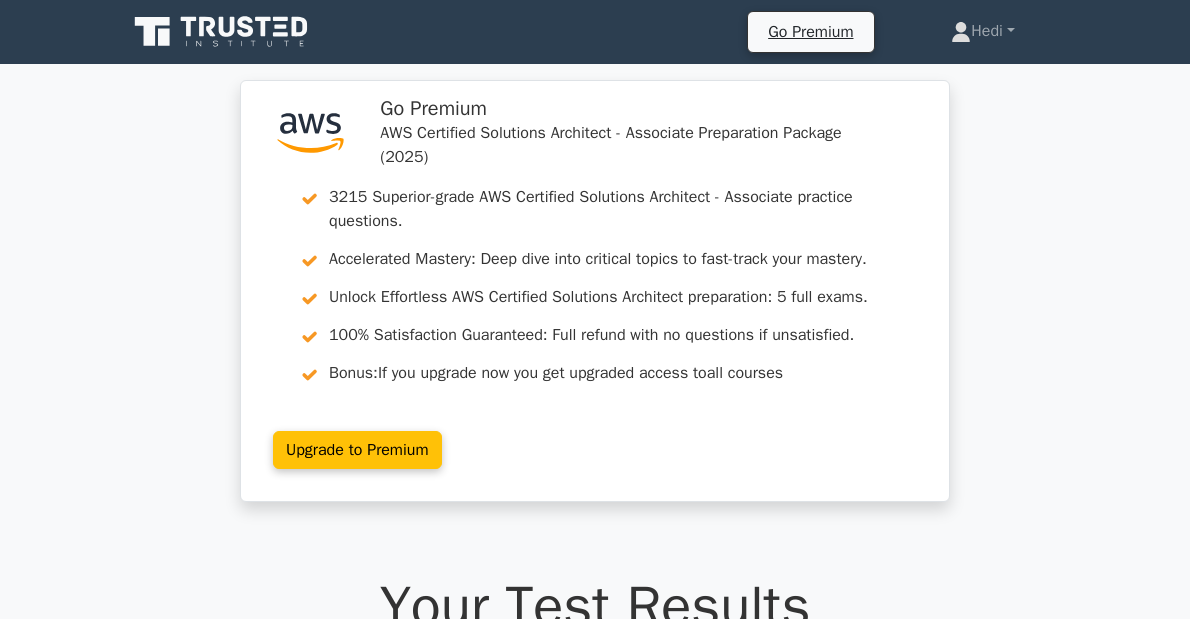 scroll, scrollTop: 480, scrollLeft: 0, axis: vertical 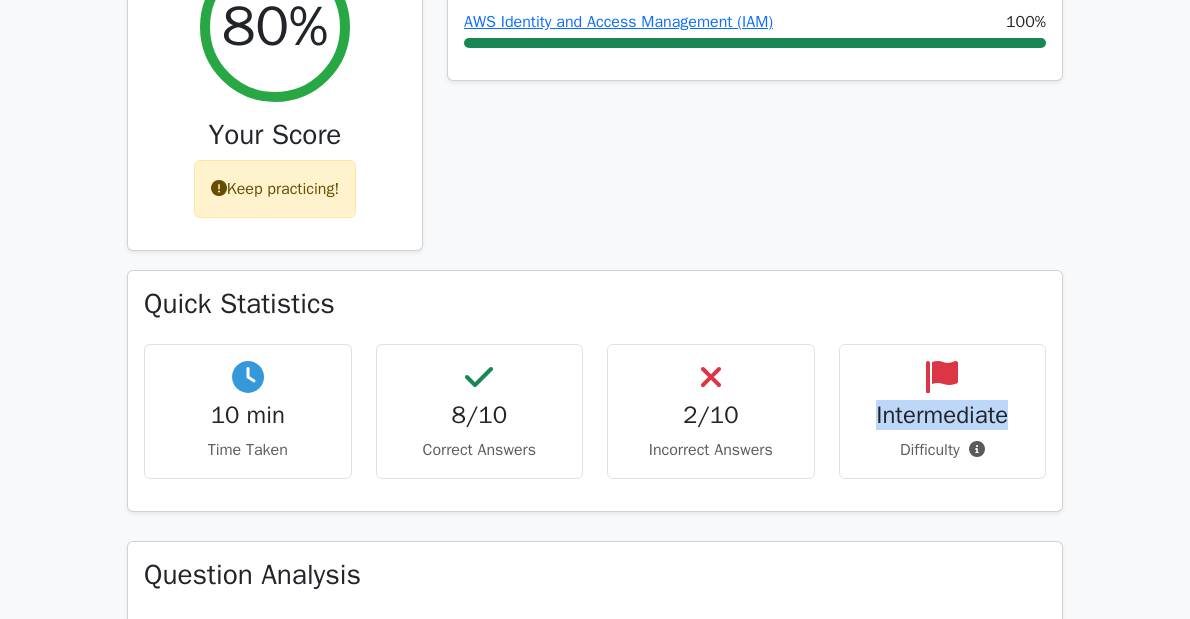 drag, startPoint x: 1100, startPoint y: 420, endPoint x: 929, endPoint y: 421, distance: 171.00293 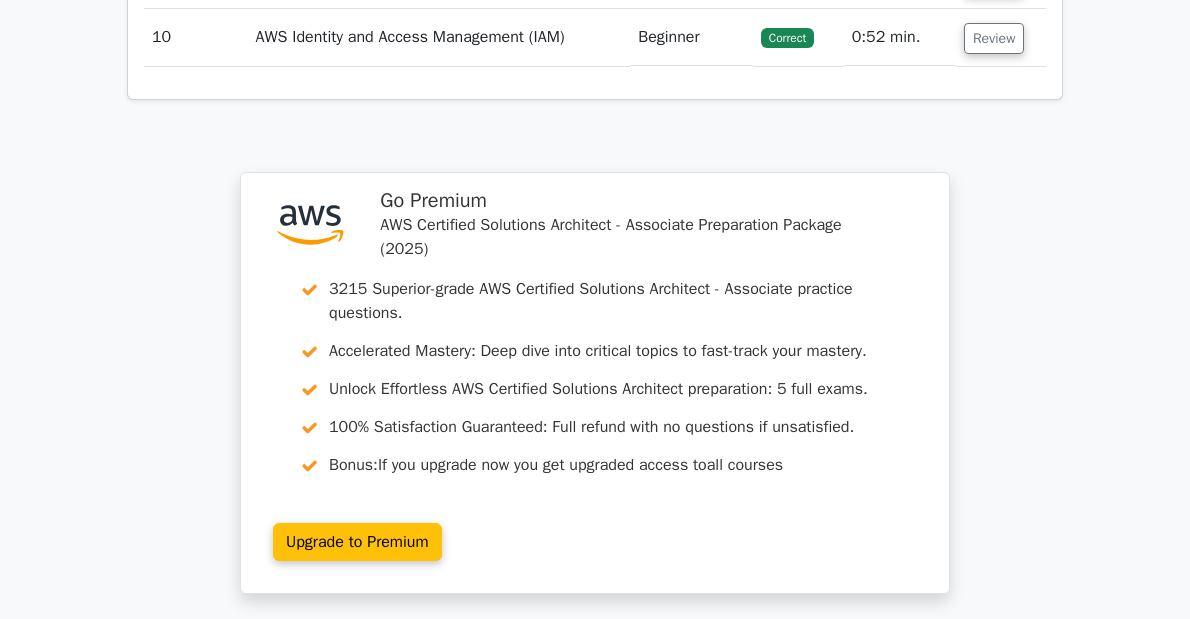 scroll, scrollTop: 2880, scrollLeft: 0, axis: vertical 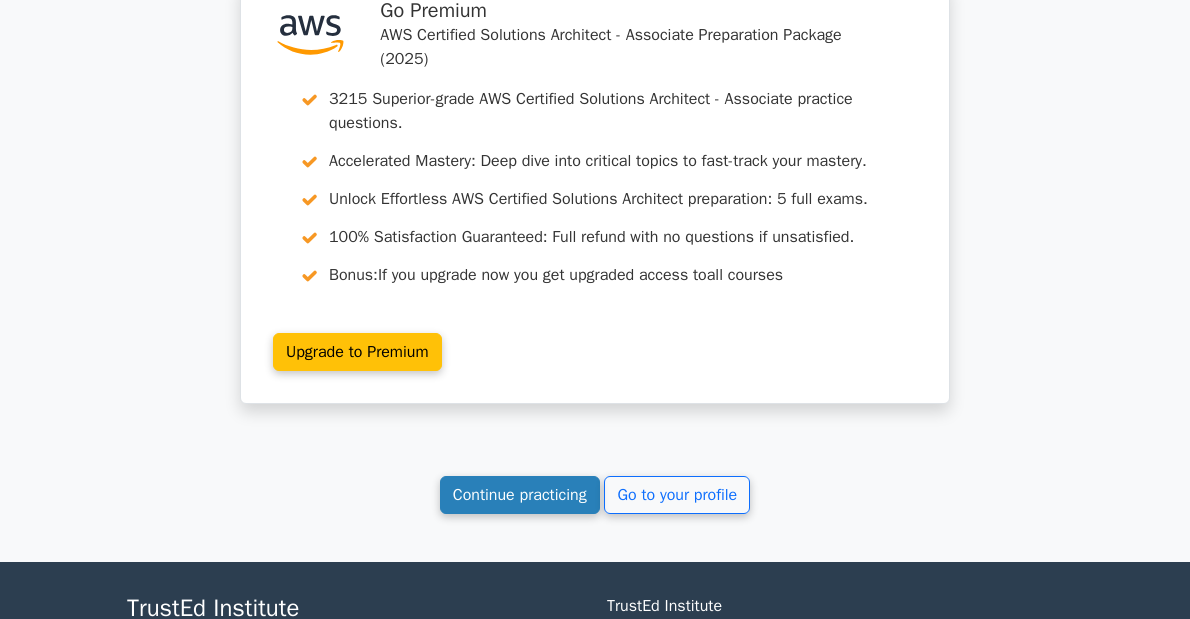 click on "Continue practicing" at bounding box center (520, 495) 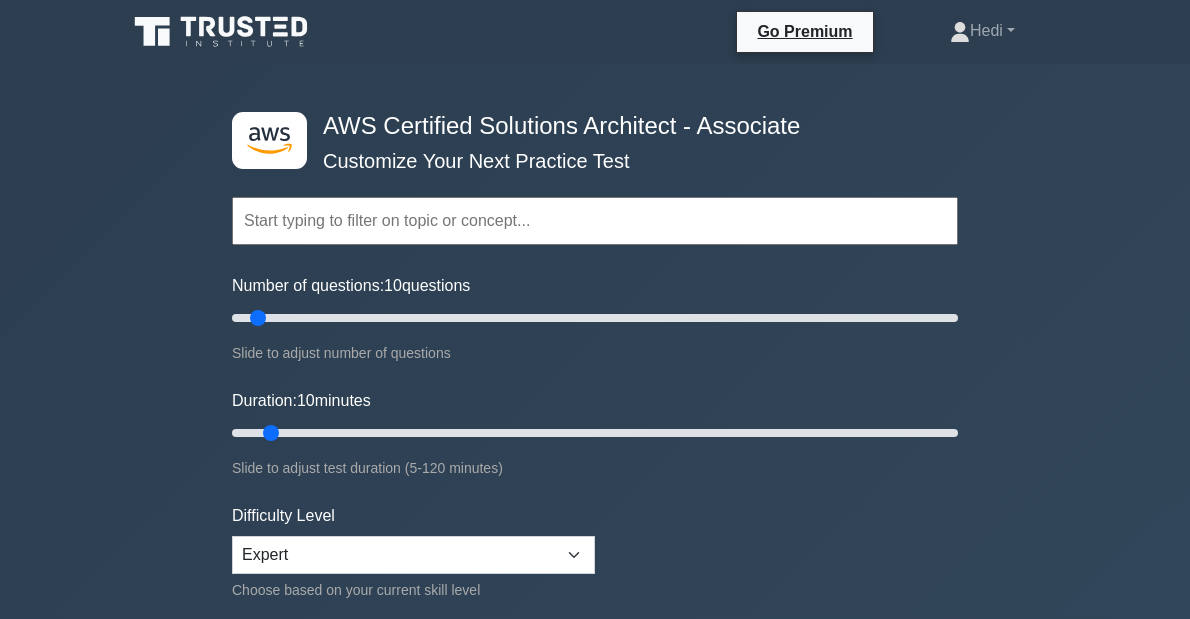 scroll, scrollTop: 0, scrollLeft: 0, axis: both 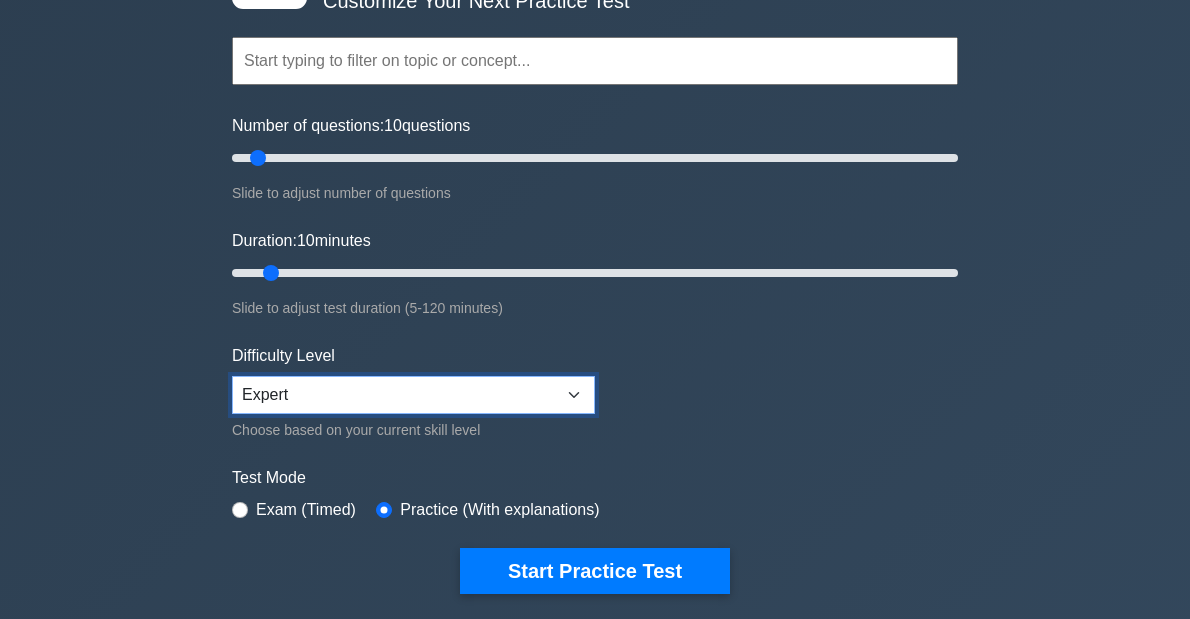 click on "Beginner
Intermediate
Expert" at bounding box center [413, 395] 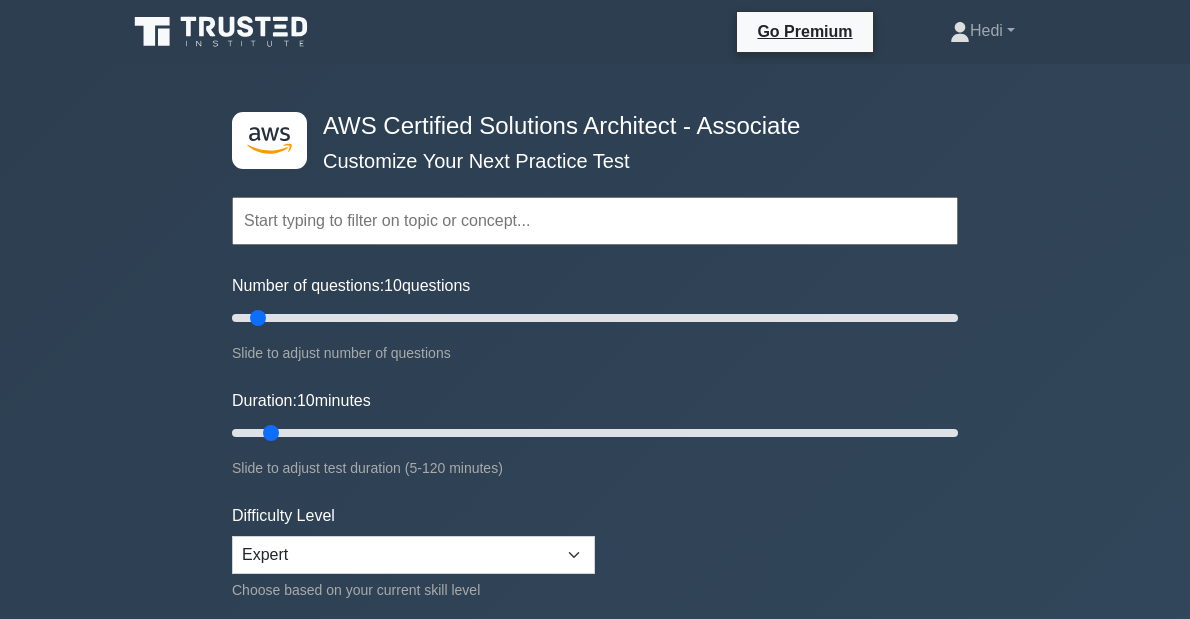 click at bounding box center [595, 221] 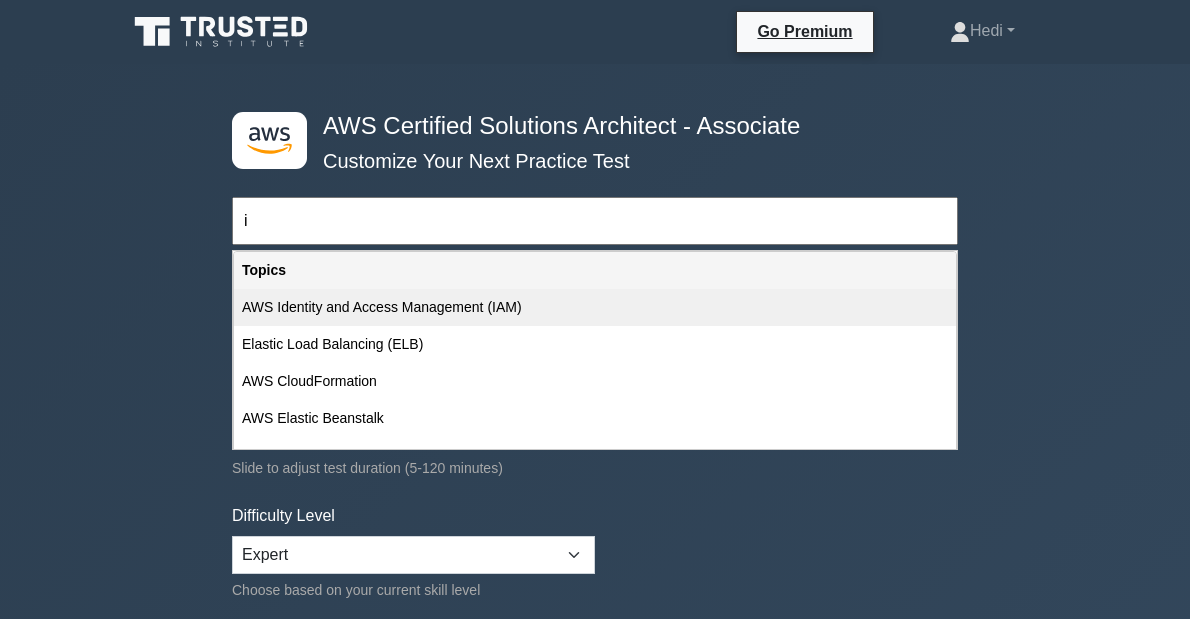 click on "AWS Identity and Access Management (IAM)" at bounding box center [595, 307] 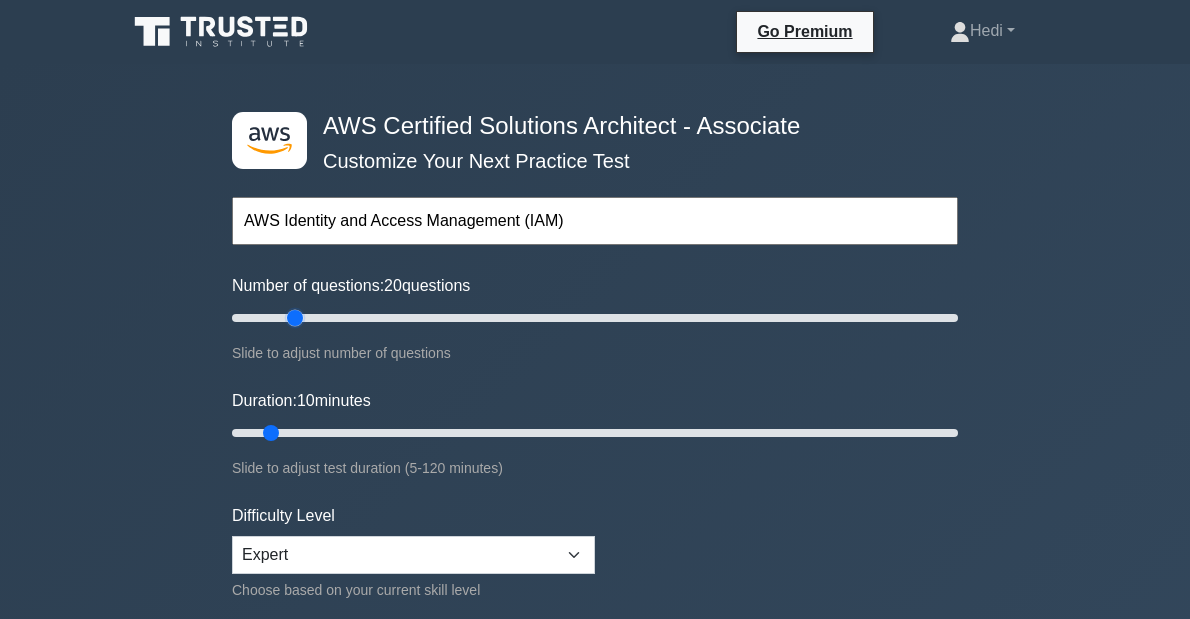 drag, startPoint x: 276, startPoint y: 315, endPoint x: 303, endPoint y: 306, distance: 28.460499 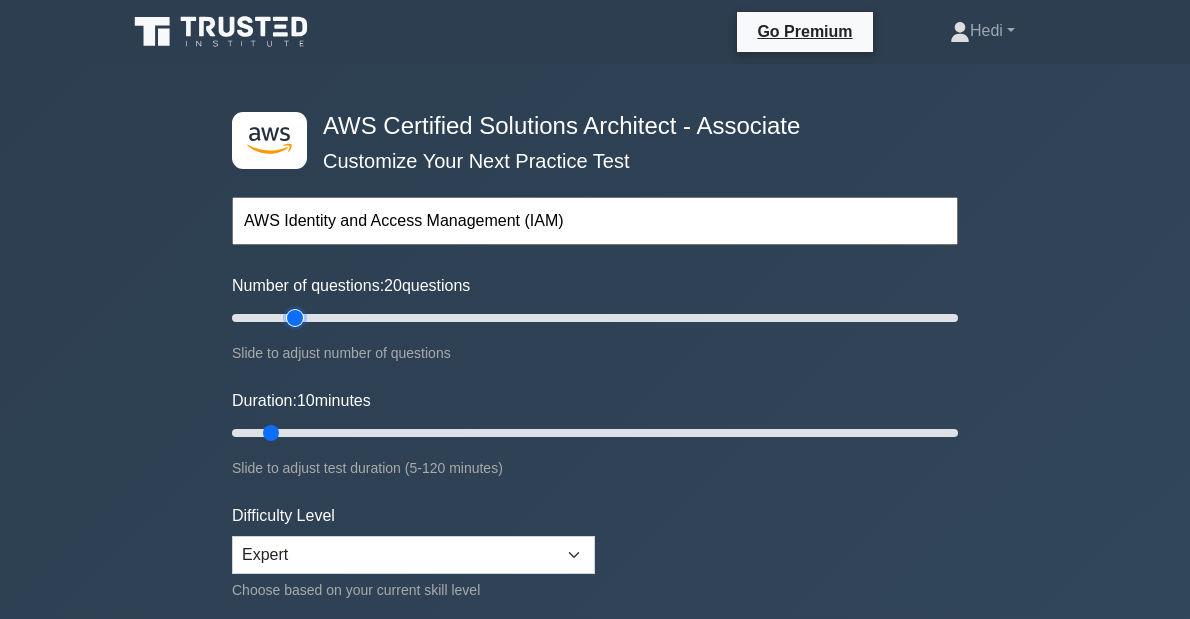 type on "20" 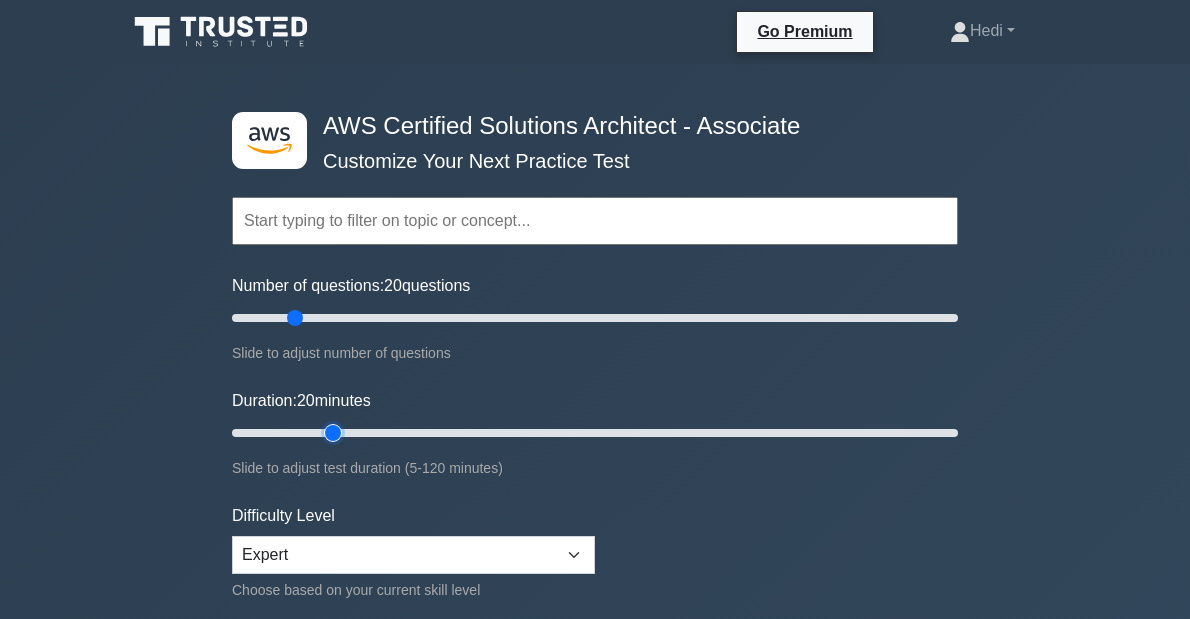 drag, startPoint x: 270, startPoint y: 429, endPoint x: 328, endPoint y: 418, distance: 59.03389 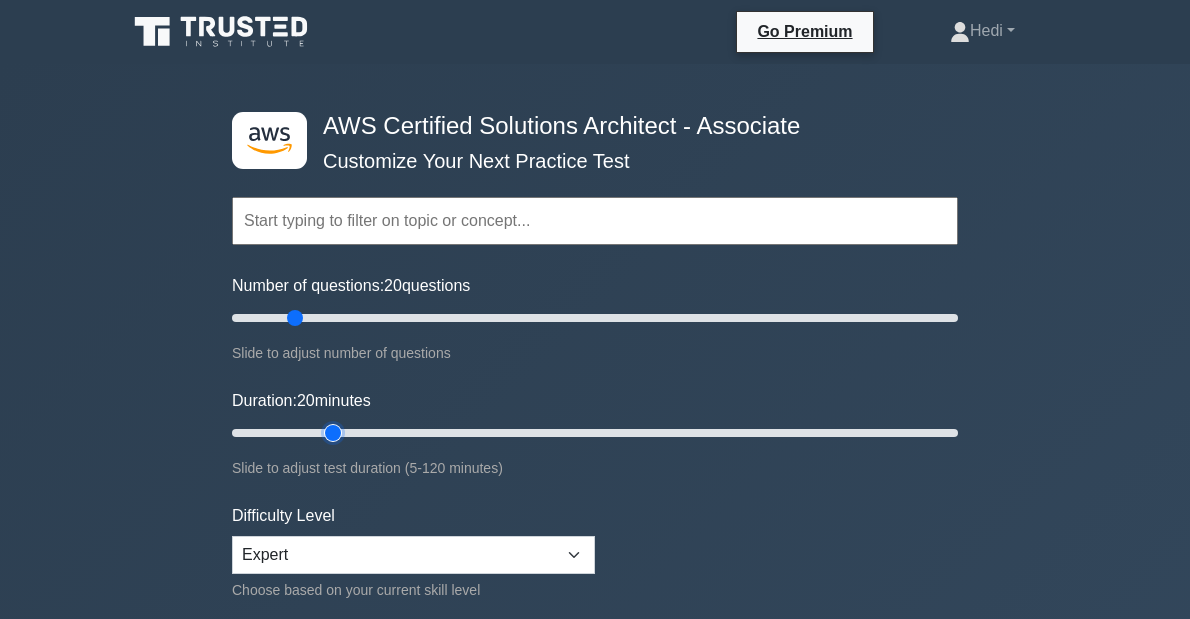 type on "20" 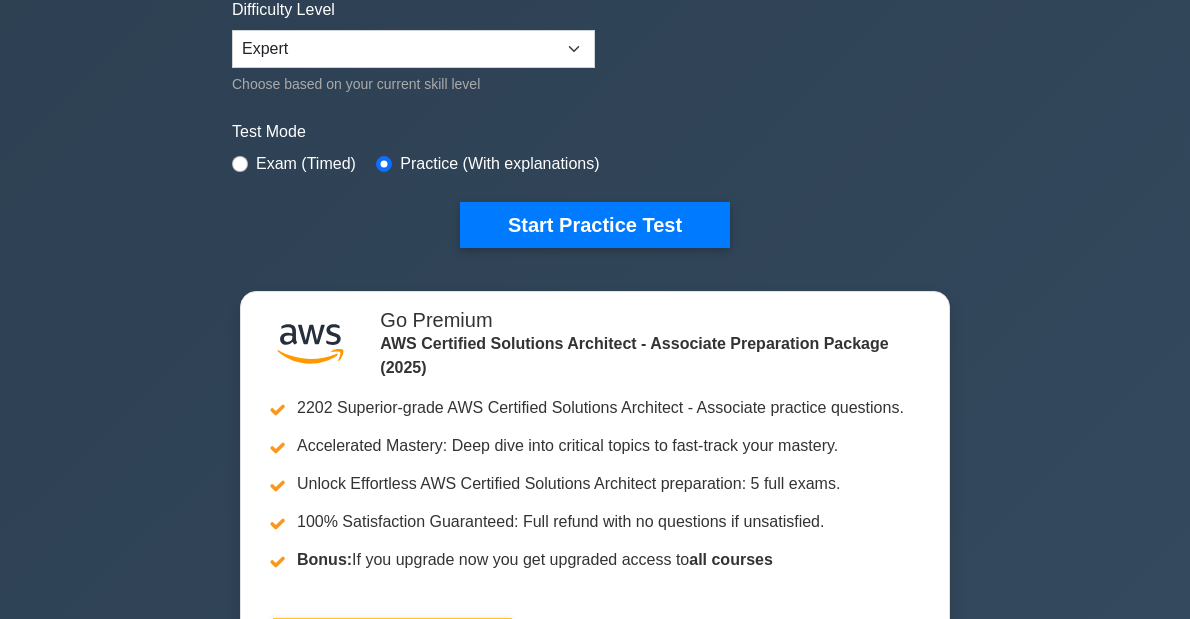 scroll, scrollTop: 320, scrollLeft: 0, axis: vertical 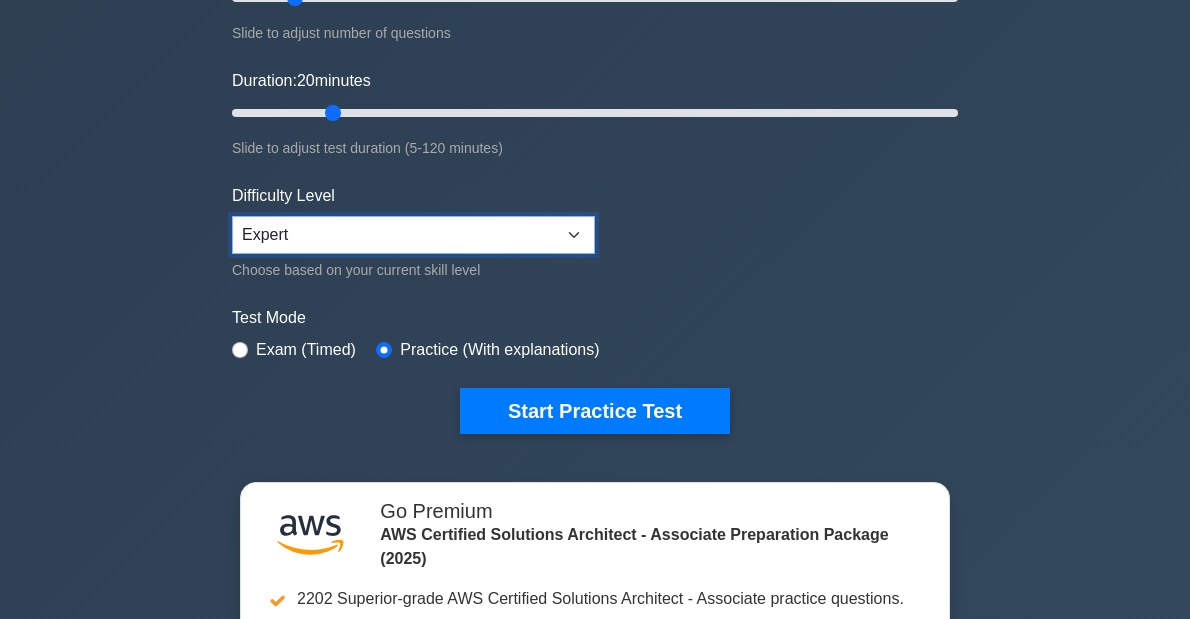 click on "Beginner
Intermediate
Expert" at bounding box center [413, 235] 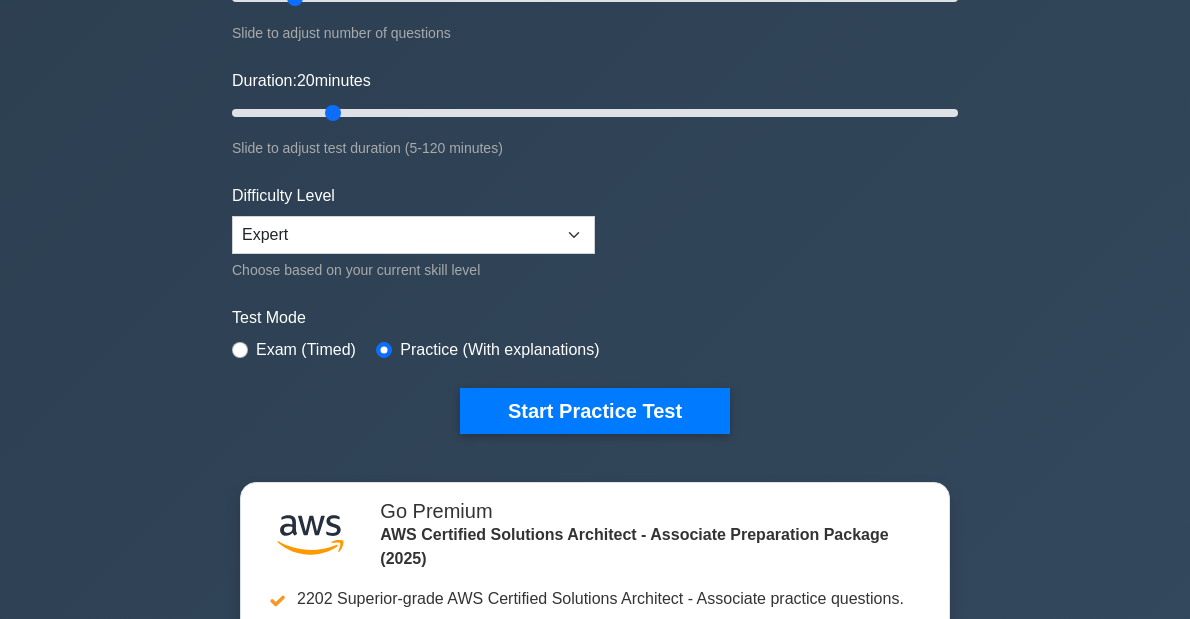 click on "Exam (Timed)" at bounding box center [306, 350] 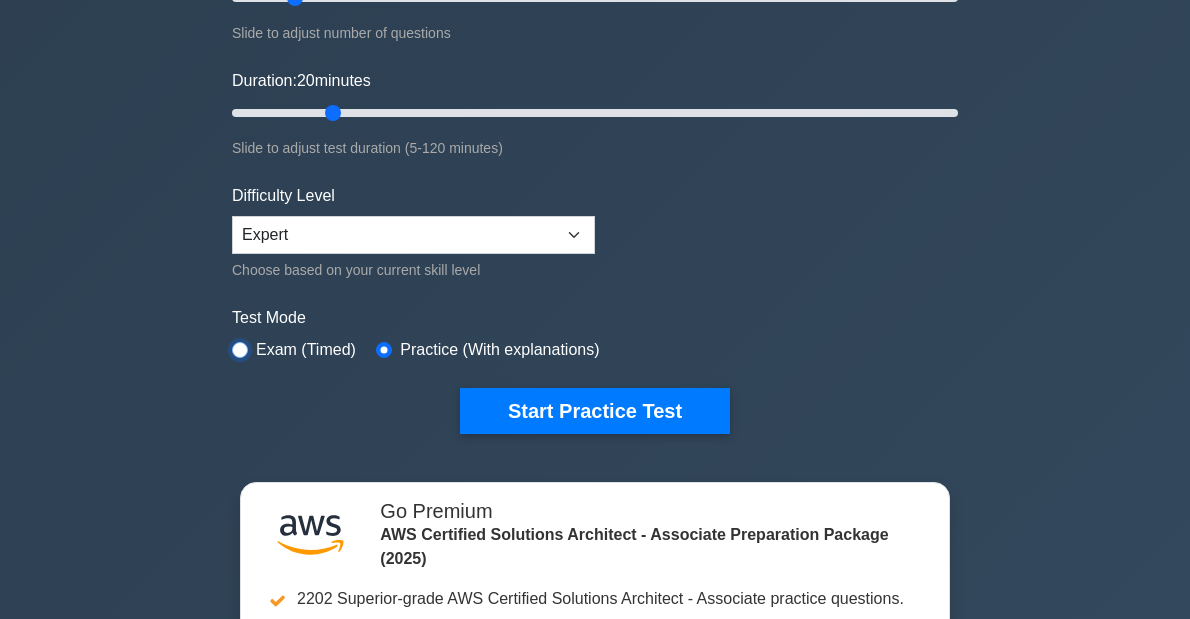 click at bounding box center [240, 350] 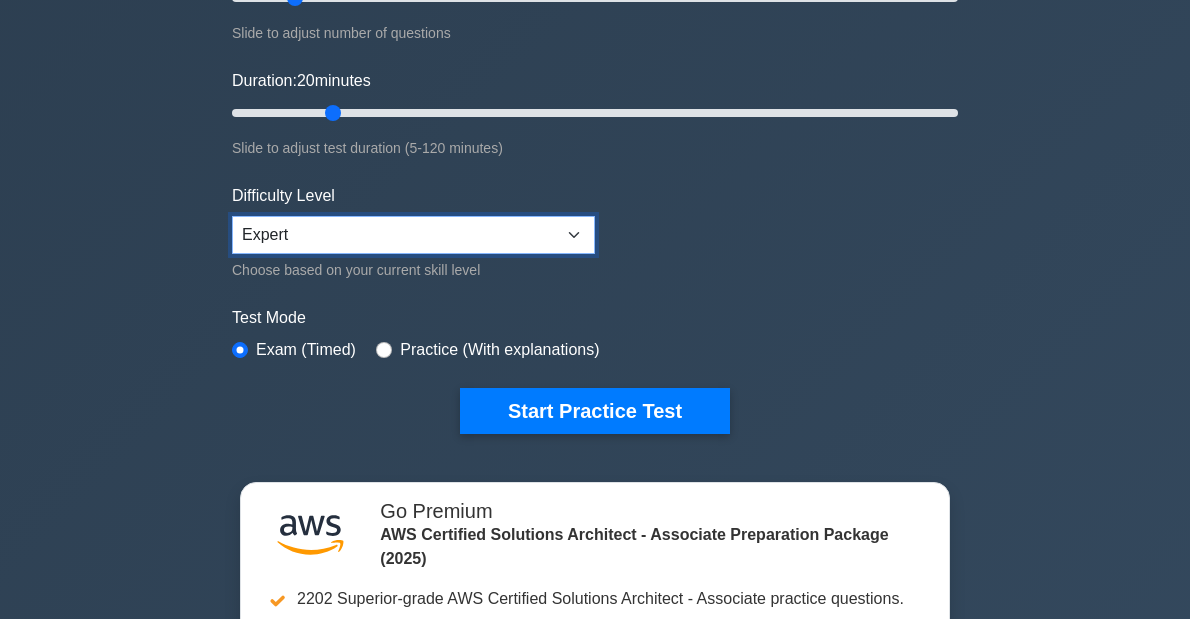 click on "Beginner
Intermediate
Expert" at bounding box center [413, 235] 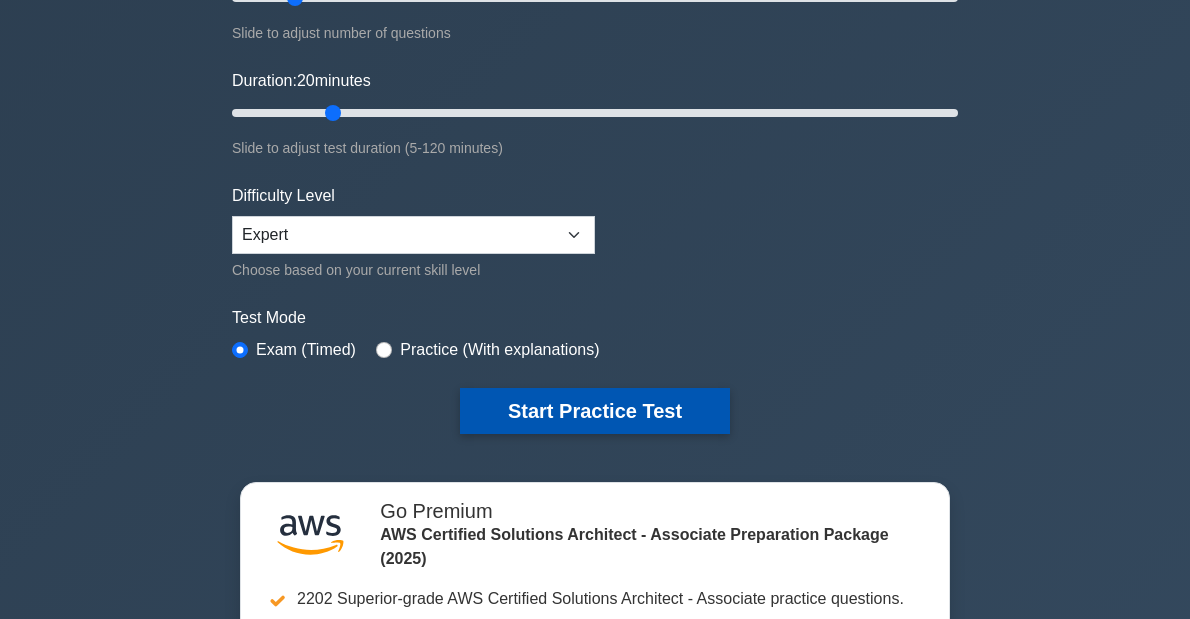 click on "Start Practice Test" at bounding box center [595, 411] 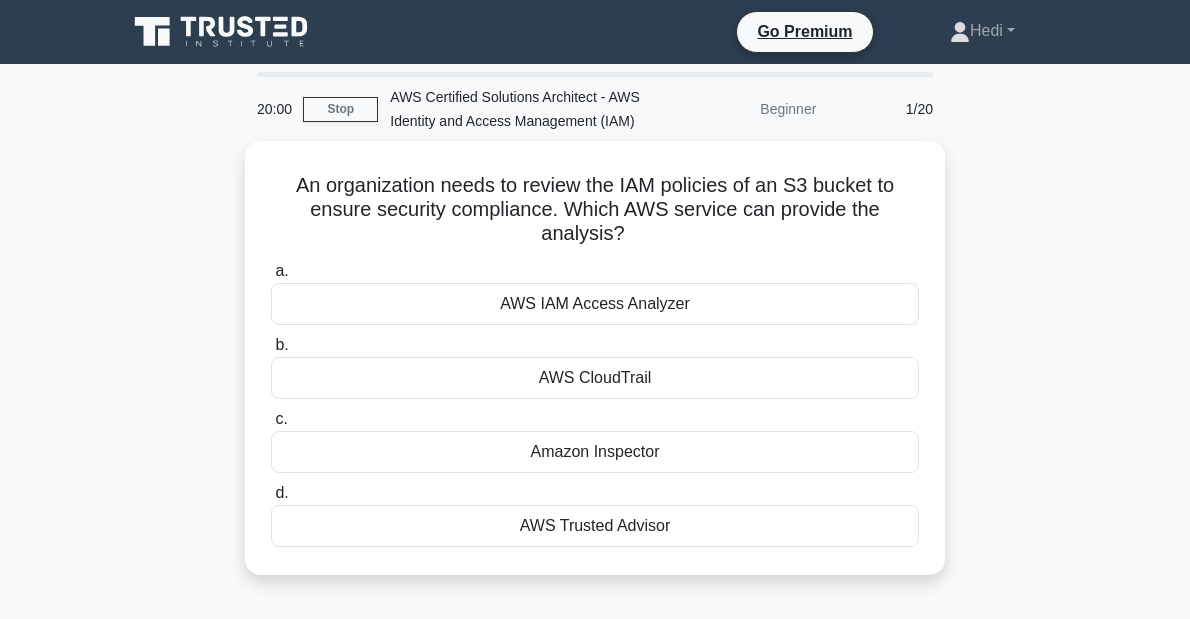 scroll, scrollTop: 0, scrollLeft: 0, axis: both 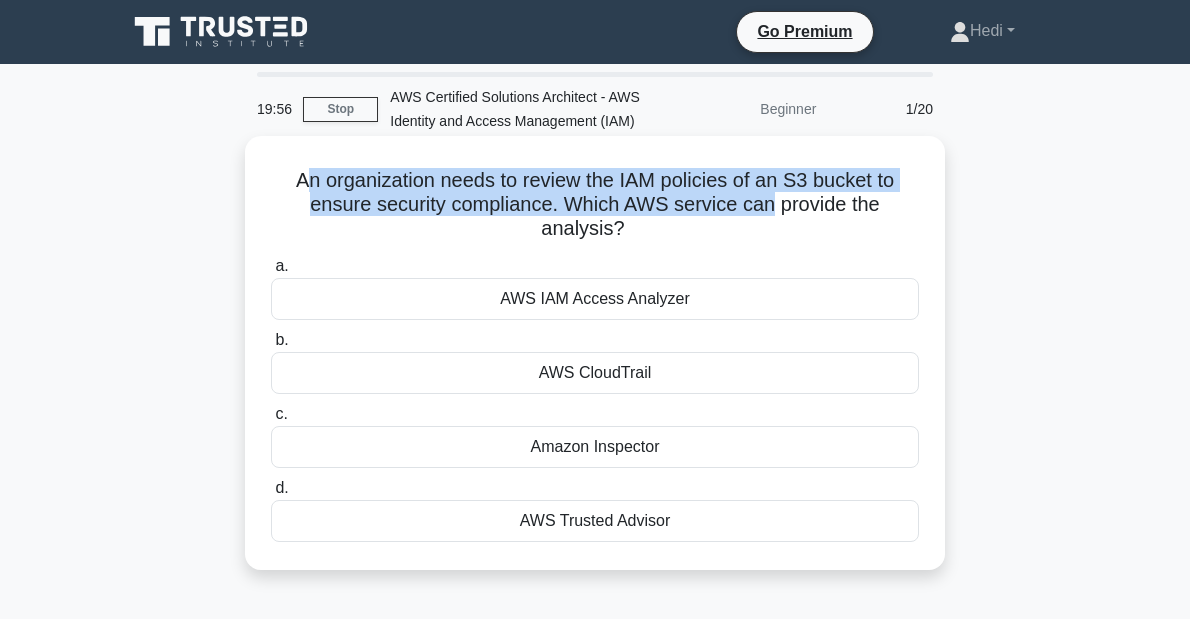 drag, startPoint x: 393, startPoint y: 203, endPoint x: 722, endPoint y: 212, distance: 329.12308 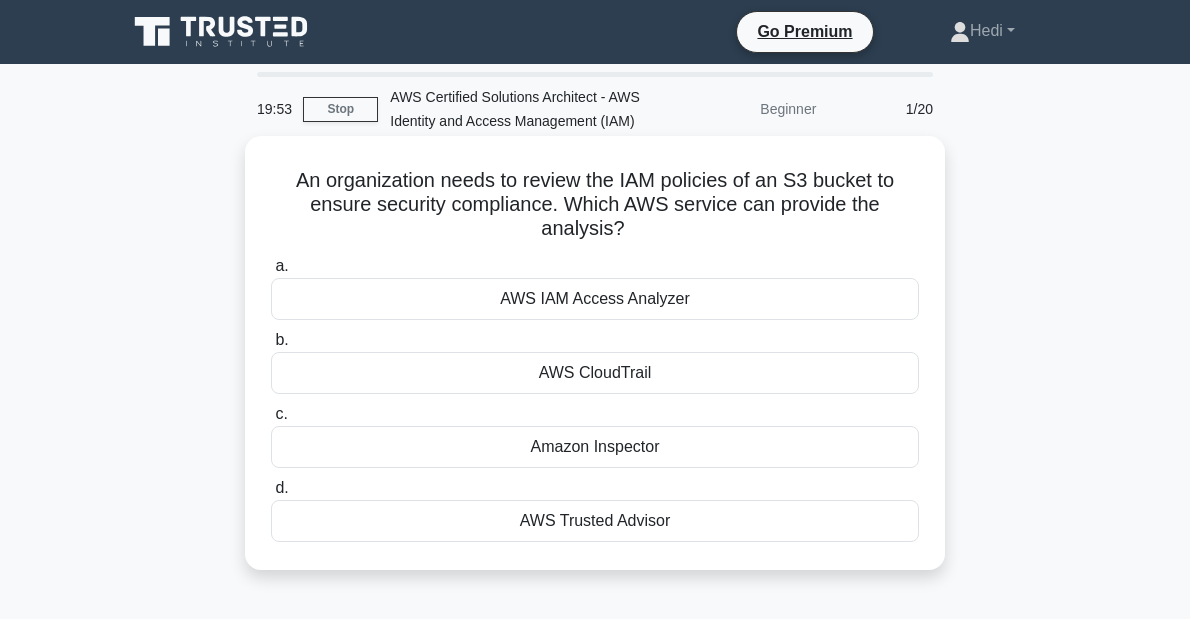 click on "An organization needs to review the IAM policies of an S3 bucket to ensure security compliance. Which AWS service can provide the analysis?
.spinner_0XTQ{transform-origin:center;animation:spinner_y6GP .75s linear infinite}@keyframes spinner_y6GP{100%{transform:rotate(360deg)}}" at bounding box center [595, 205] 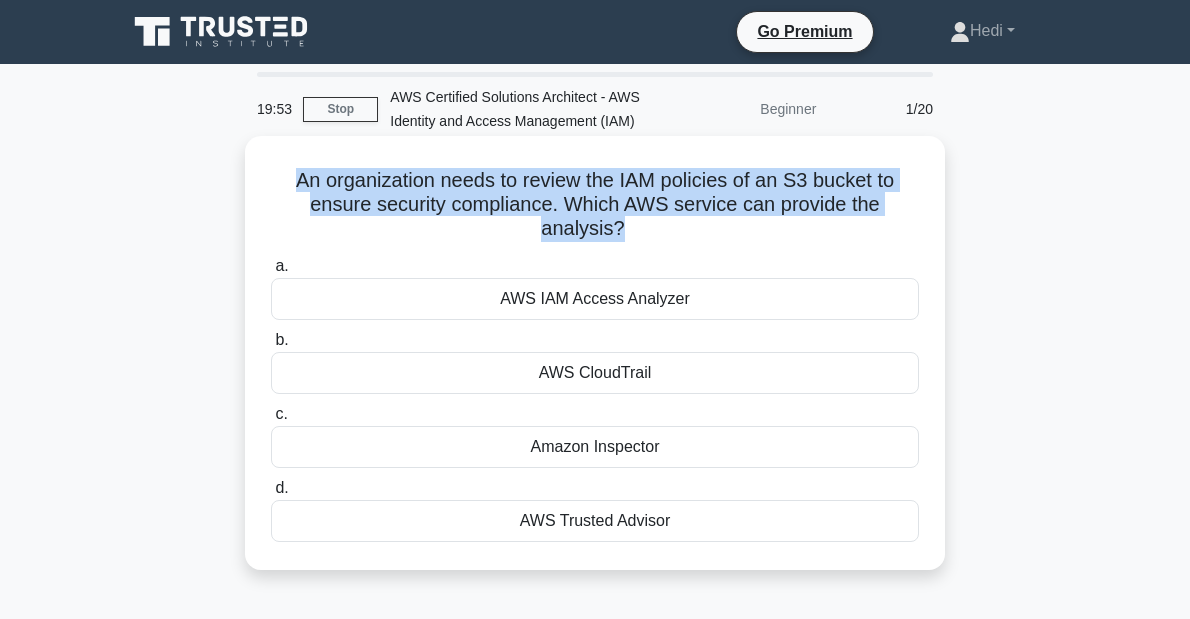 click on "An organization needs to review the IAM policies of an S3 bucket to ensure security compliance. Which AWS service can provide the analysis?
.spinner_0XTQ{transform-origin:center;animation:spinner_y6GP .75s linear infinite}@keyframes spinner_y6GP{100%{transform:rotate(360deg)}}" at bounding box center [595, 205] 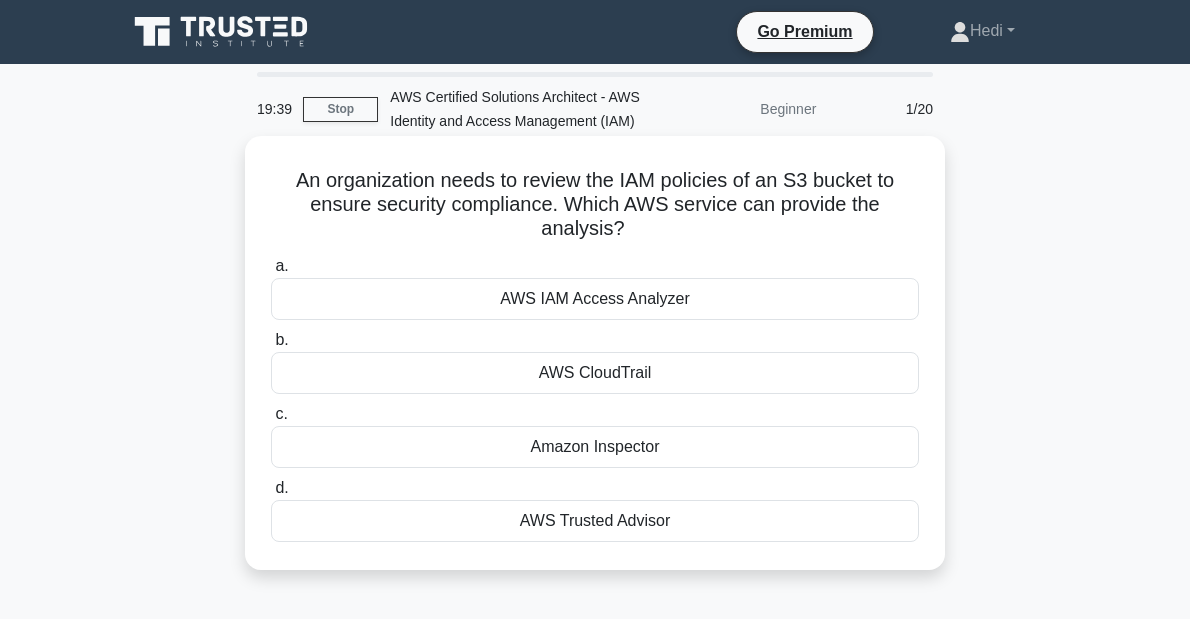click on "AWS IAM Access Analyzer" at bounding box center [595, 299] 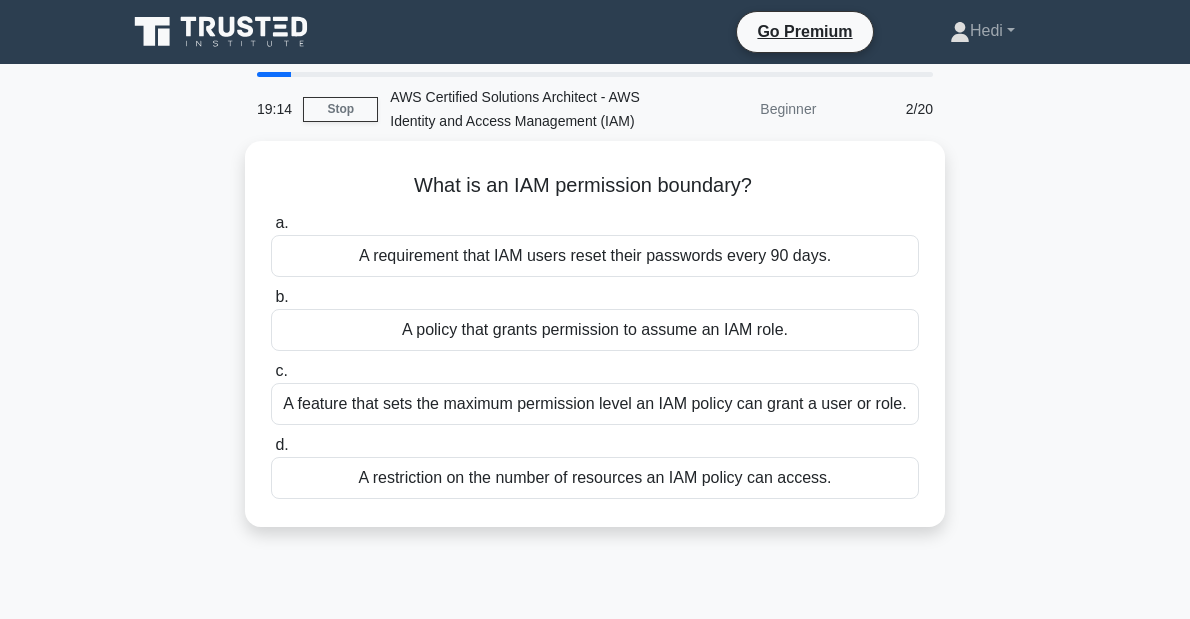 click on "What is an IAM permission boundary?
.spinner_0XTQ{transform-origin:center;animation:spinner_y6GP .75s linear infinite}@keyframes spinner_y6GP{100%{transform:rotate(360deg)}}
a.
A requirement that IAM users reset their passwords every 90 days.
b. c. d." at bounding box center (595, 346) 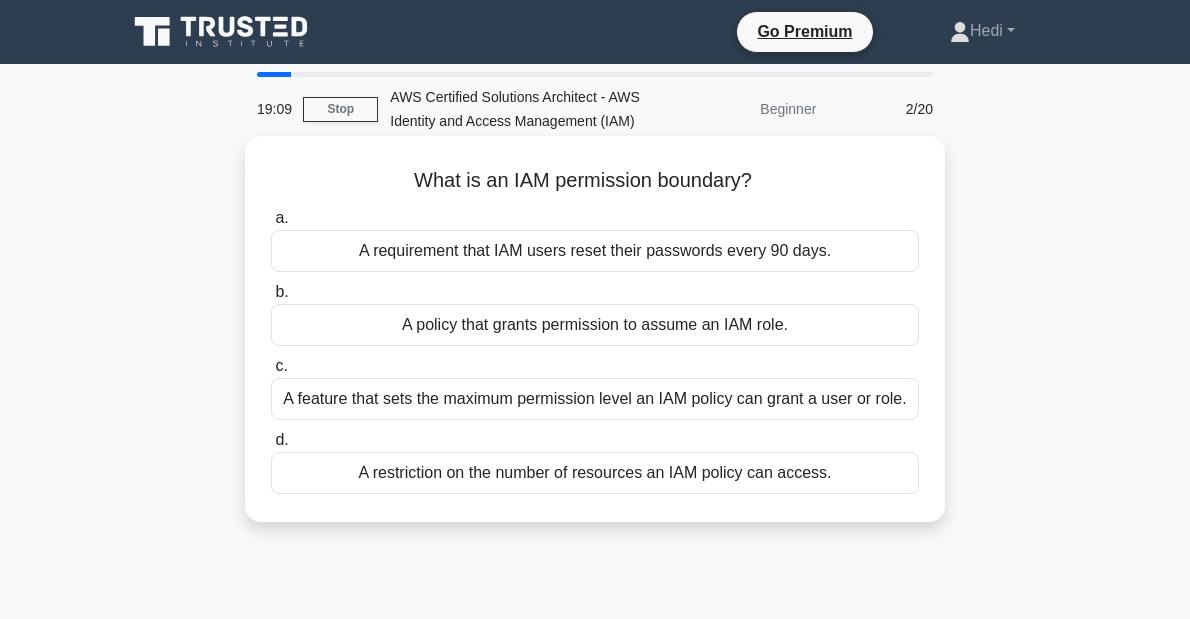 drag, startPoint x: 793, startPoint y: 180, endPoint x: 401, endPoint y: 184, distance: 392.02042 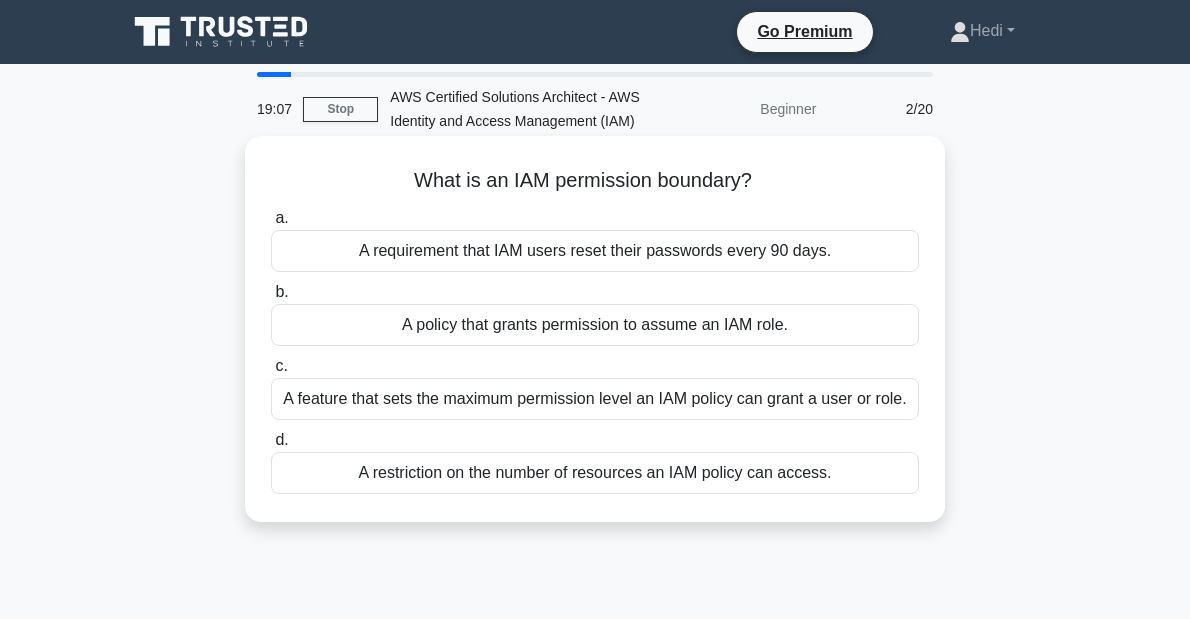 copy on "What is an IAM permission boundary?" 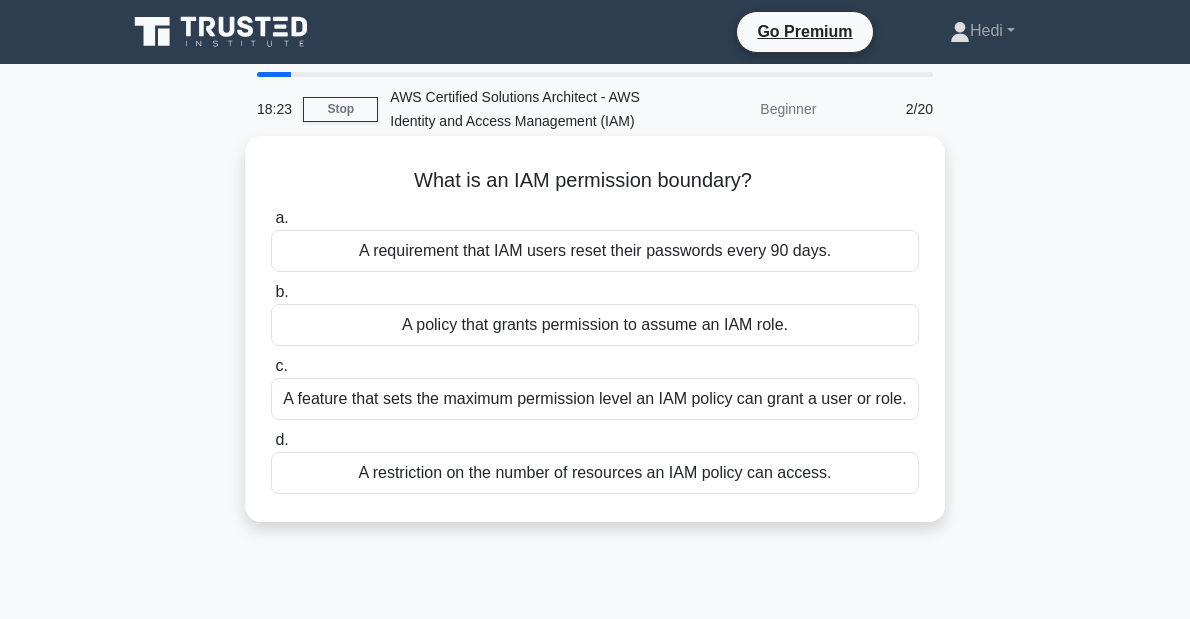 click on "A feature that sets the maximum permission level an IAM policy can grant a user or role." at bounding box center [595, 399] 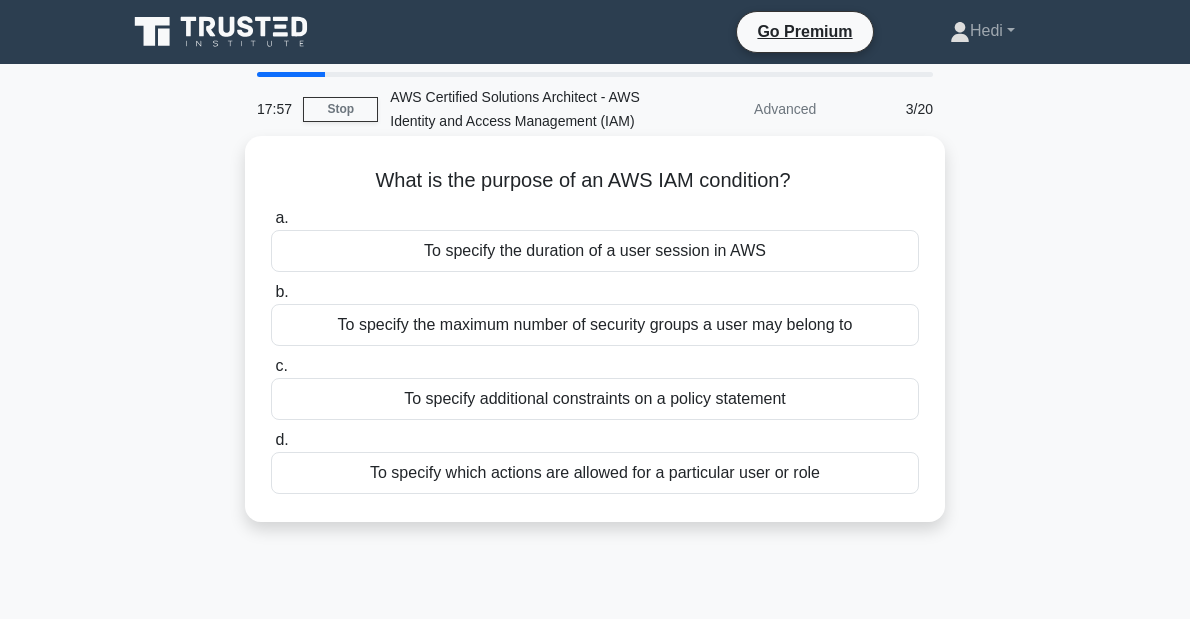 click on "To specify additional constraints on a policy statement" at bounding box center [595, 399] 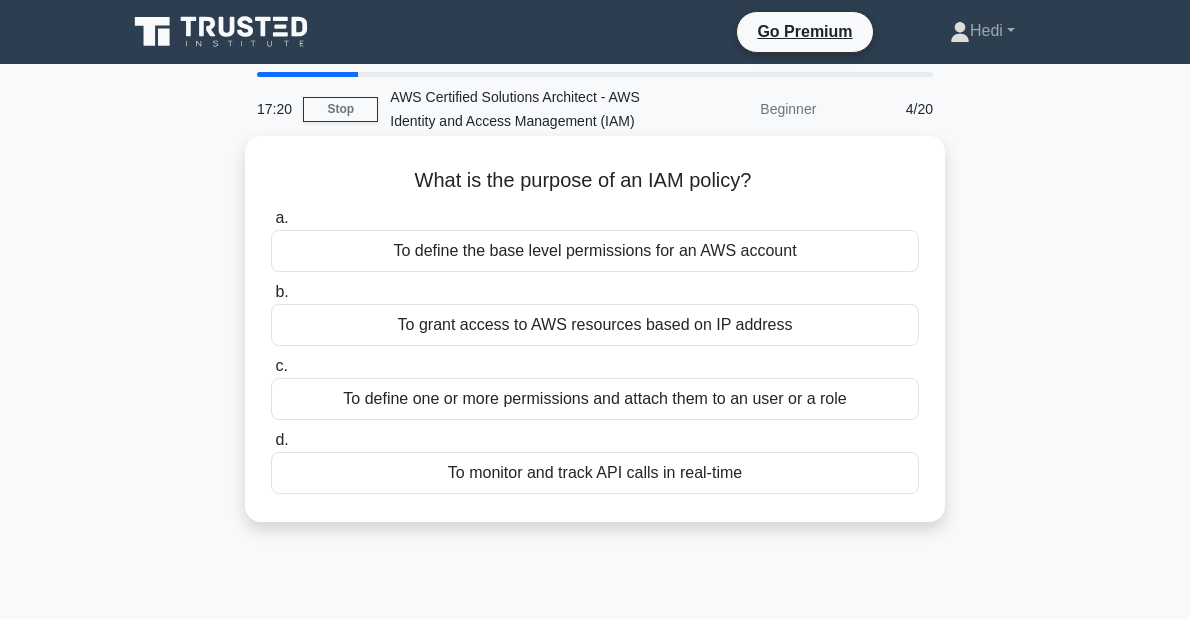 click on "To define one or more permissions and attach them to an user or a role" at bounding box center (595, 399) 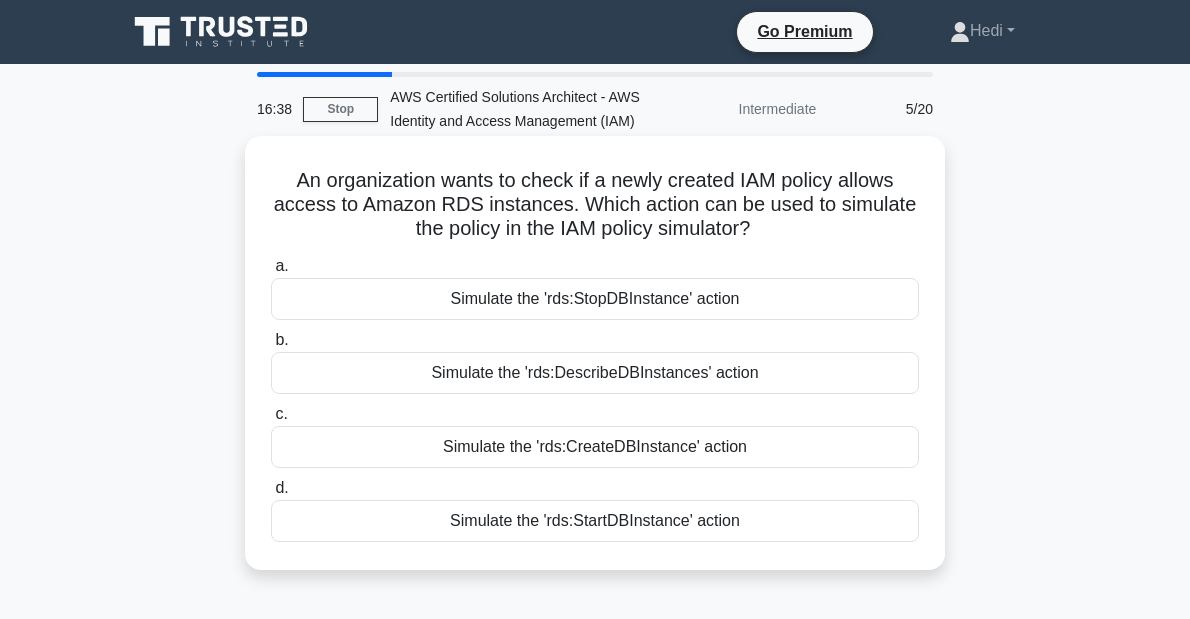 click on "Simulate the 'rds:CreateDBInstance' action" at bounding box center [595, 447] 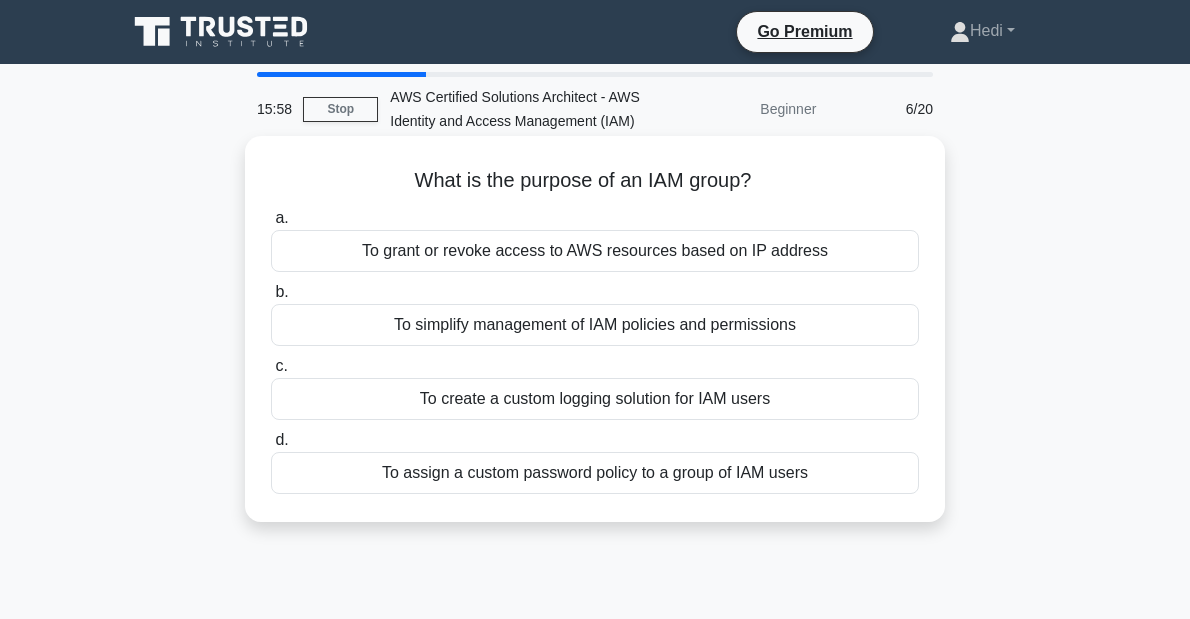 click on "To simplify management of IAM policies and permissions" at bounding box center [595, 325] 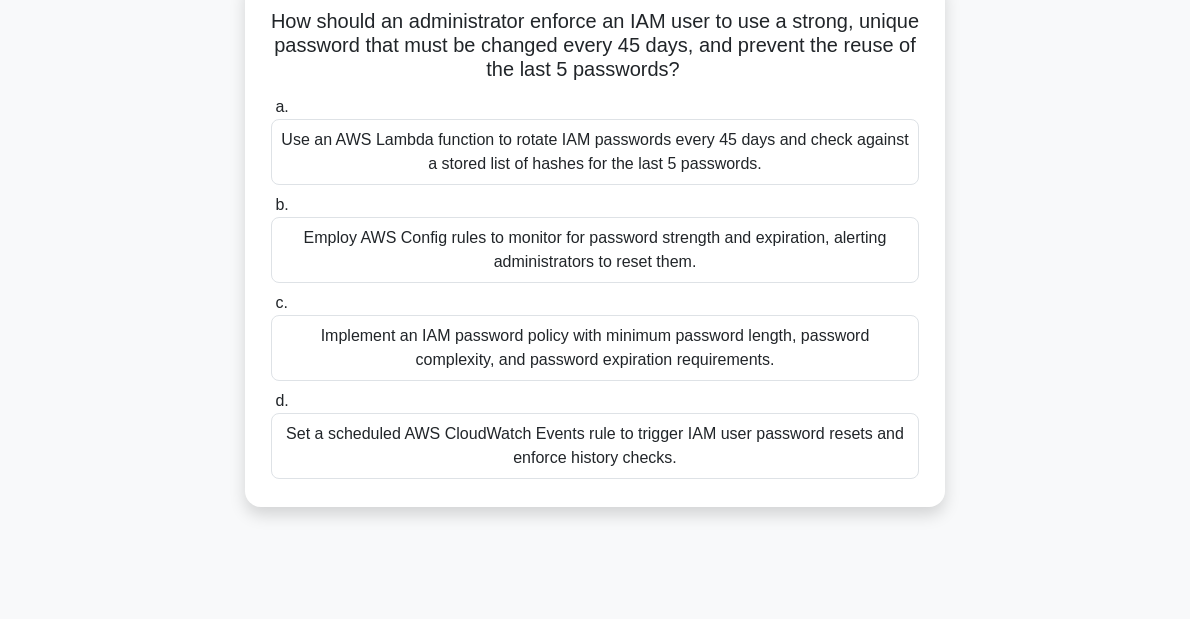 scroll, scrollTop: 160, scrollLeft: 0, axis: vertical 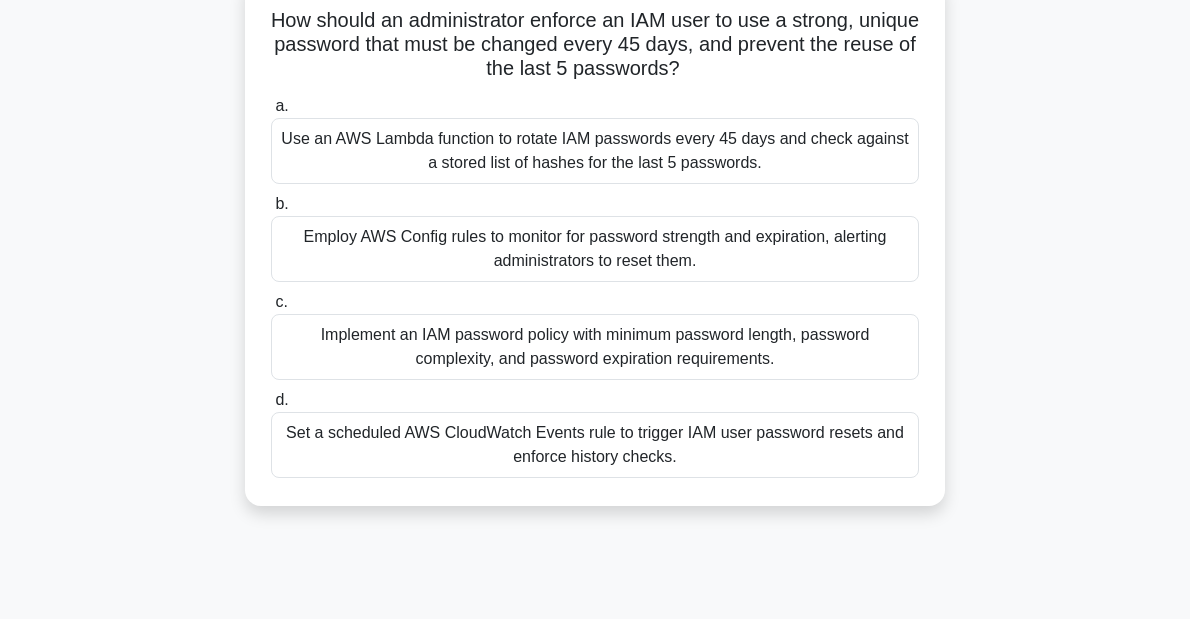 click on "Implement an IAM password policy with minimum password length, password complexity, and password expiration requirements." at bounding box center (595, 347) 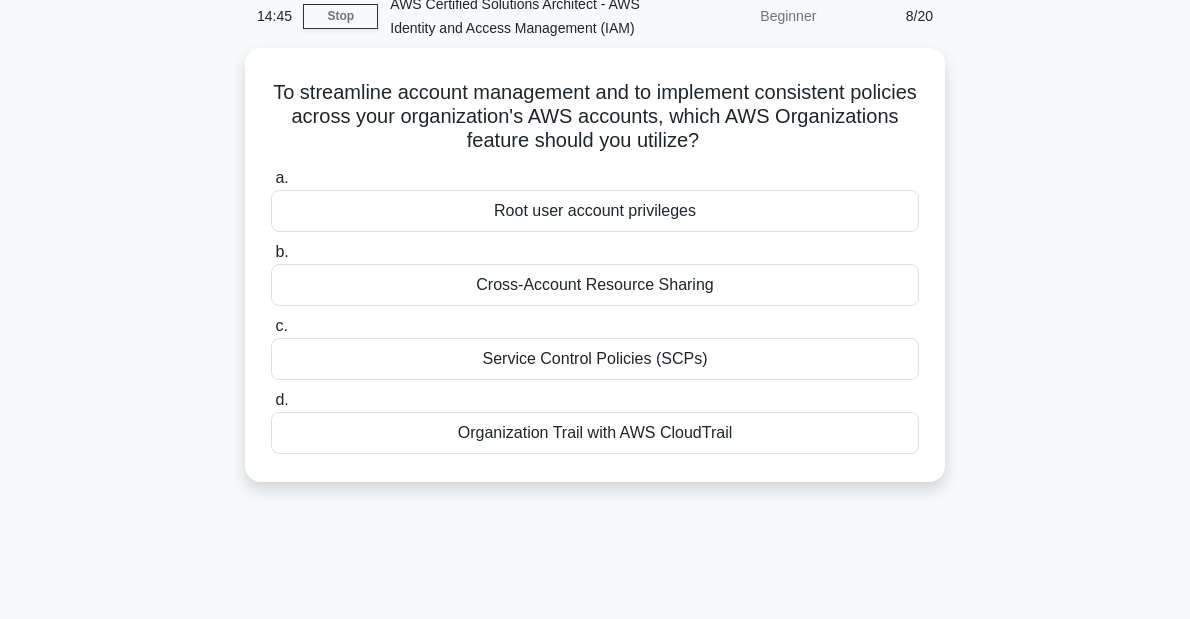 scroll, scrollTop: 0, scrollLeft: 0, axis: both 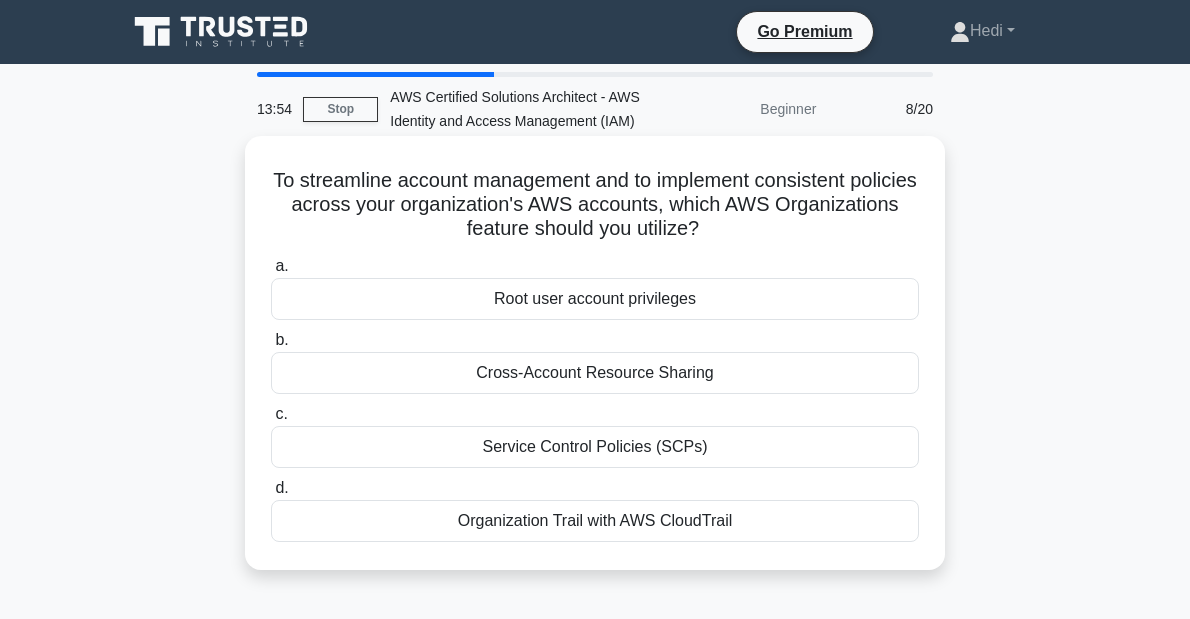 click on "Service Control Policies (SCPs)" at bounding box center (595, 447) 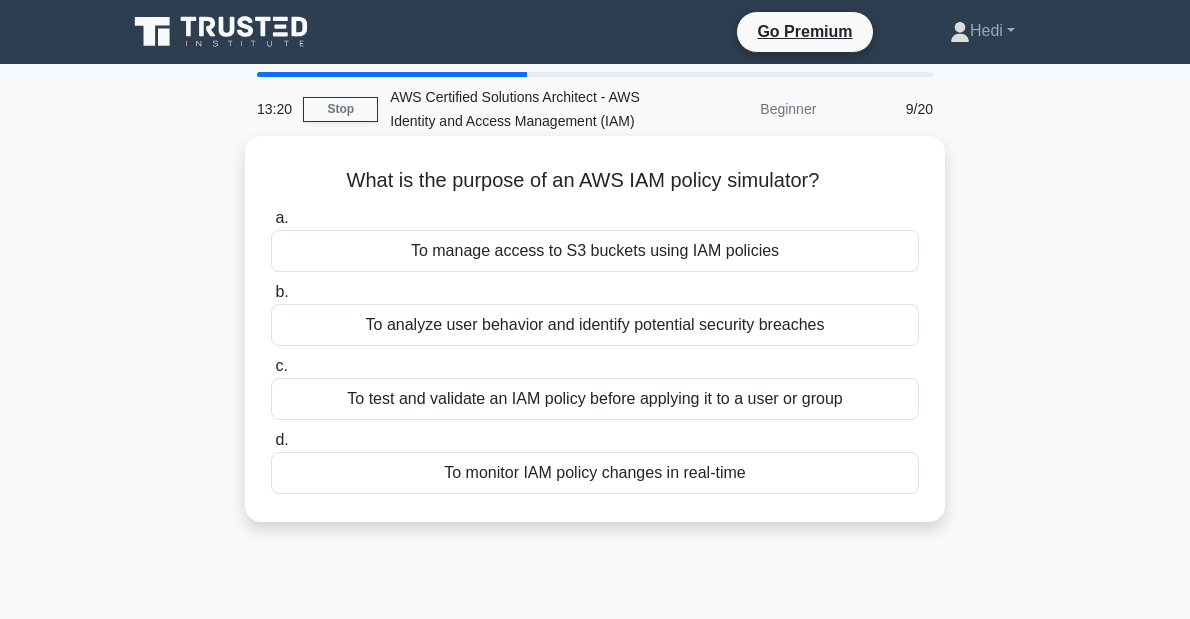 click on "To test and validate an IAM policy before applying it to a user or group" at bounding box center [595, 399] 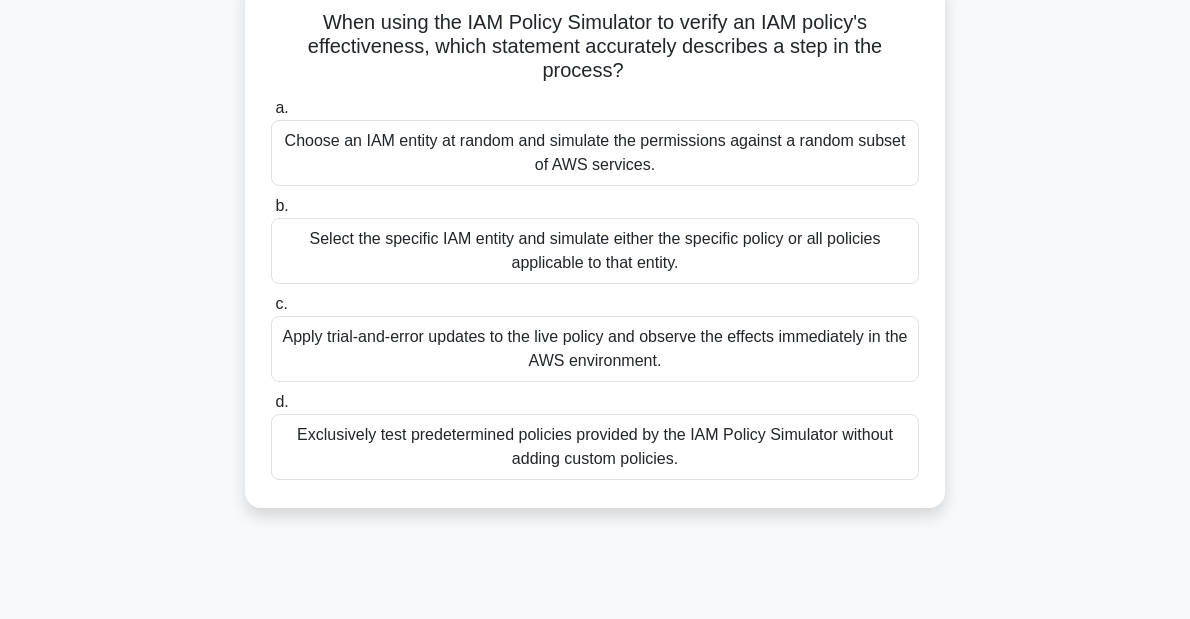 scroll, scrollTop: 160, scrollLeft: 0, axis: vertical 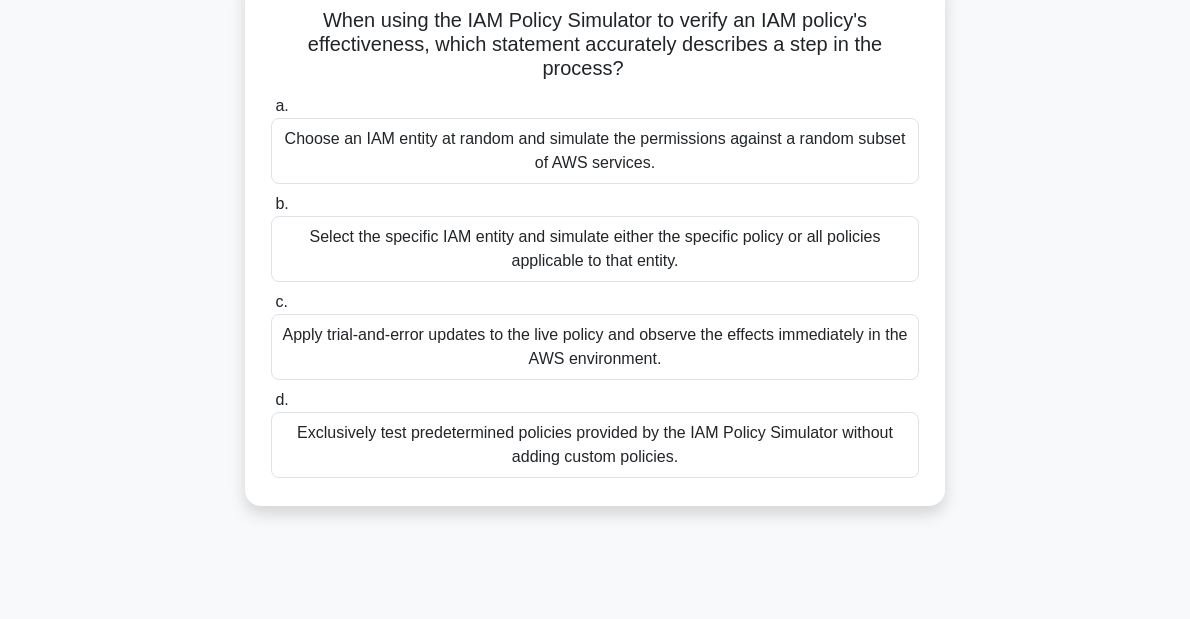 click on "Exclusively test predetermined policies provided by the IAM Policy Simulator without adding custom policies." at bounding box center [595, 445] 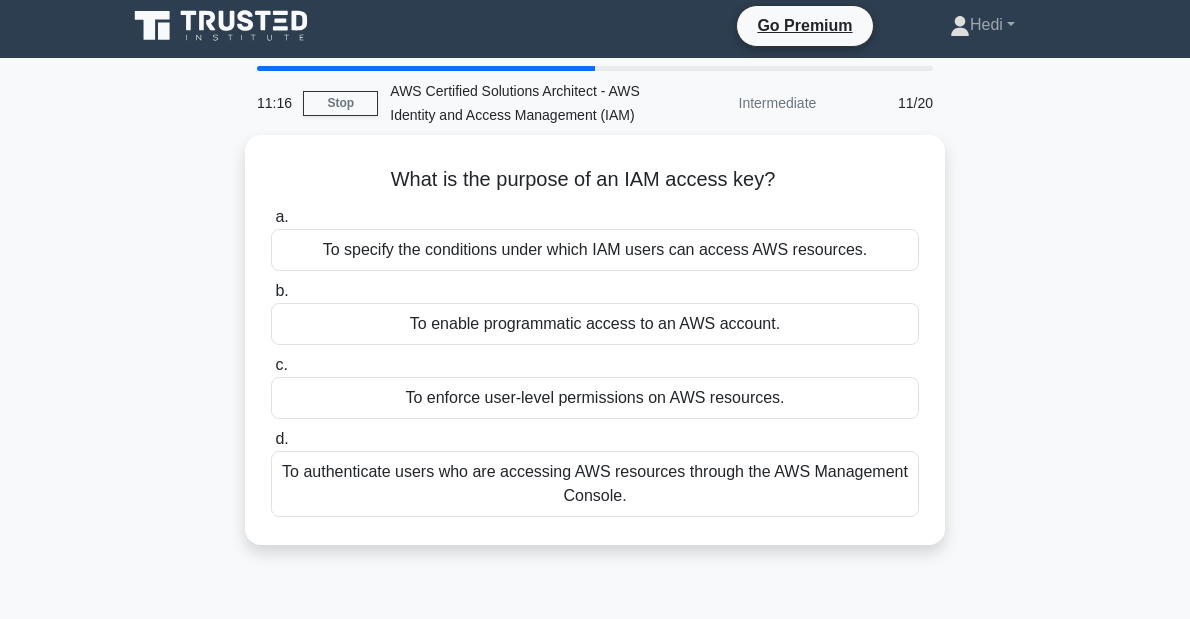 scroll, scrollTop: 0, scrollLeft: 0, axis: both 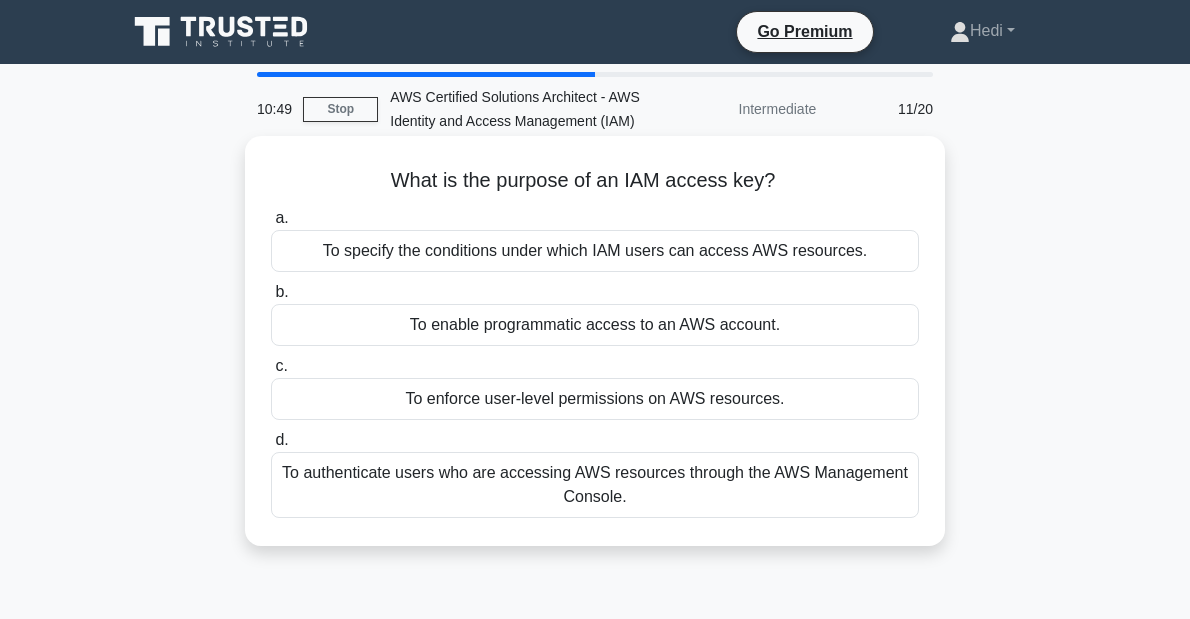 click on "To enable programmatic access to an AWS account." at bounding box center [595, 325] 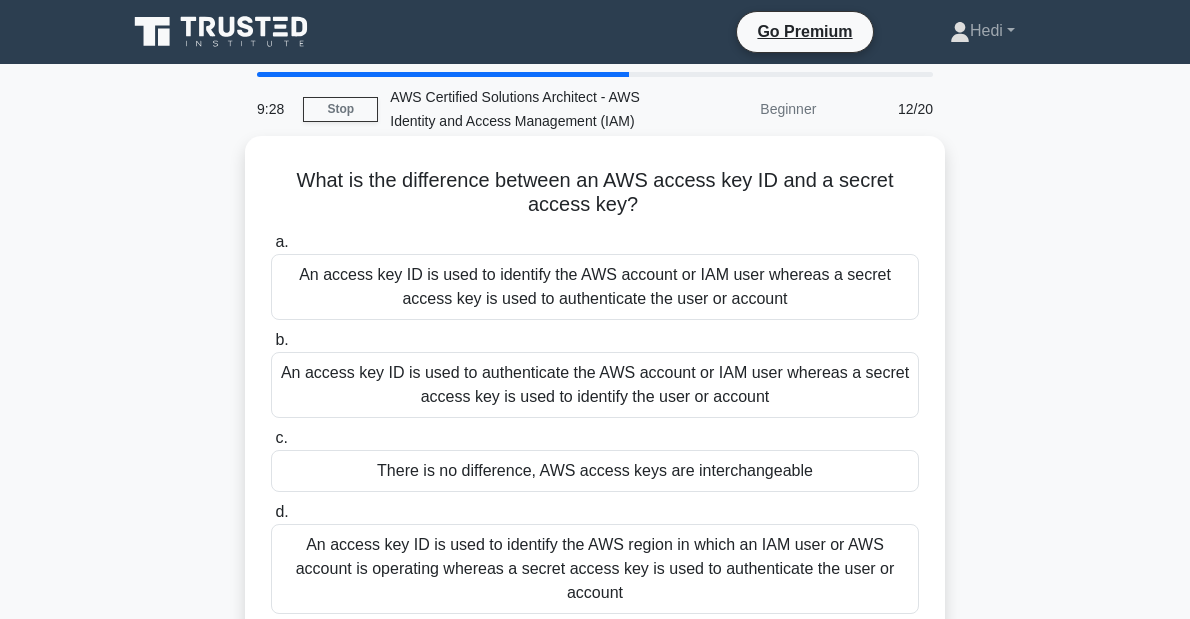 click on "An access key ID is used to identify the AWS region in which an IAM user or AWS account is operating whereas a secret access key is used to authenticate the user or account" at bounding box center (595, 569) 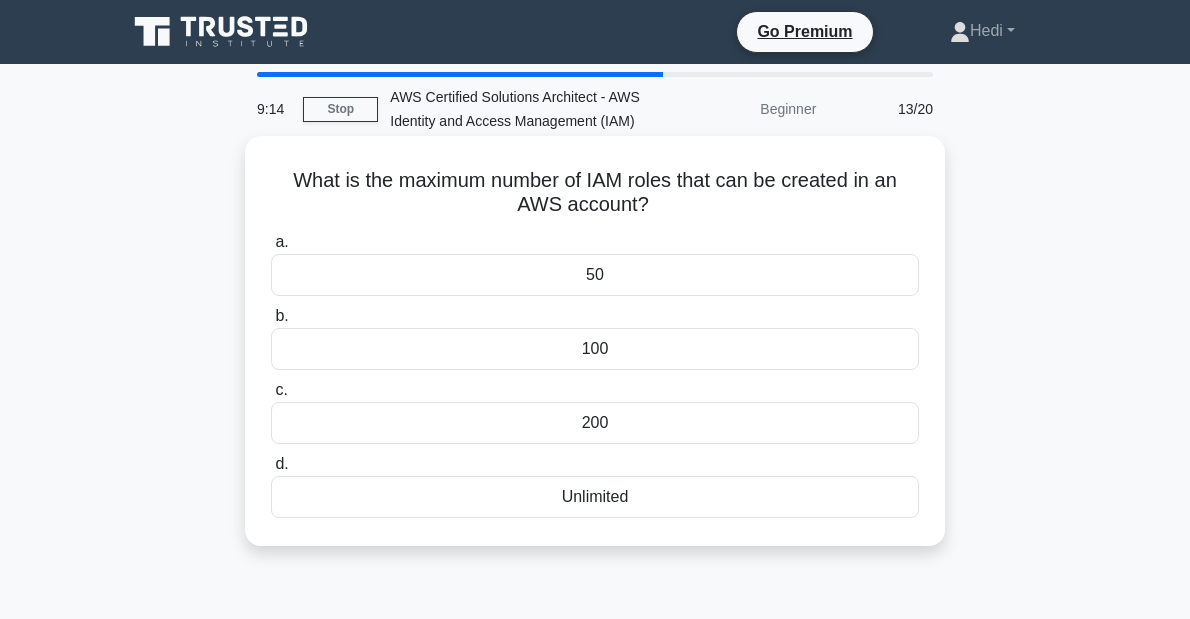 click on "Unlimited" at bounding box center [595, 497] 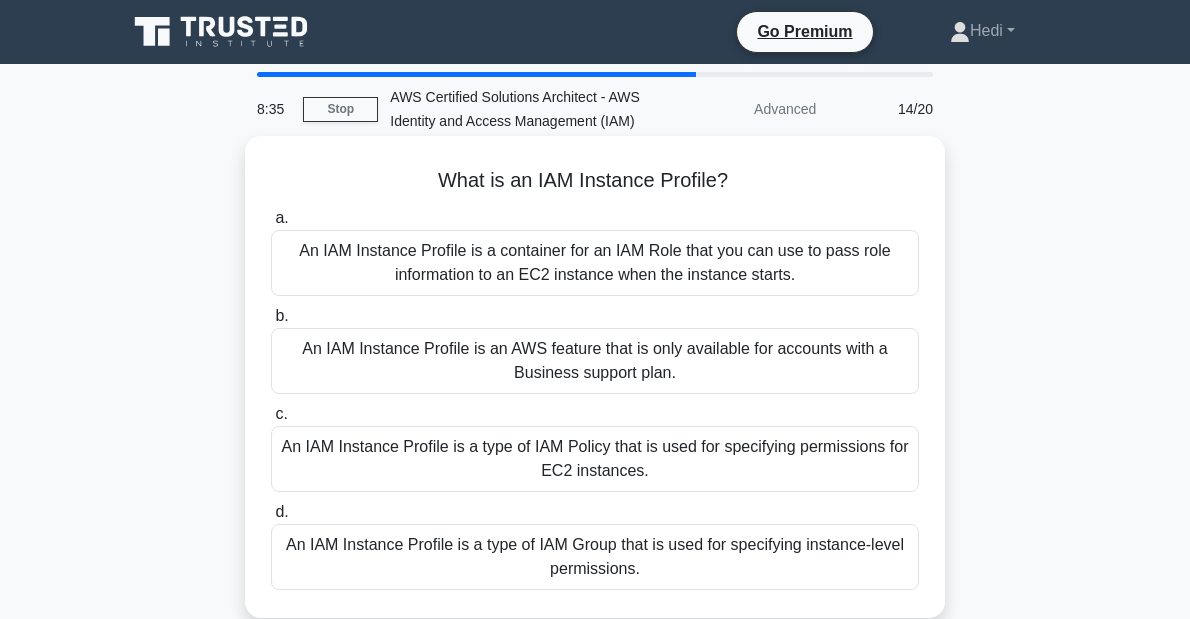 click on "An IAM Instance Profile is a container for an IAM Role that you can use to pass role information to an EC2 instance when the instance starts." at bounding box center [595, 263] 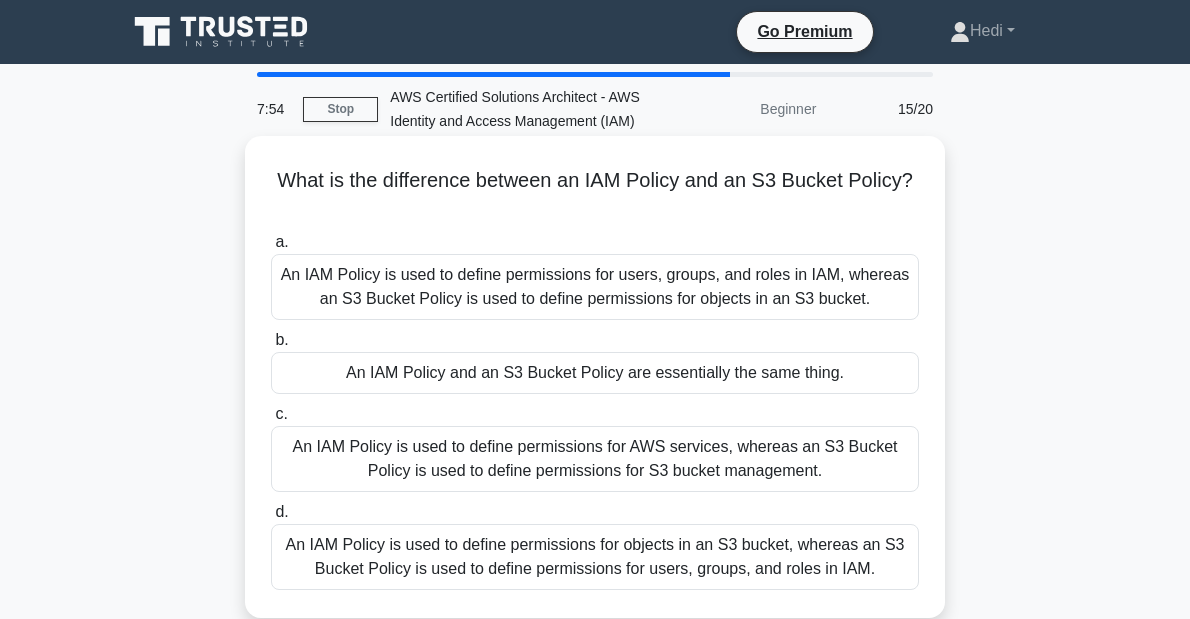 click on "An IAM Policy is used to define permissions for users, groups, and roles in IAM, whereas an S3 Bucket Policy is used to define permissions for objects in an S3 bucket." at bounding box center [595, 287] 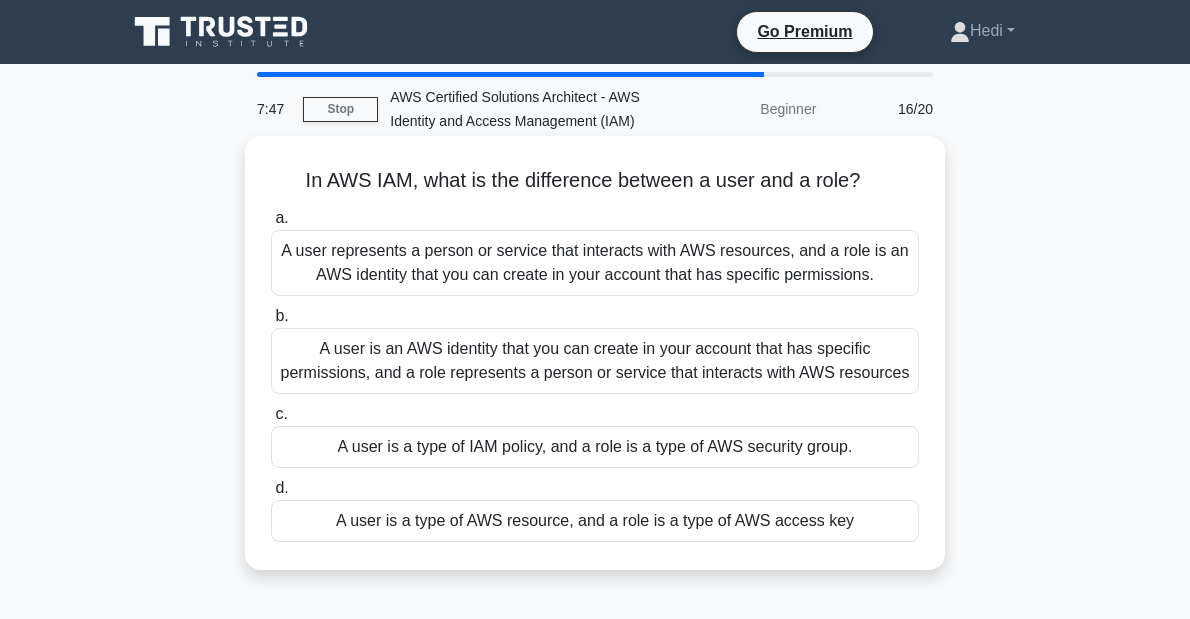 click on "In AWS IAM, what is the difference between a user and a role?
.spinner_0XTQ{transform-origin:center;animation:spinner_y6GP .75s linear infinite}@keyframes spinner_y6GP{100%{transform:rotate(360deg)}}" at bounding box center (595, 181) 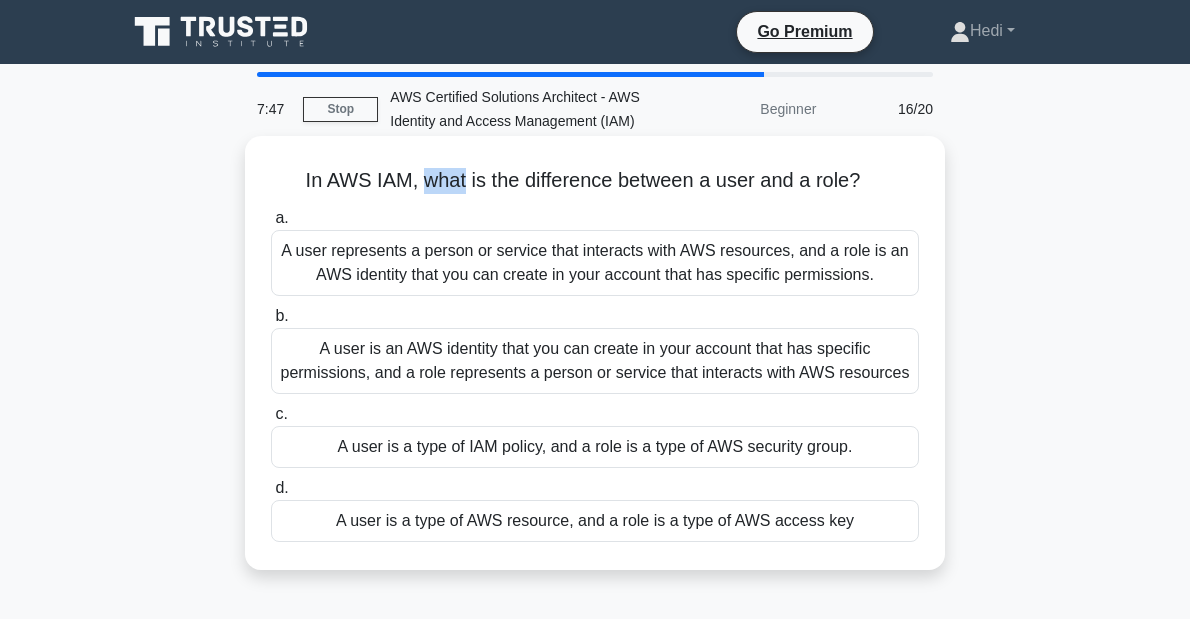 click on "In AWS IAM, what is the difference between a user and a role?
.spinner_0XTQ{transform-origin:center;animation:spinner_y6GP .75s linear infinite}@keyframes spinner_y6GP{100%{transform:rotate(360deg)}}" at bounding box center (595, 181) 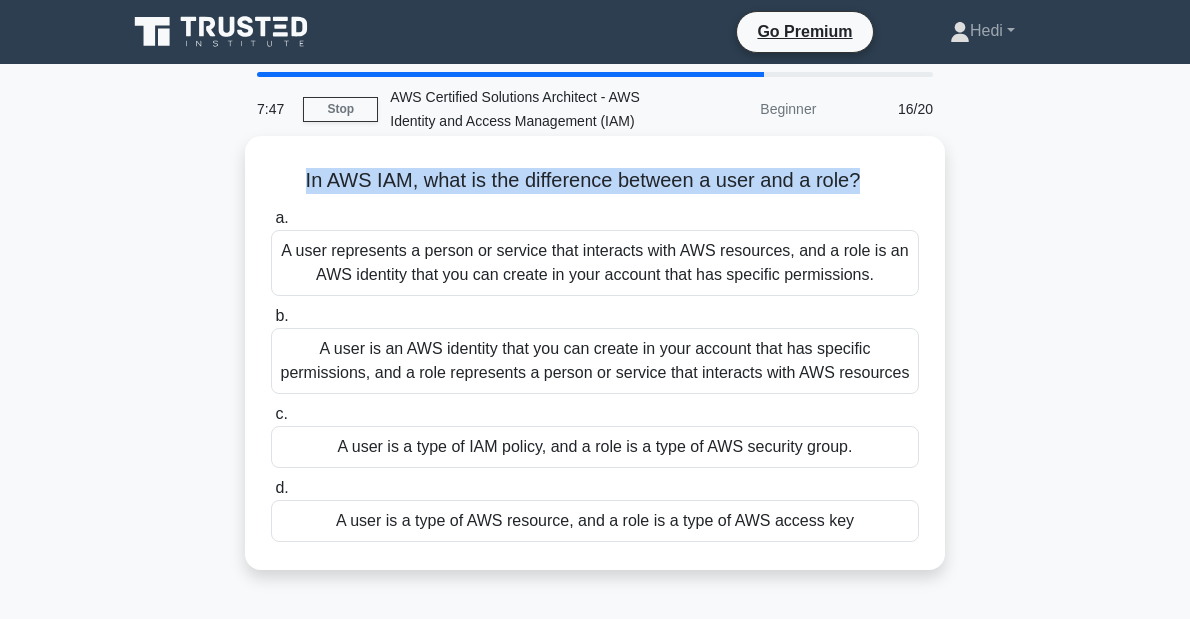 click on "In AWS IAM, what is the difference between a user and a role?
.spinner_0XTQ{transform-origin:center;animation:spinner_y6GP .75s linear infinite}@keyframes spinner_y6GP{100%{transform:rotate(360deg)}}" at bounding box center [595, 181] 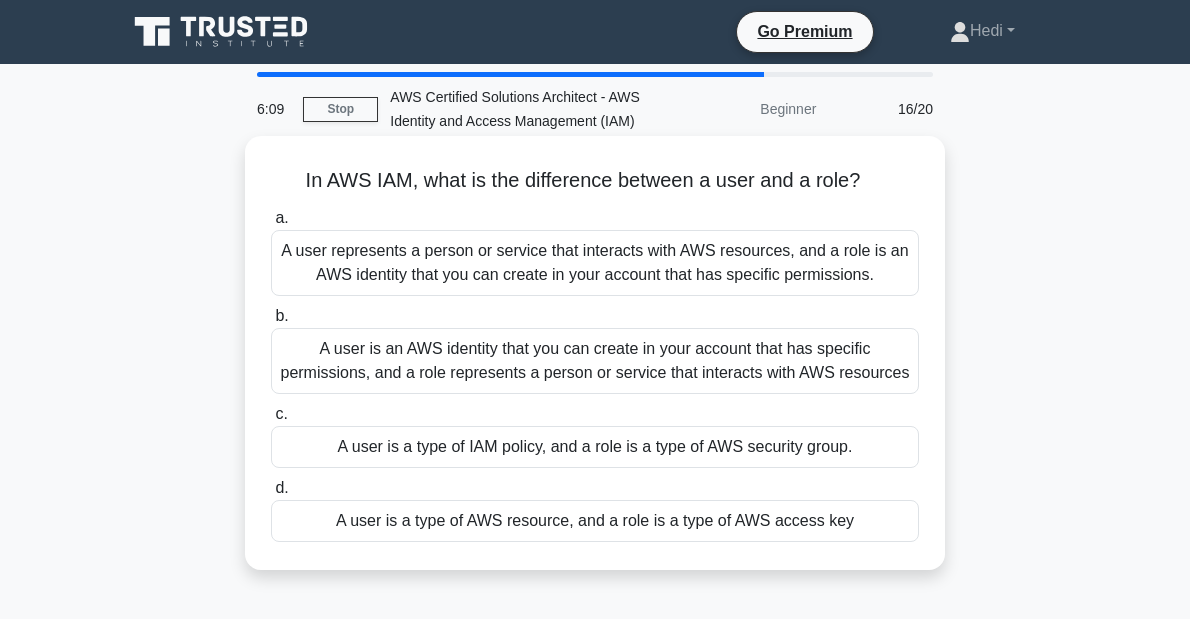 click on "A user represents a person or service that interacts with AWS resources, and a role is an AWS identity that you can create in your account that has specific permissions." at bounding box center [595, 263] 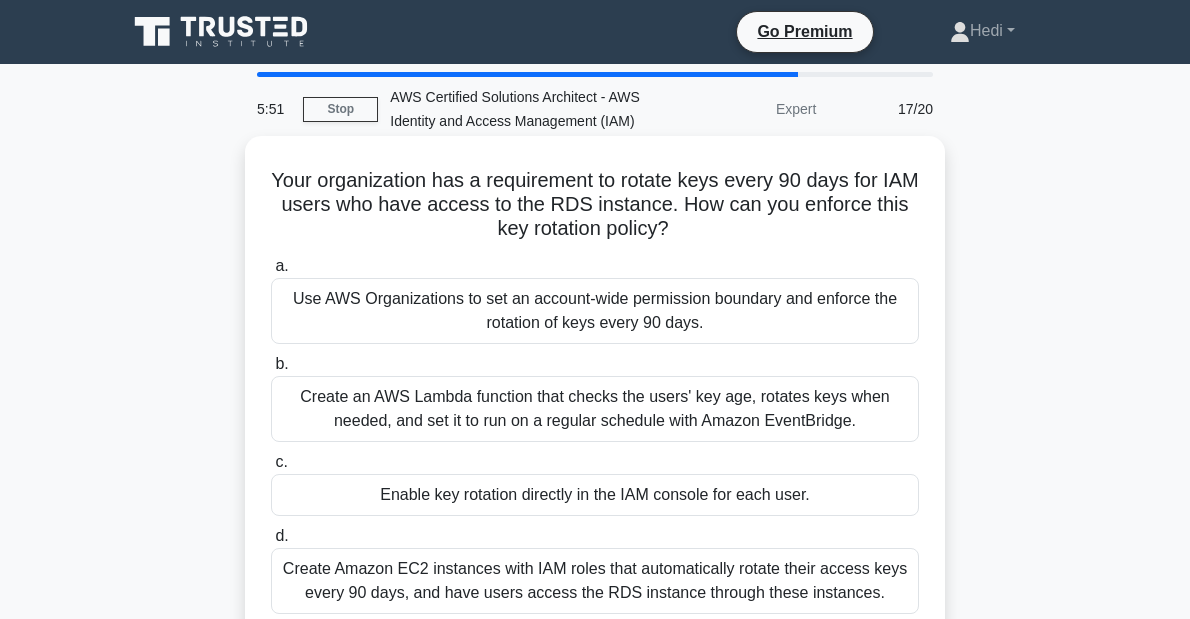 drag, startPoint x: 306, startPoint y: 182, endPoint x: 652, endPoint y: 218, distance: 347.8678 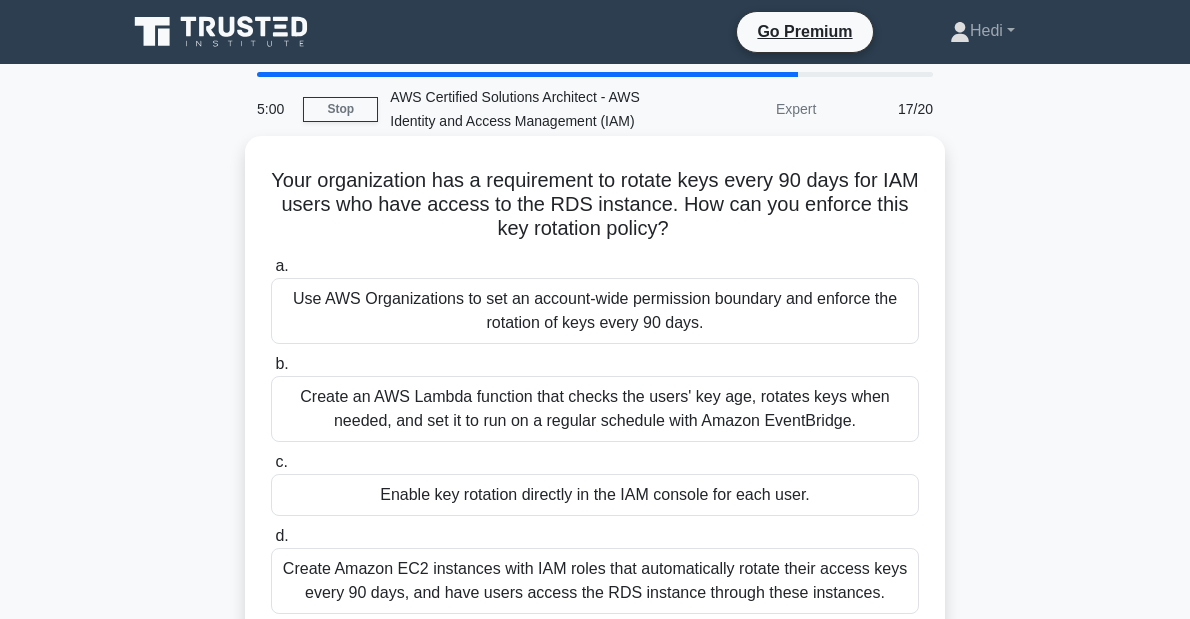 click on ".spinner_0XTQ{transform-origin:center;animation:spinner_y6GP .75s linear infinite}@keyframes spinner_y6GP{100%{transform:rotate(360deg)}}" 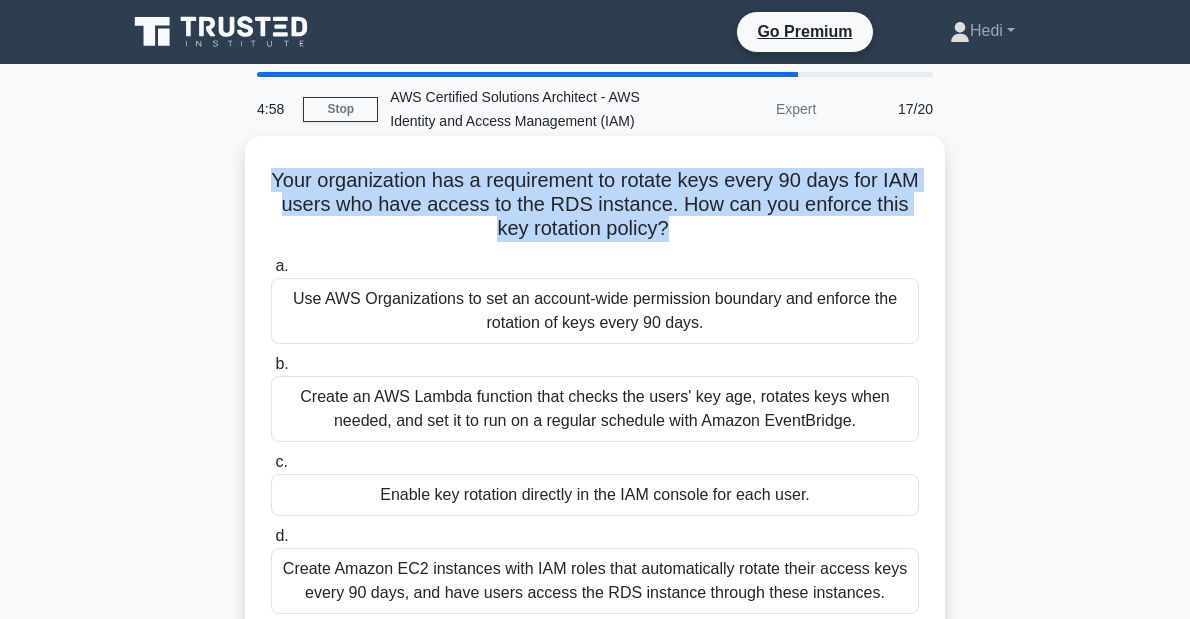 drag, startPoint x: 668, startPoint y: 234, endPoint x: 274, endPoint y: 175, distance: 398.39304 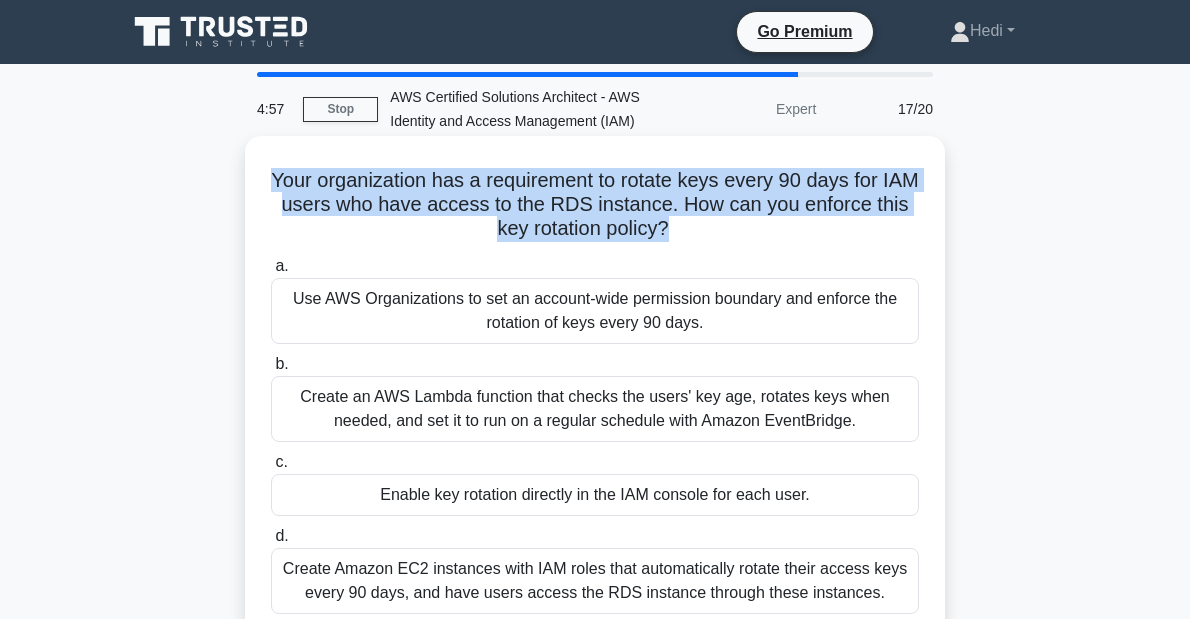 copy on "Your organization has a requirement to rotate keys every 90 days for IAM users who have access to the RDS instance. How can you enforce this key rotation policy?
.spinner_0XTQ{transform-origin:center;animation:spinner_y6GP .75s linear infinite}@keyframes spinner_y6GP{100%{transform:rotate(360deg)}}" 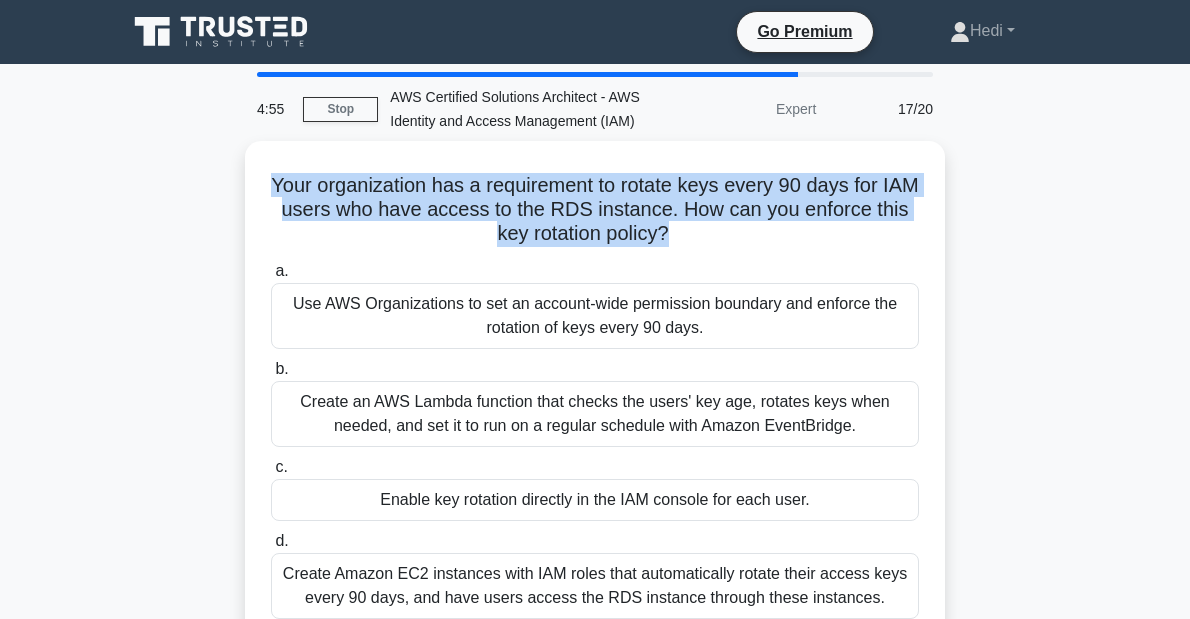 click on "Your organization has a requirement to rotate keys every 90 days for IAM users who have access to the RDS instance. How can you enforce this key rotation policy?
.spinner_0XTQ{transform-origin:center;animation:spinner_y6GP .75s linear infinite}@keyframes spinner_y6GP{100%{transform:rotate(360deg)}}
a.
b.
c. d." at bounding box center [595, 406] 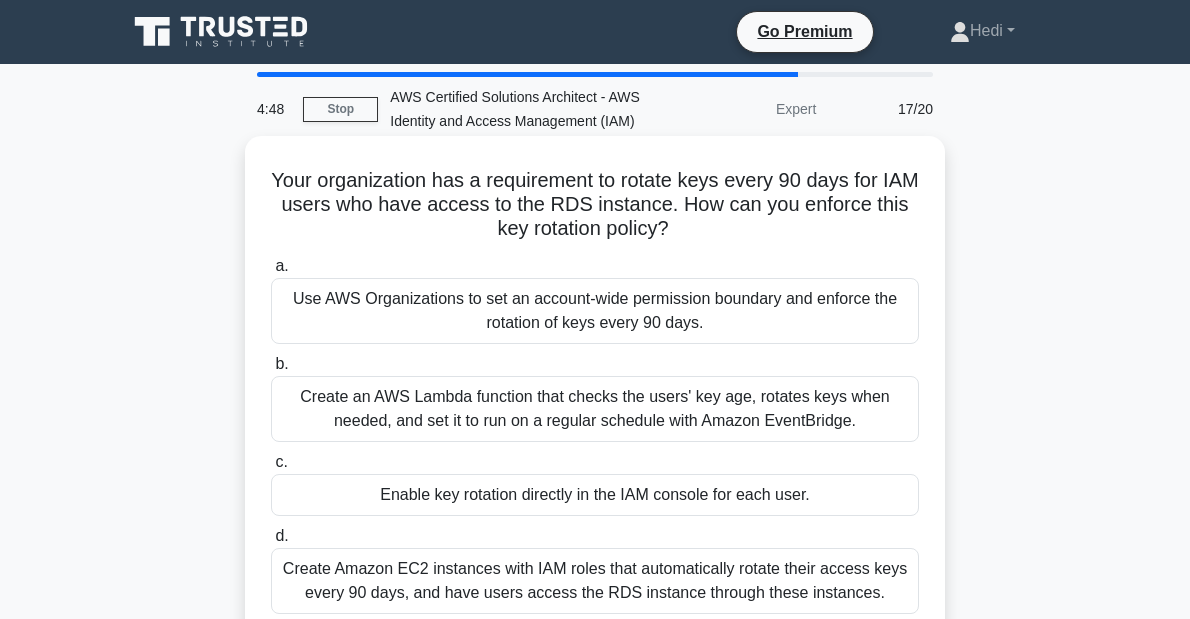 click on "Use AWS Organizations to set an account-wide permission boundary and enforce the rotation of keys every 90 days." at bounding box center (595, 311) 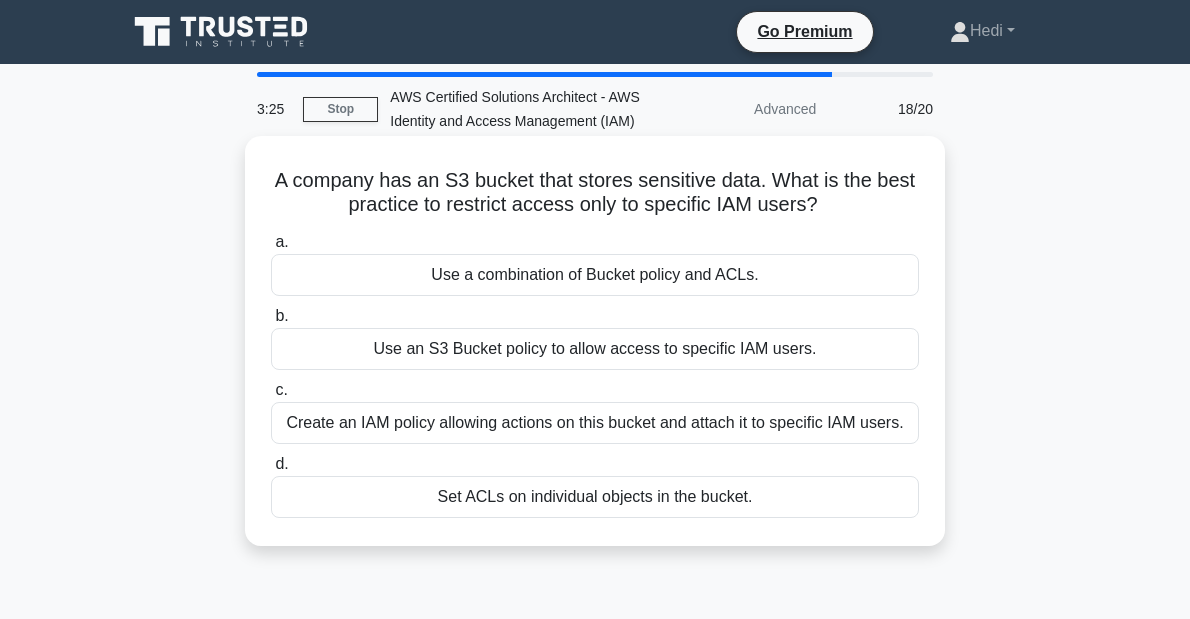click on "Use an S3 Bucket policy to allow access to specific IAM users." at bounding box center (595, 349) 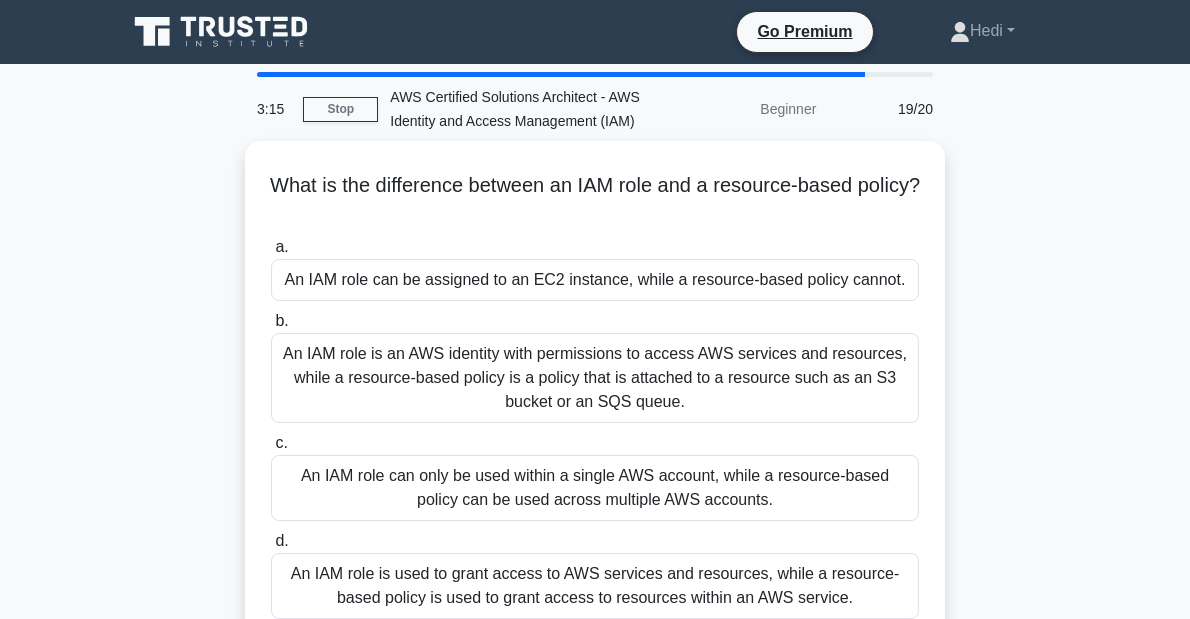 click on "What is the difference between an IAM role and a resource-based policy?
.spinner_0XTQ{transform-origin:center;animation:spinner_y6GP .75s linear infinite}@keyframes spinner_y6GP{100%{transform:rotate(360deg)}}
a.
An IAM role can be assigned to an EC2 instance, while a resource-based policy cannot.
b. c. d." at bounding box center (595, 406) 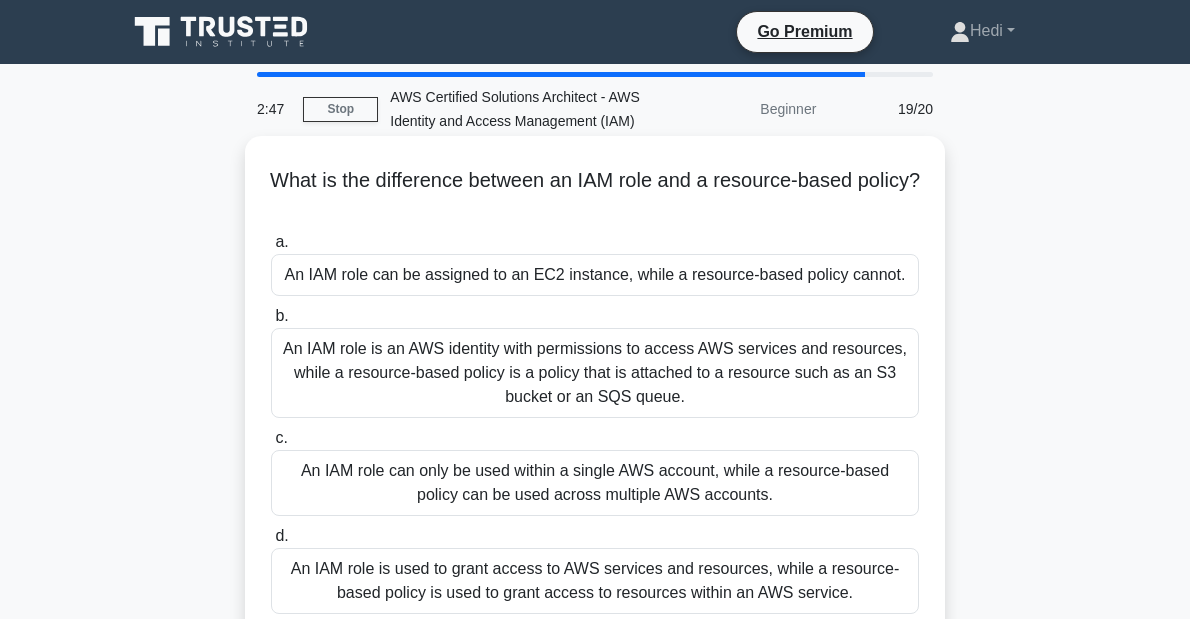 scroll, scrollTop: 240, scrollLeft: 0, axis: vertical 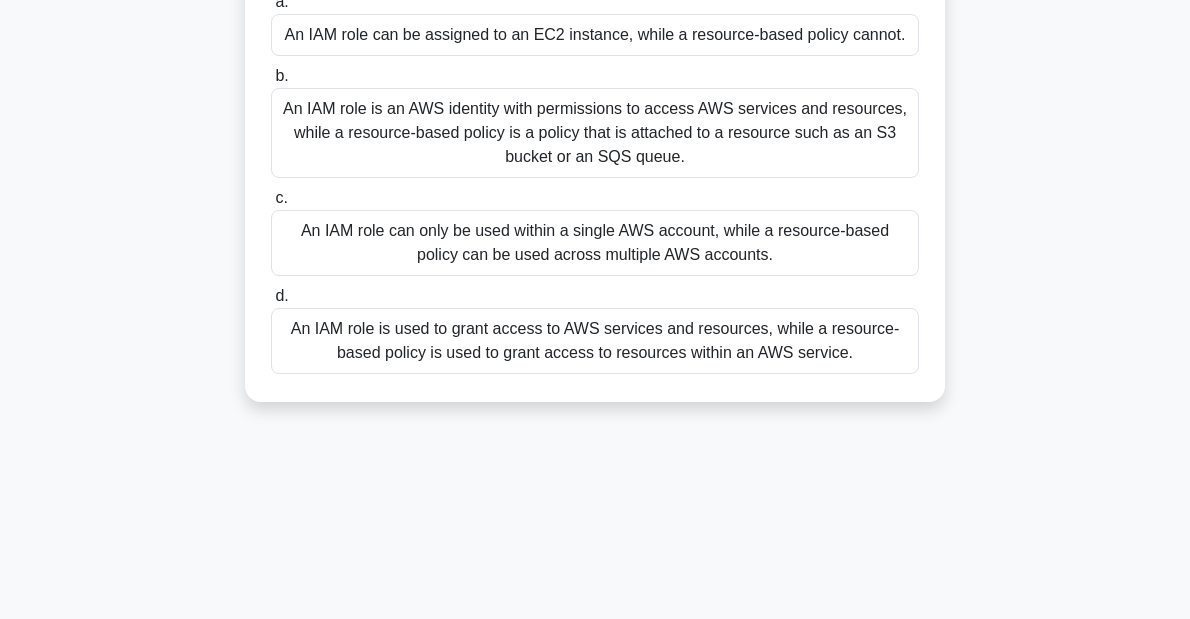 click on "An IAM role is an AWS identity with permissions to access AWS services and resources, while a resource-based policy is a policy that is attached to a resource such as an S3 bucket or an SQS queue." at bounding box center (595, 133) 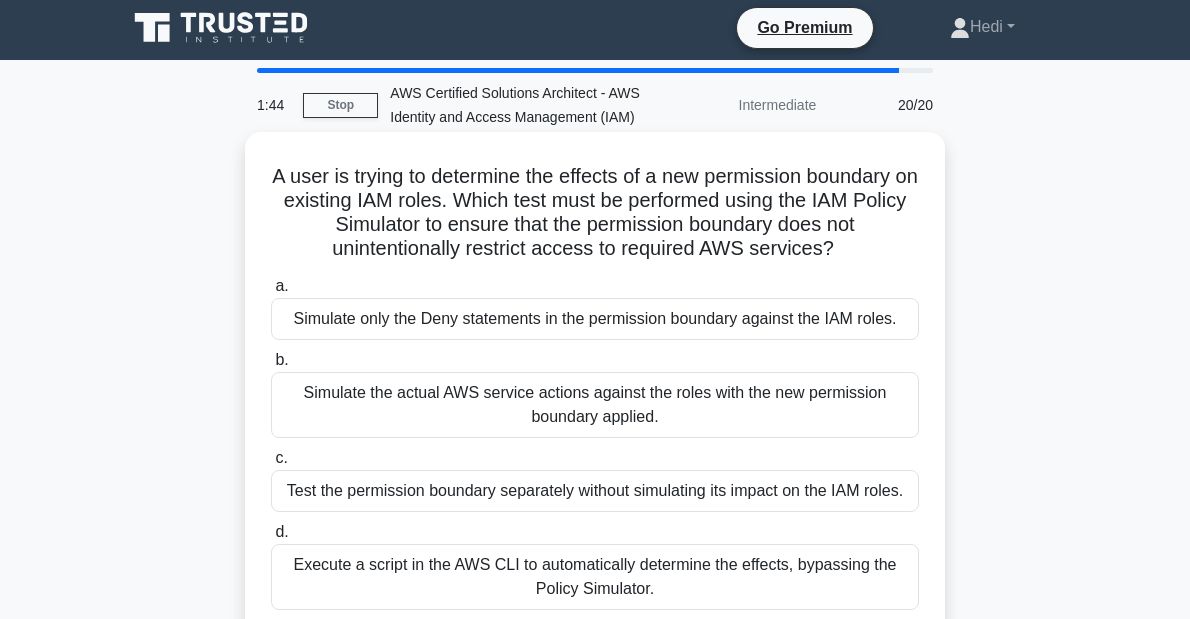 scroll, scrollTop: 0, scrollLeft: 0, axis: both 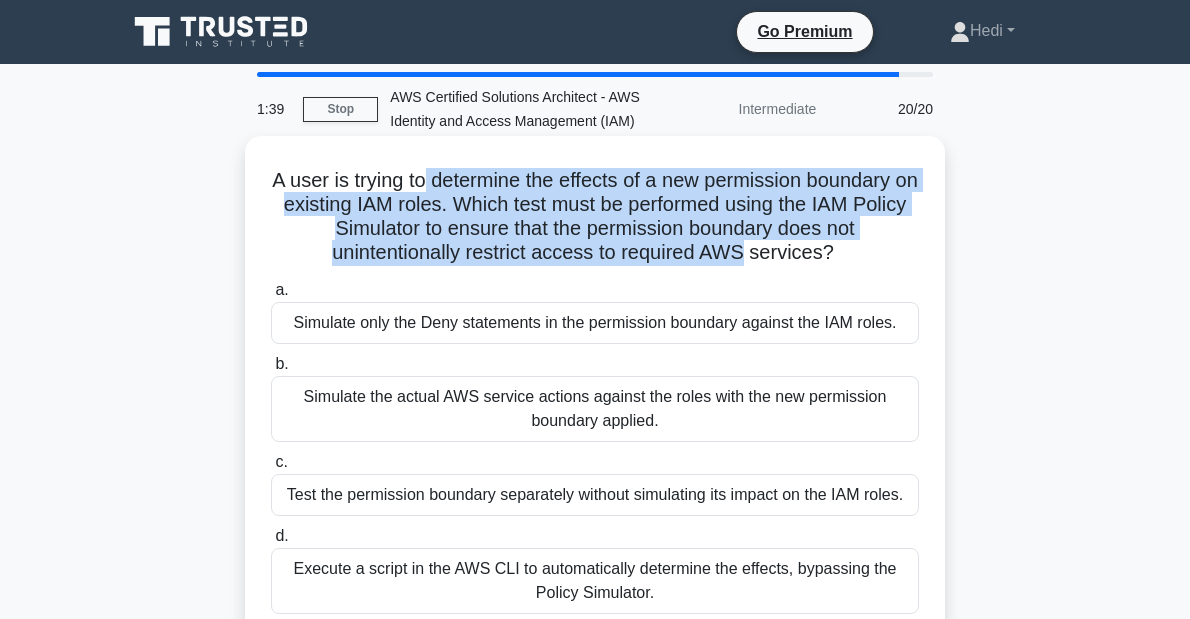 drag, startPoint x: 460, startPoint y: 184, endPoint x: 744, endPoint y: 250, distance: 291.56818 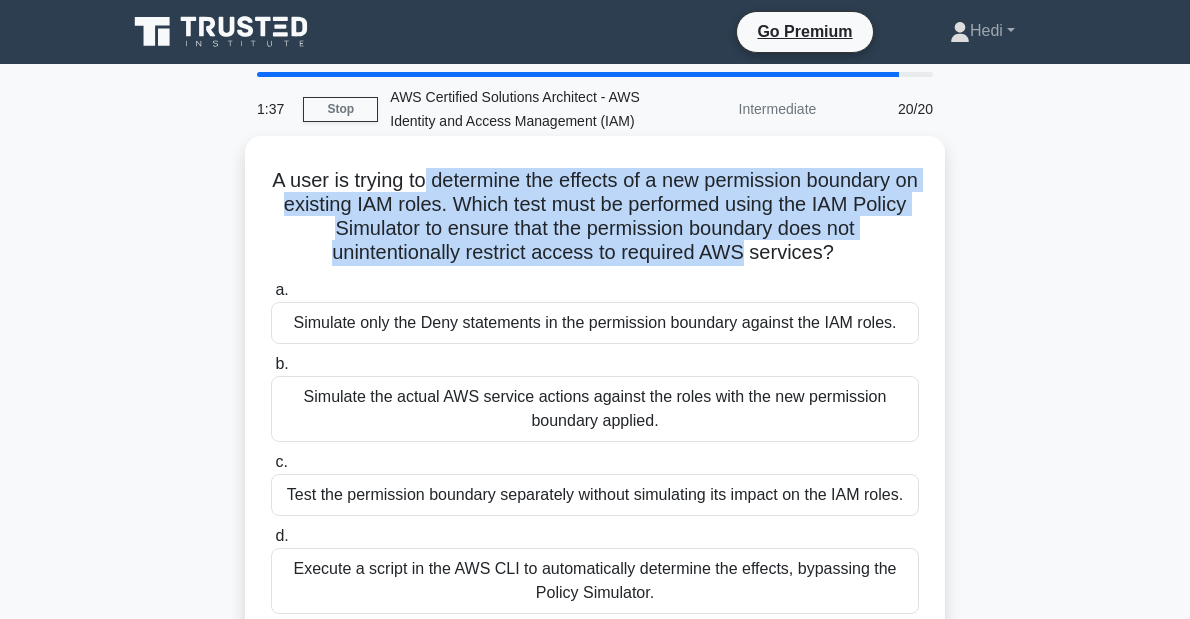 click on "A user is trying to determine the effects of a new permission boundary on existing IAM roles. Which test must be performed using the IAM Policy Simulator to ensure that the permission boundary does not unintentionally restrict access to required AWS services?
.spinner_0XTQ{transform-origin:center;animation:spinner_y6GP .75s linear infinite}@keyframes spinner_y6GP{100%{transform:rotate(360deg)}}" at bounding box center [595, 217] 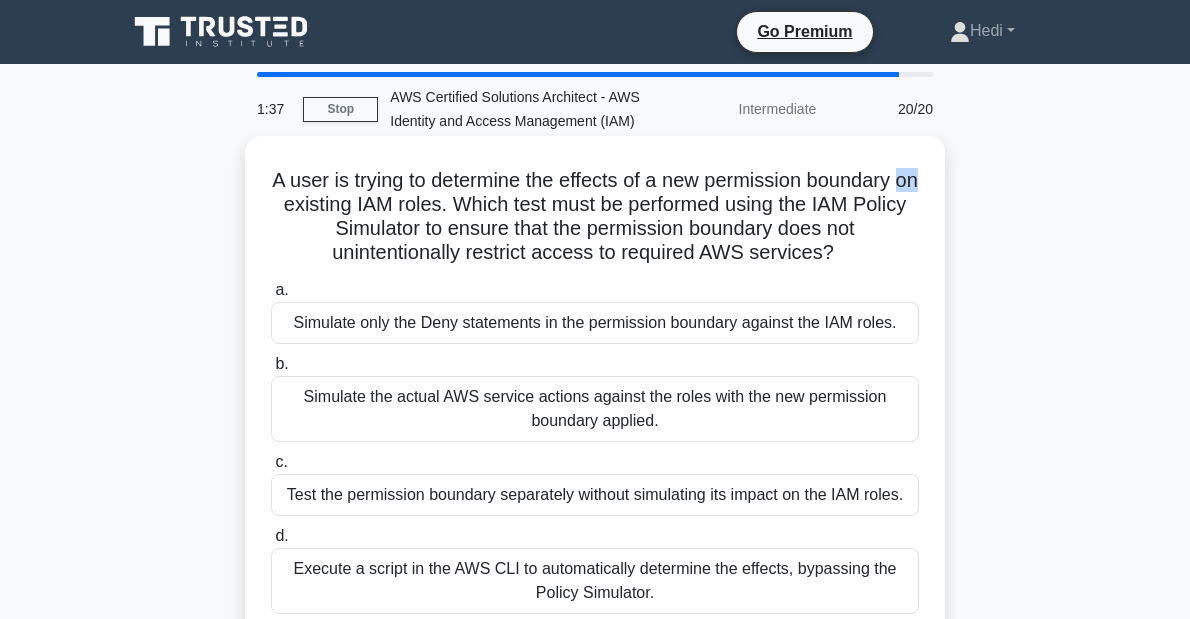 click on "A user is trying to determine the effects of a new permission boundary on existing IAM roles. Which test must be performed using the IAM Policy Simulator to ensure that the permission boundary does not unintentionally restrict access to required AWS services?
.spinner_0XTQ{transform-origin:center;animation:spinner_y6GP .75s linear infinite}@keyframes spinner_y6GP{100%{transform:rotate(360deg)}}" at bounding box center [595, 217] 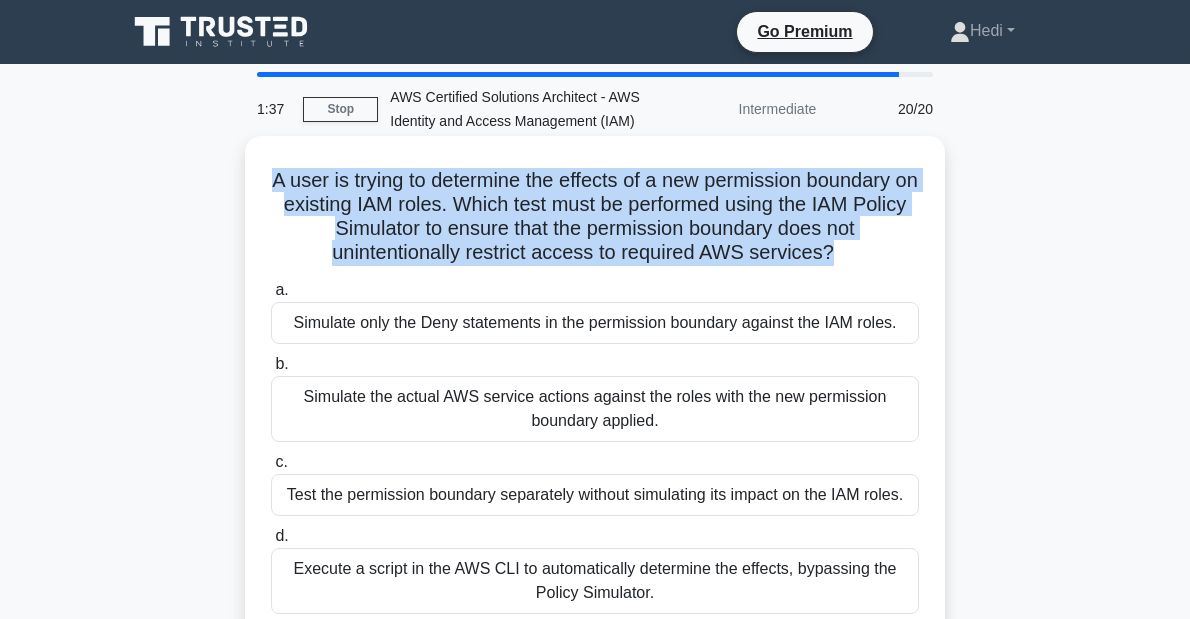 click on "A user is trying to determine the effects of a new permission boundary on existing IAM roles. Which test must be performed using the IAM Policy Simulator to ensure that the permission boundary does not unintentionally restrict access to required AWS services?
.spinner_0XTQ{transform-origin:center;animation:spinner_y6GP .75s linear infinite}@keyframes spinner_y6GP{100%{transform:rotate(360deg)}}" at bounding box center (595, 217) 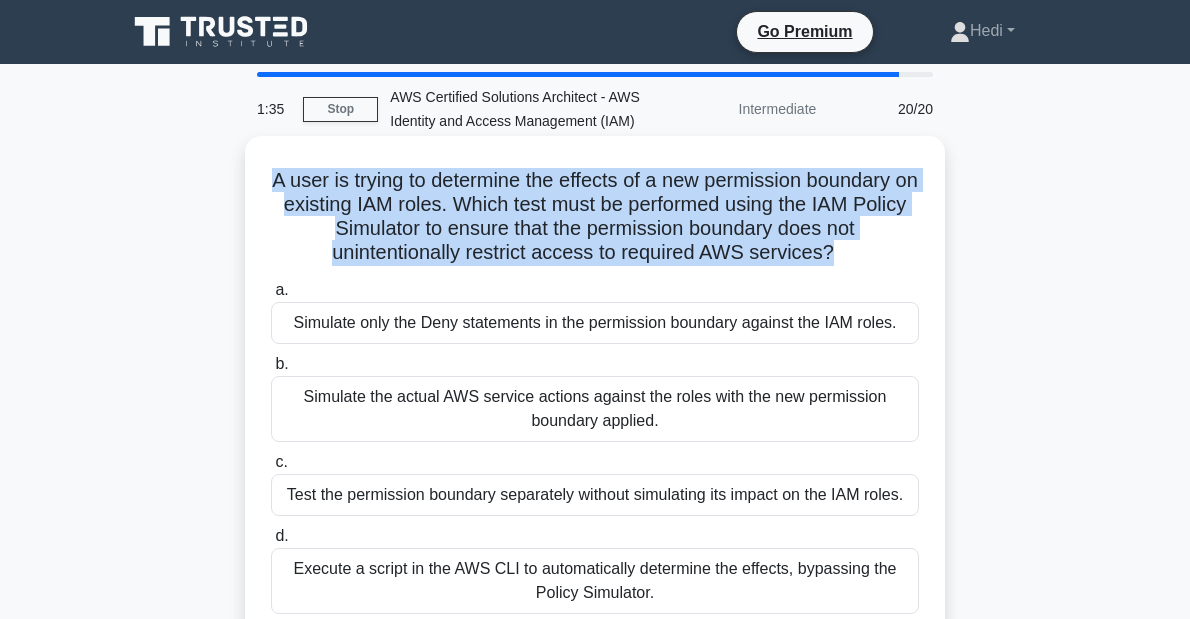 click on "A user is trying to determine the effects of a new permission boundary on existing IAM roles. Which test must be performed using the IAM Policy Simulator to ensure that the permission boundary does not unintentionally restrict access to required AWS services?
.spinner_0XTQ{transform-origin:center;animation:spinner_y6GP .75s linear infinite}@keyframes spinner_y6GP{100%{transform:rotate(360deg)}}" at bounding box center (595, 217) 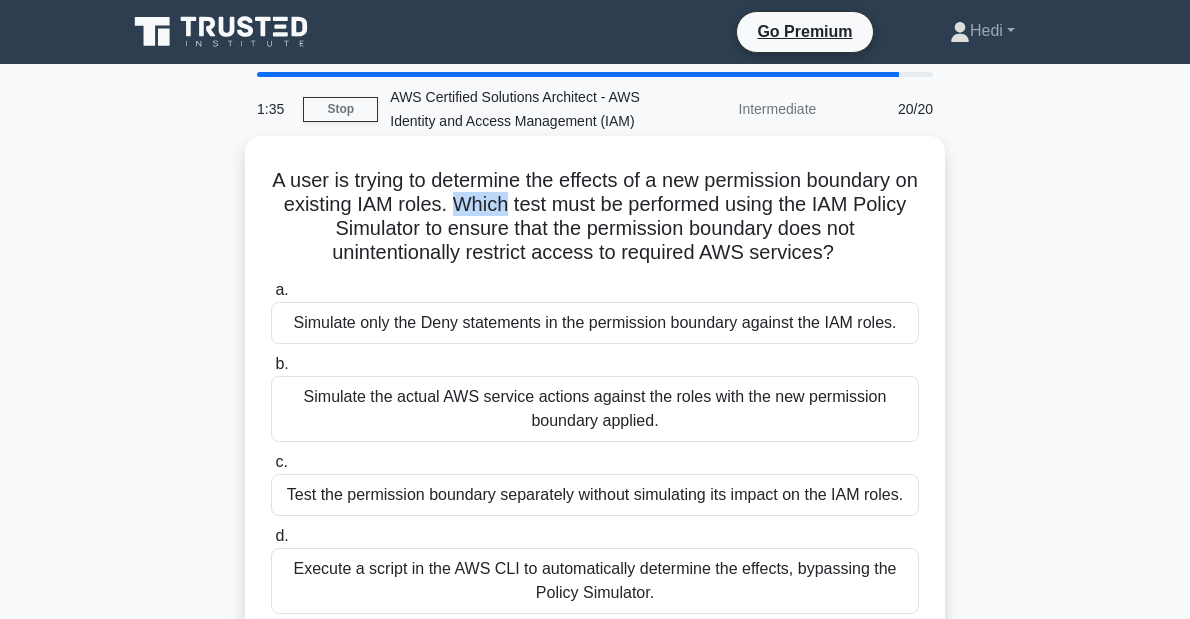 click on "A user is trying to determine the effects of a new permission boundary on existing IAM roles. Which test must be performed using the IAM Policy Simulator to ensure that the permission boundary does not unintentionally restrict access to required AWS services?
.spinner_0XTQ{transform-origin:center;animation:spinner_y6GP .75s linear infinite}@keyframes spinner_y6GP{100%{transform:rotate(360deg)}}" at bounding box center [595, 217] 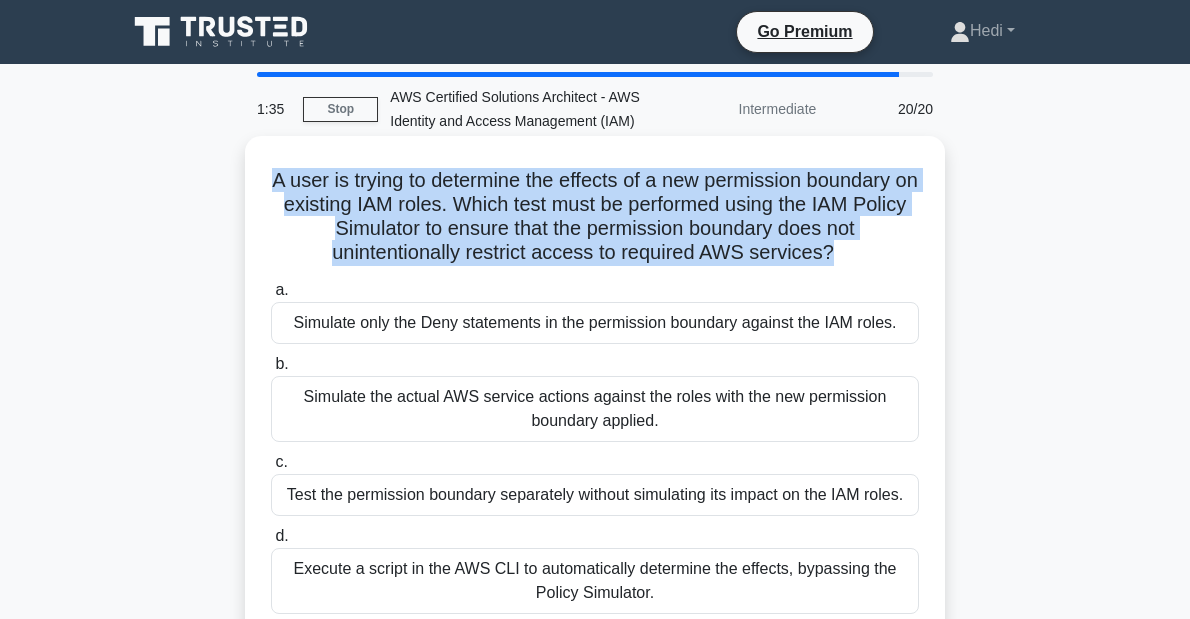 click on "A user is trying to determine the effects of a new permission boundary on existing IAM roles. Which test must be performed using the IAM Policy Simulator to ensure that the permission boundary does not unintentionally restrict access to required AWS services?
.spinner_0XTQ{transform-origin:center;animation:spinner_y6GP .75s linear infinite}@keyframes spinner_y6GP{100%{transform:rotate(360deg)}}" at bounding box center [595, 217] 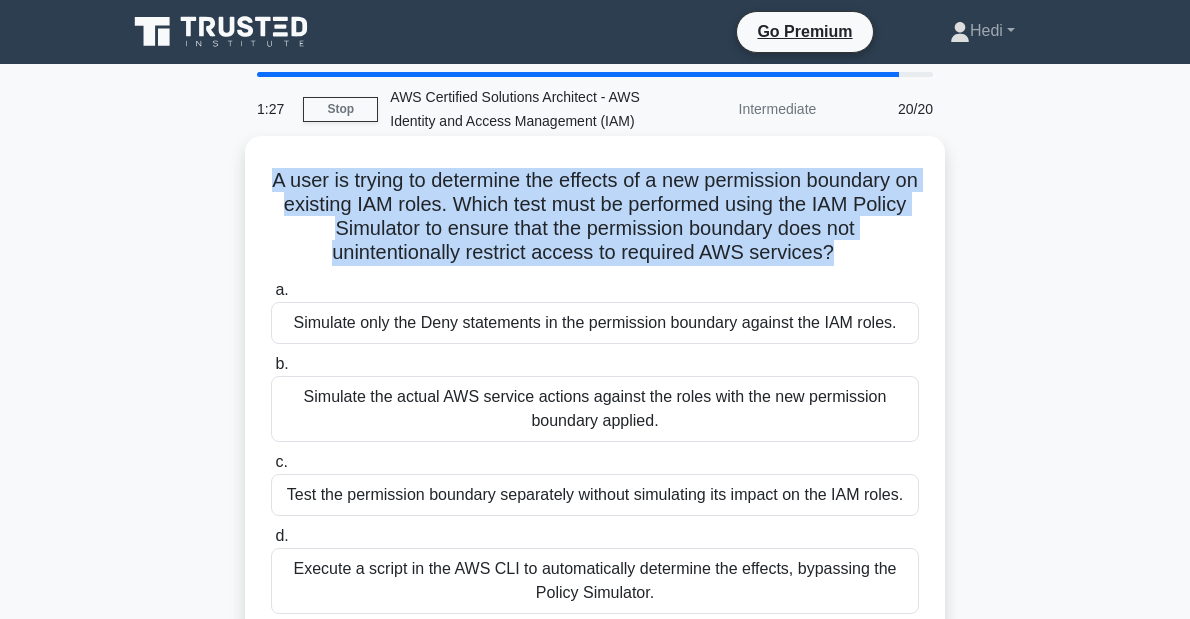 click on "A user is trying to determine the effects of a new permission boundary on existing IAM roles. Which test must be performed using the IAM Policy Simulator to ensure that the permission boundary does not unintentionally restrict access to required AWS services?
.spinner_0XTQ{transform-origin:center;animation:spinner_y6GP .75s linear infinite}@keyframes spinner_y6GP{100%{transform:rotate(360deg)}}" at bounding box center (595, 217) 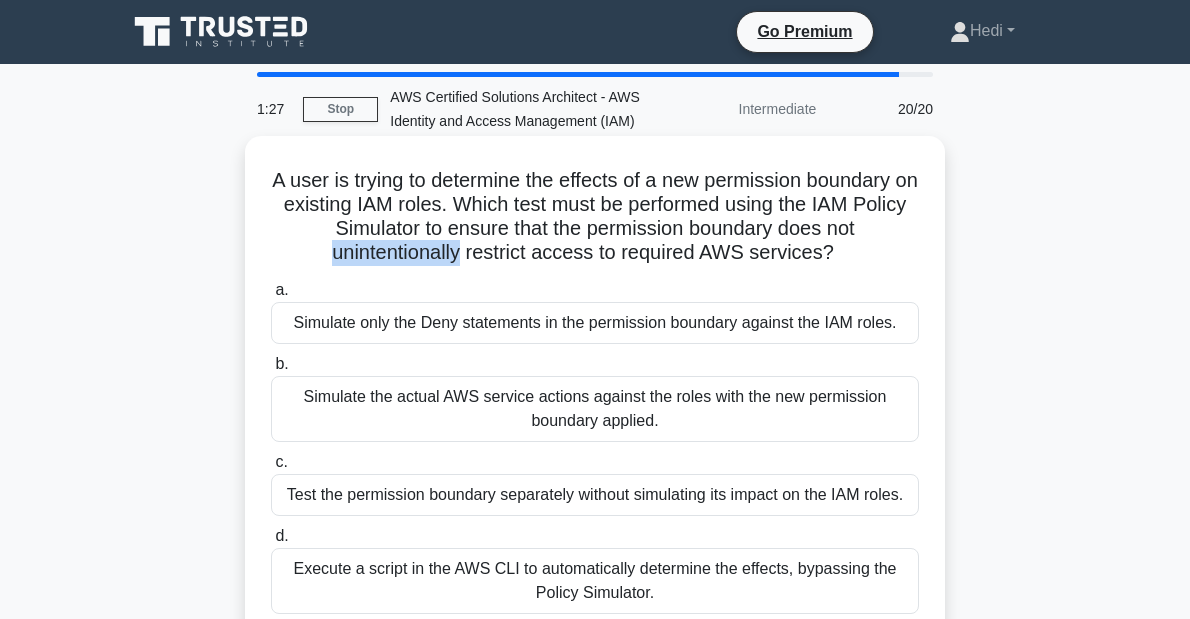 click on "A user is trying to determine the effects of a new permission boundary on existing IAM roles. Which test must be performed using the IAM Policy Simulator to ensure that the permission boundary does not unintentionally restrict access to required AWS services?
.spinner_0XTQ{transform-origin:center;animation:spinner_y6GP .75s linear infinite}@keyframes spinner_y6GP{100%{transform:rotate(360deg)}}" at bounding box center (595, 217) 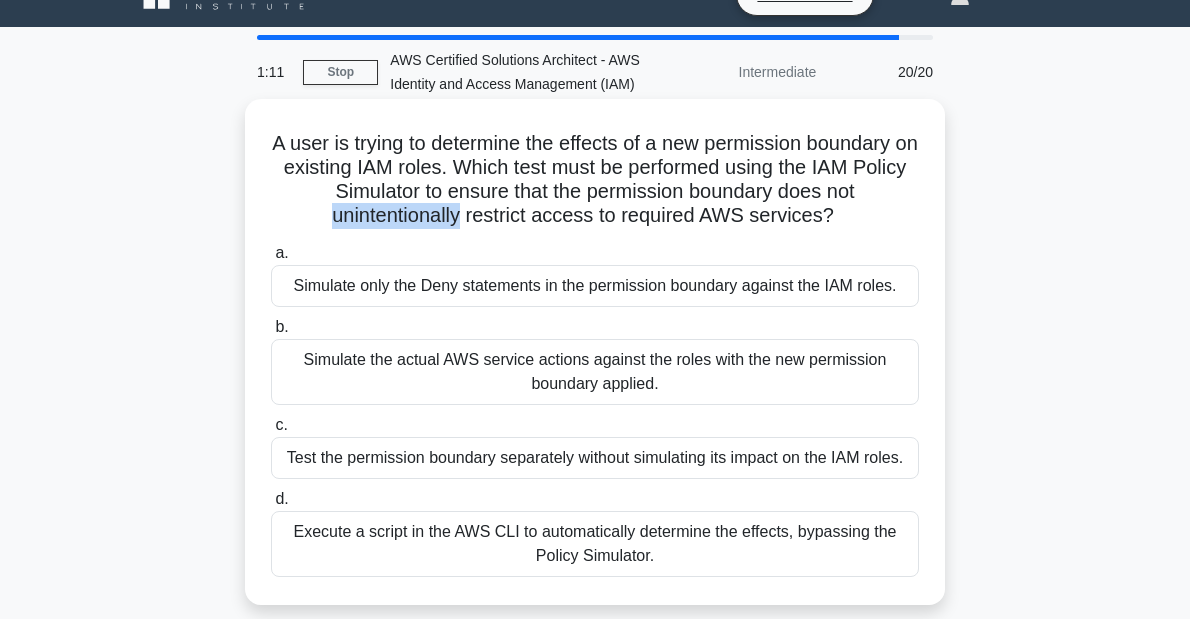 scroll, scrollTop: 80, scrollLeft: 0, axis: vertical 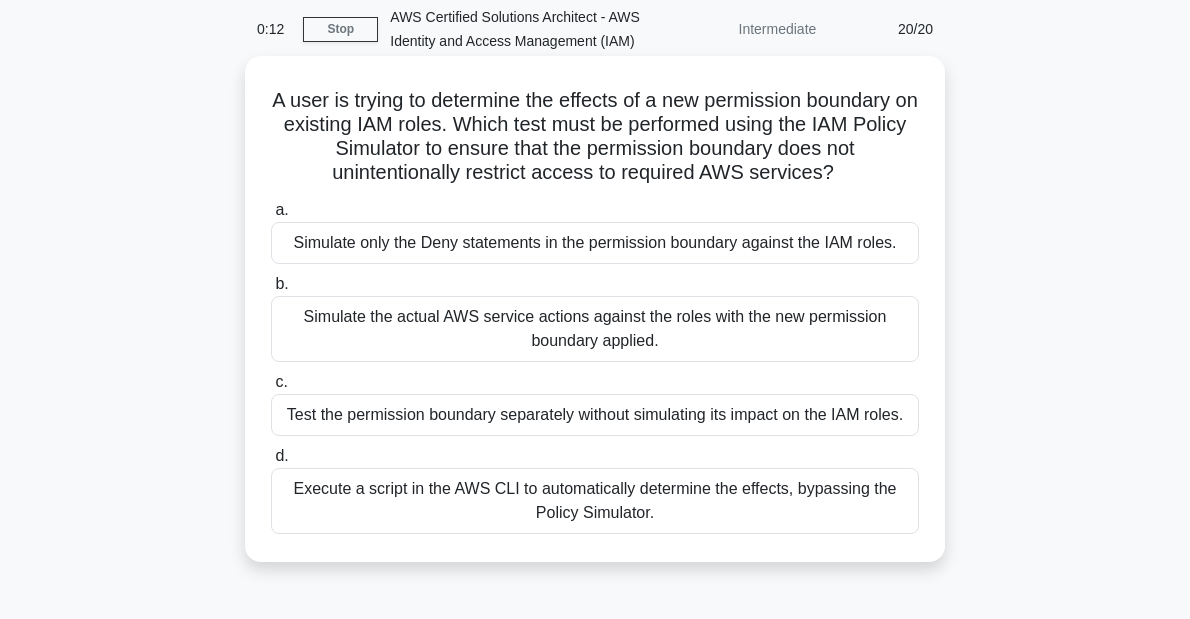 click on "Simulate the actual AWS service actions against the roles with the new permission boundary applied." at bounding box center [595, 329] 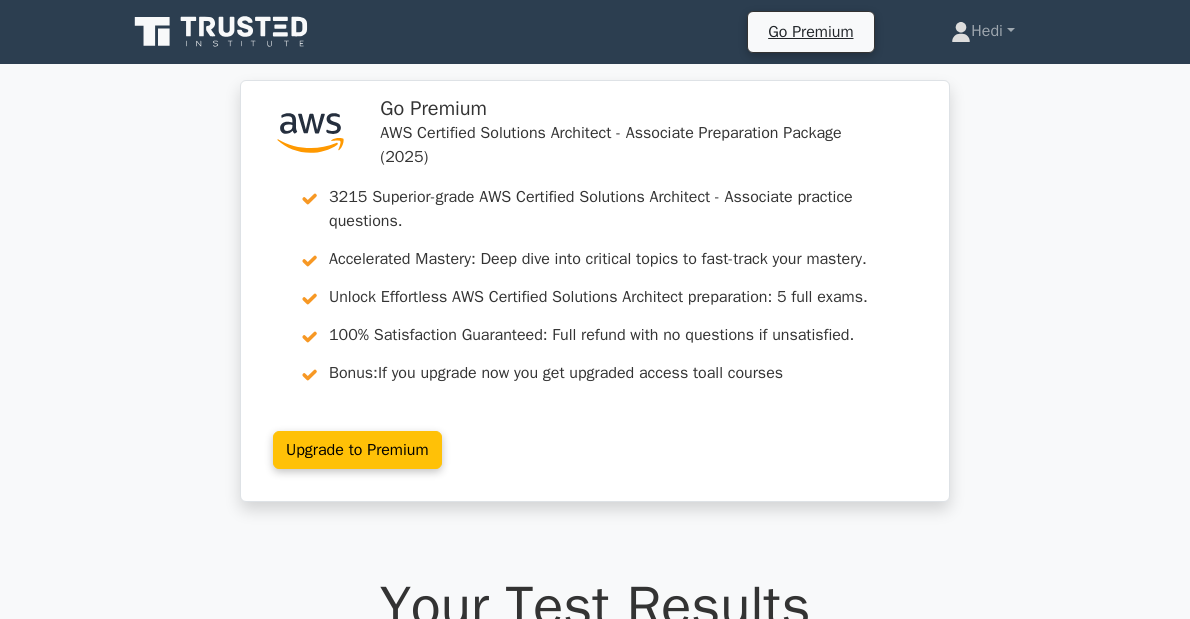 scroll, scrollTop: 400, scrollLeft: 0, axis: vertical 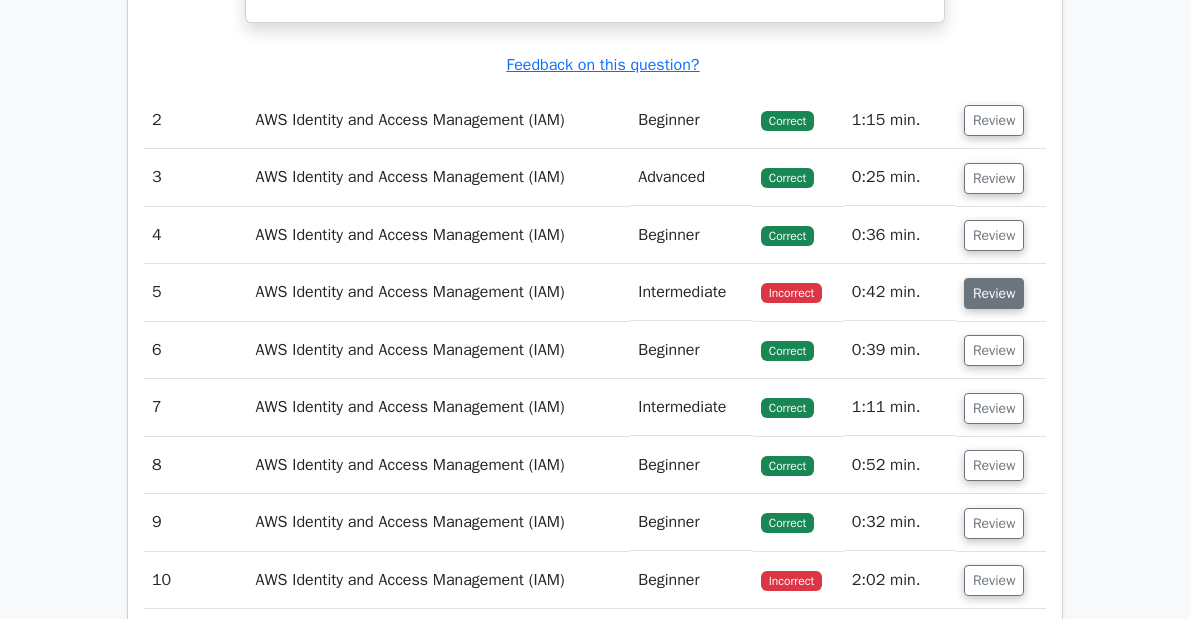 click on "Review" at bounding box center [994, 293] 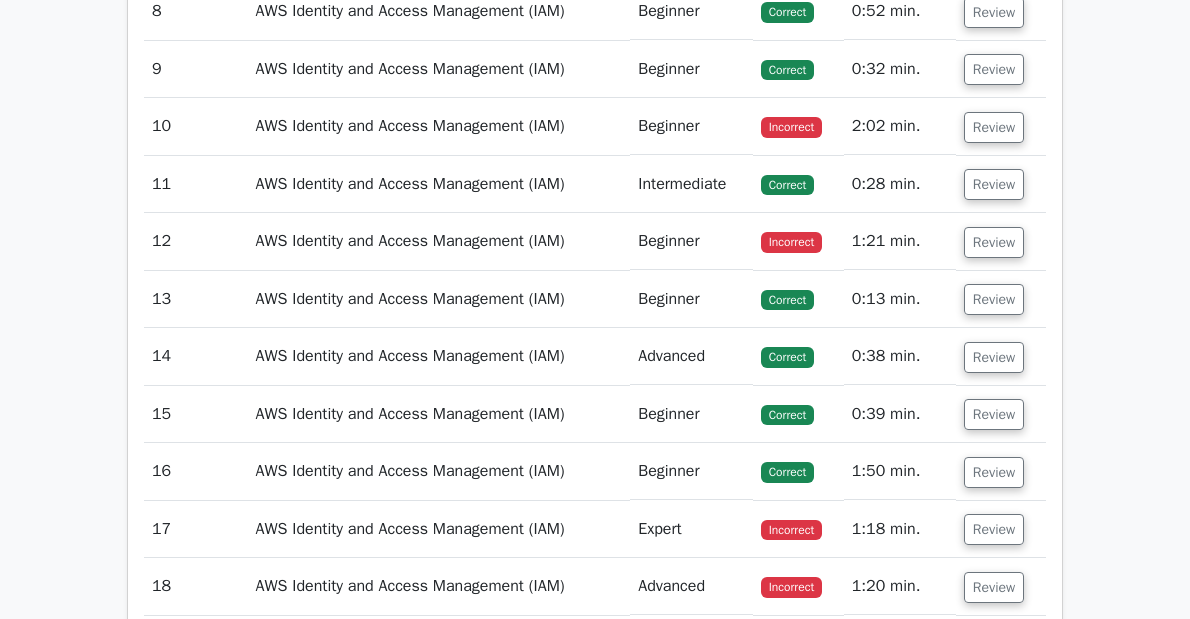 scroll, scrollTop: 3120, scrollLeft: 0, axis: vertical 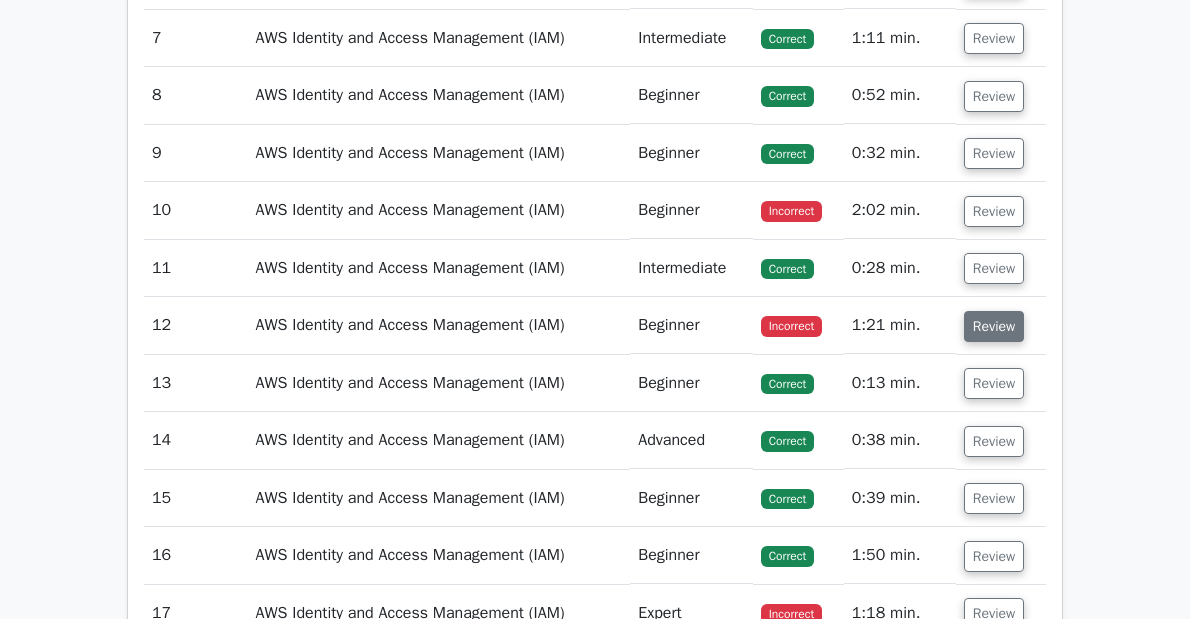 click on "Review" at bounding box center [994, 326] 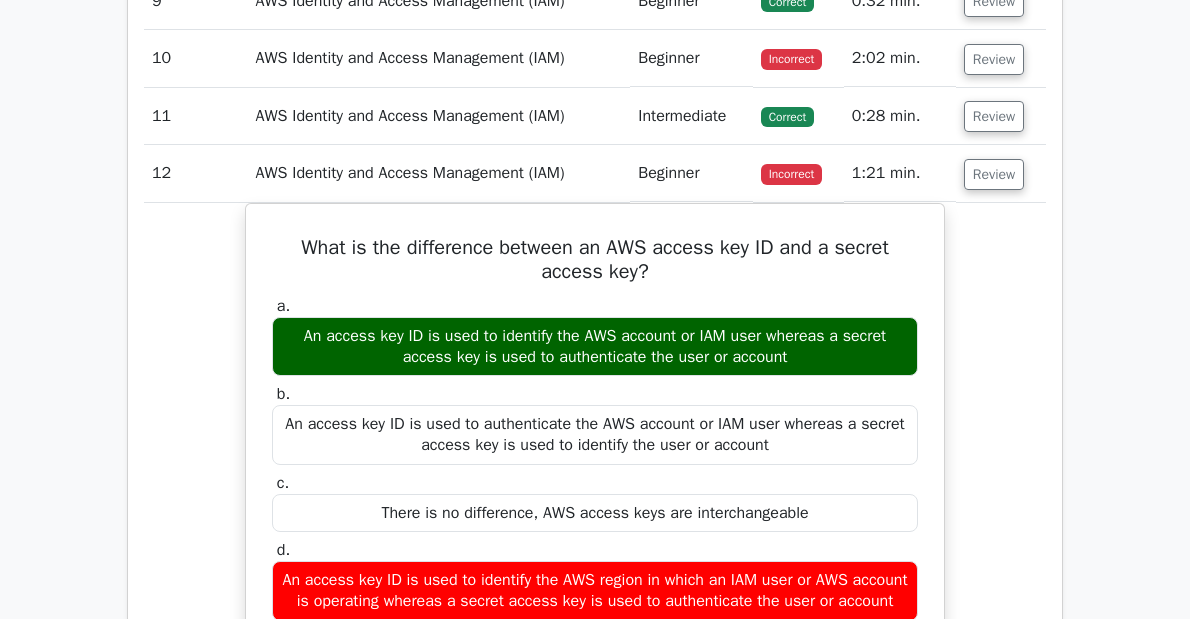 scroll, scrollTop: 3200, scrollLeft: 0, axis: vertical 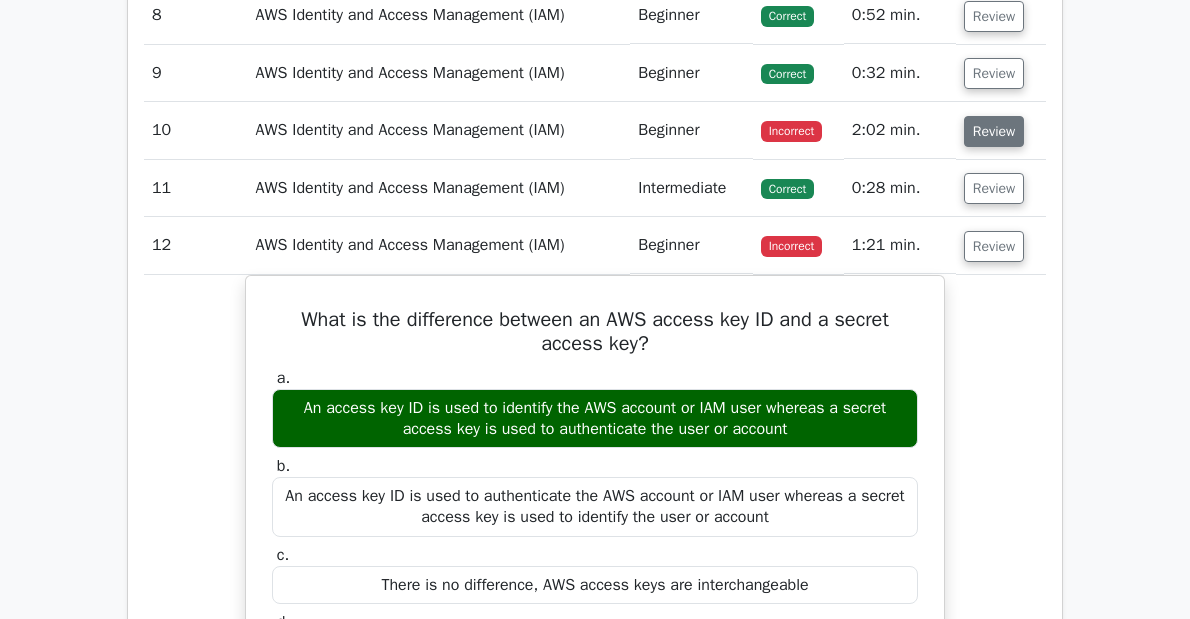click on "Review" at bounding box center [994, 131] 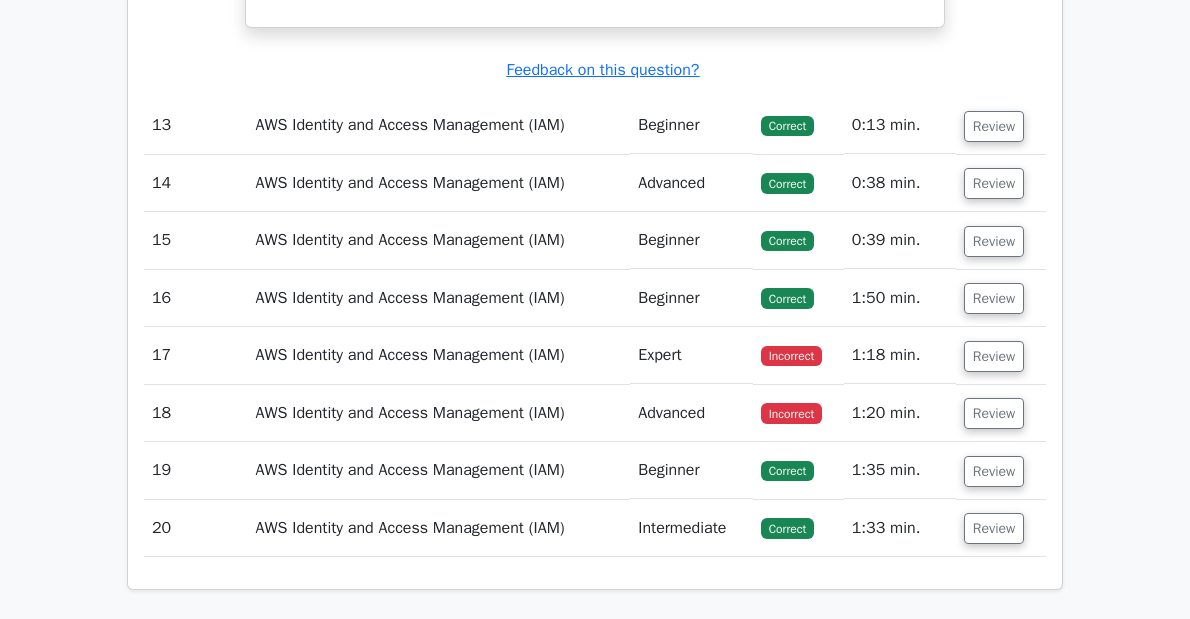 scroll, scrollTop: 5440, scrollLeft: 0, axis: vertical 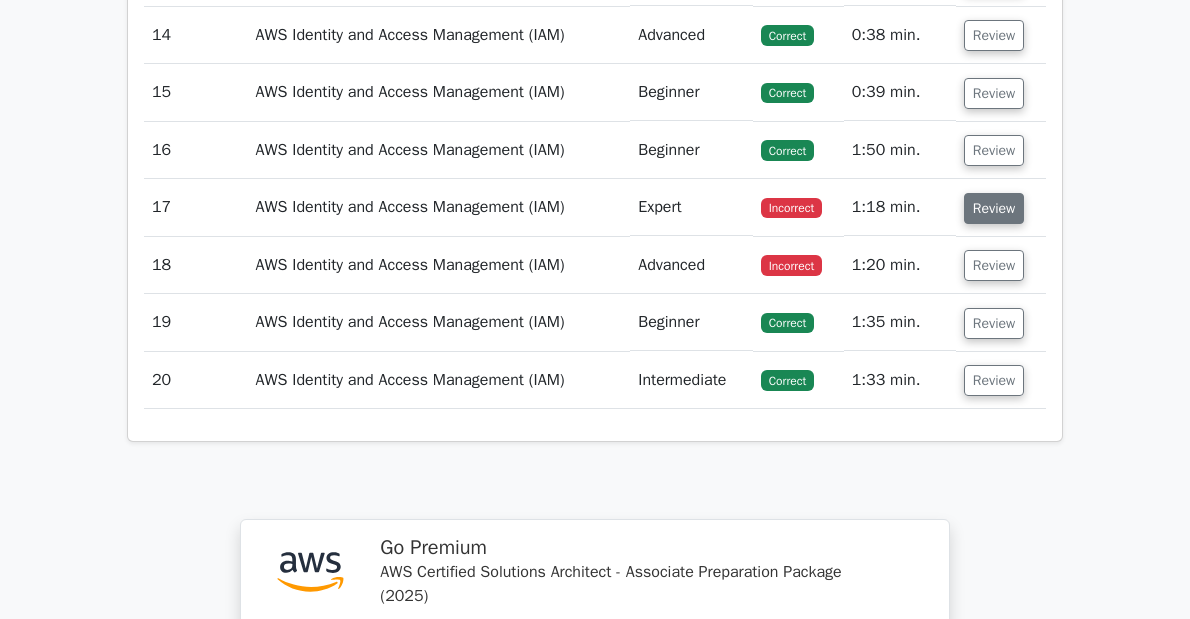 click on "Review" at bounding box center [994, 208] 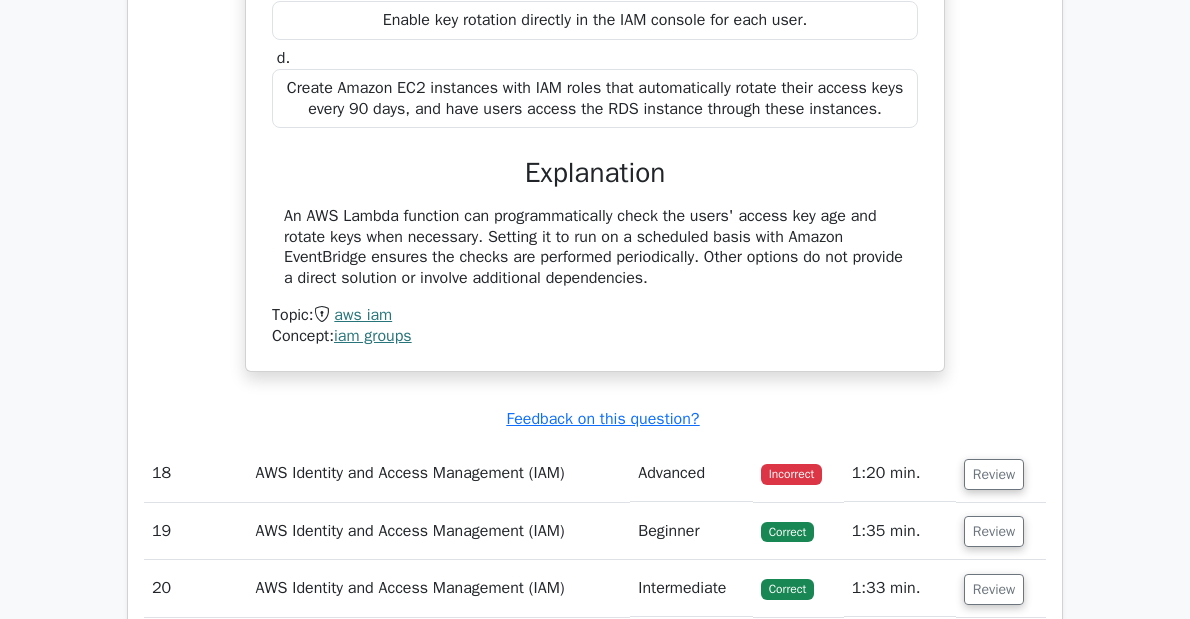 scroll, scrollTop: 6160, scrollLeft: 0, axis: vertical 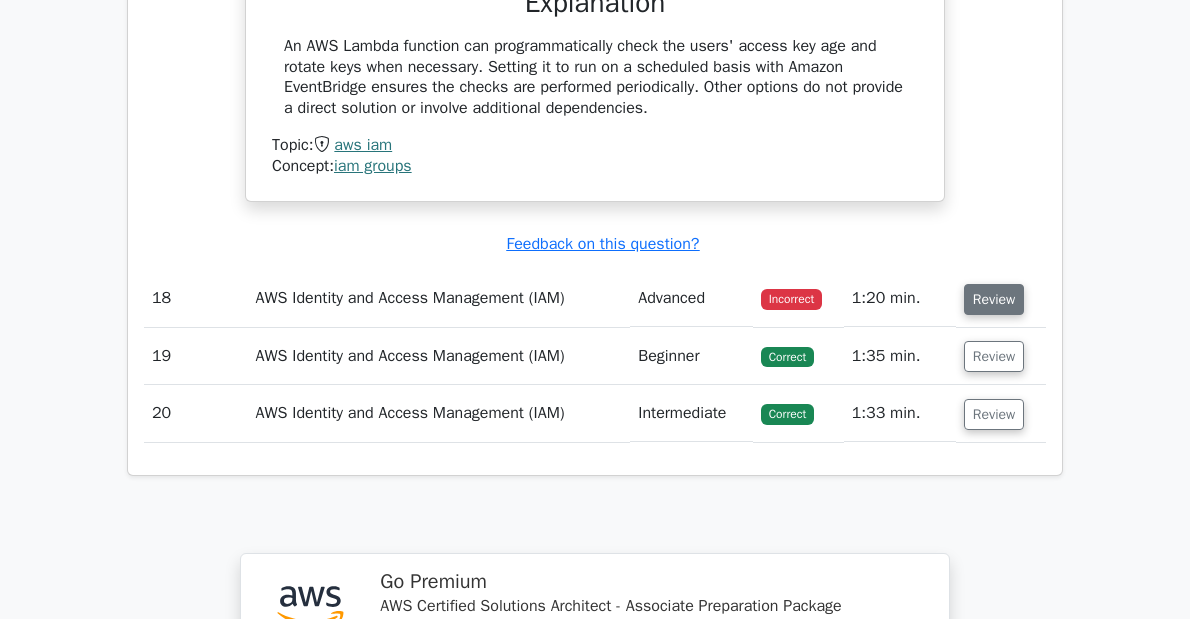 click on "Review" at bounding box center [994, 299] 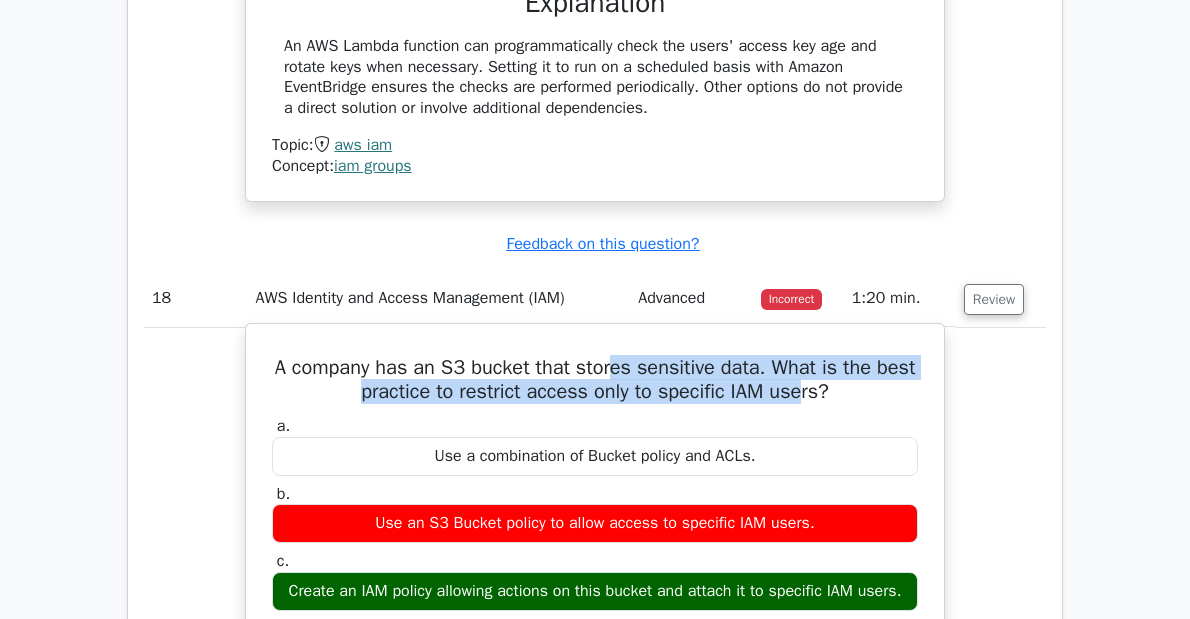drag, startPoint x: 614, startPoint y: 379, endPoint x: 808, endPoint y: 406, distance: 195.86986 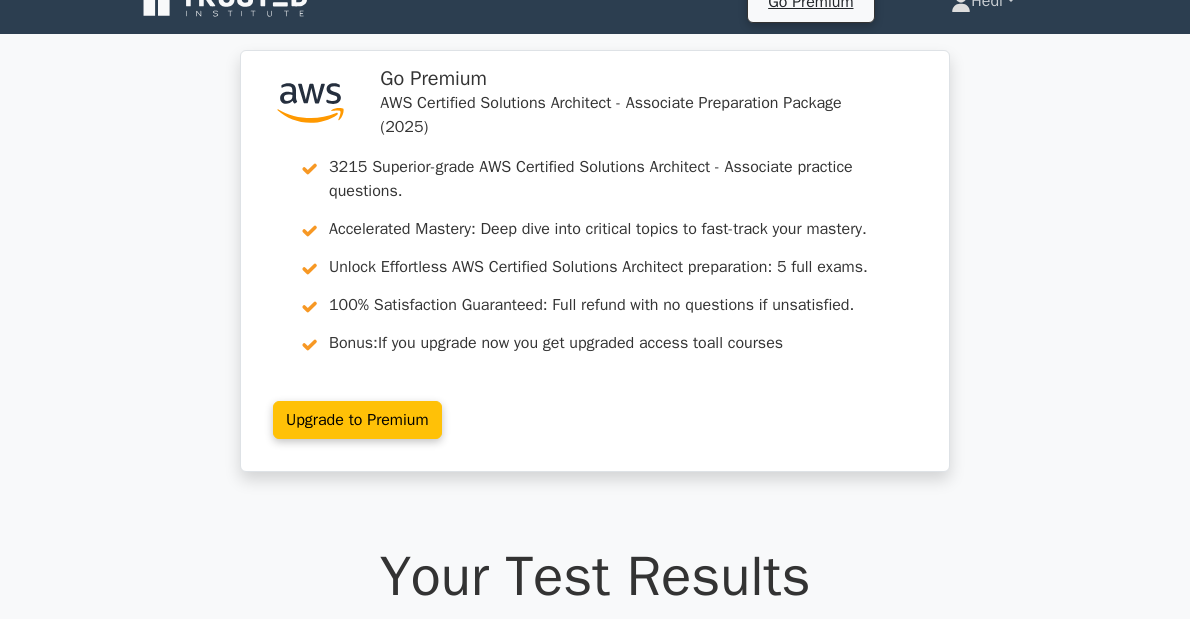scroll, scrollTop: 0, scrollLeft: 0, axis: both 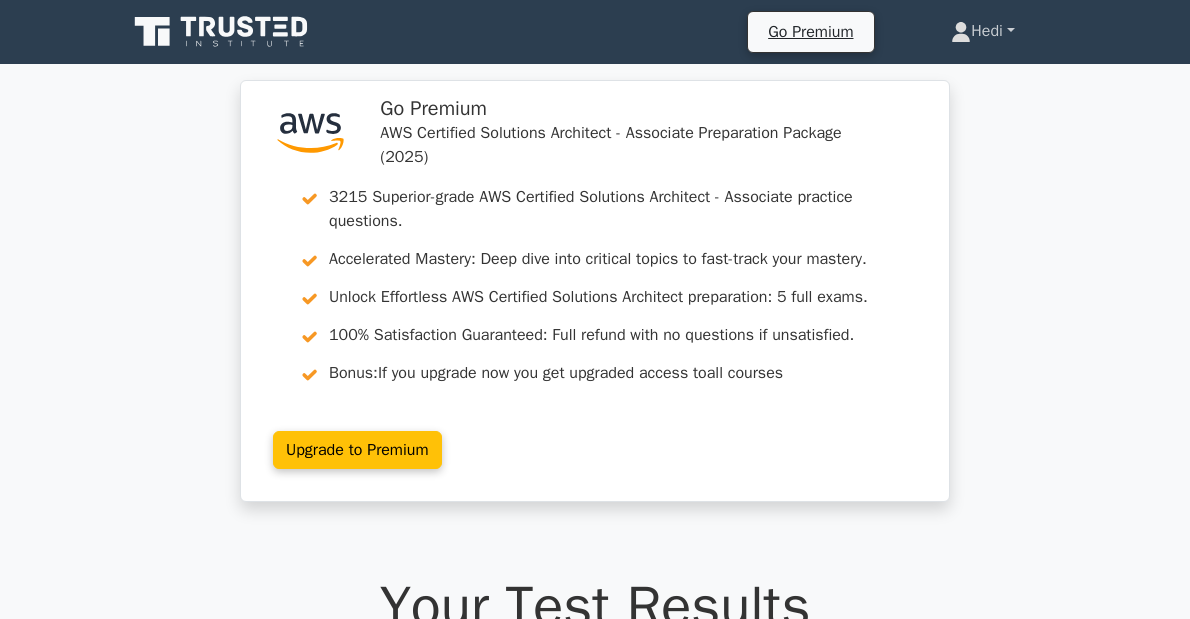 click on "Hedi" at bounding box center [983, 31] 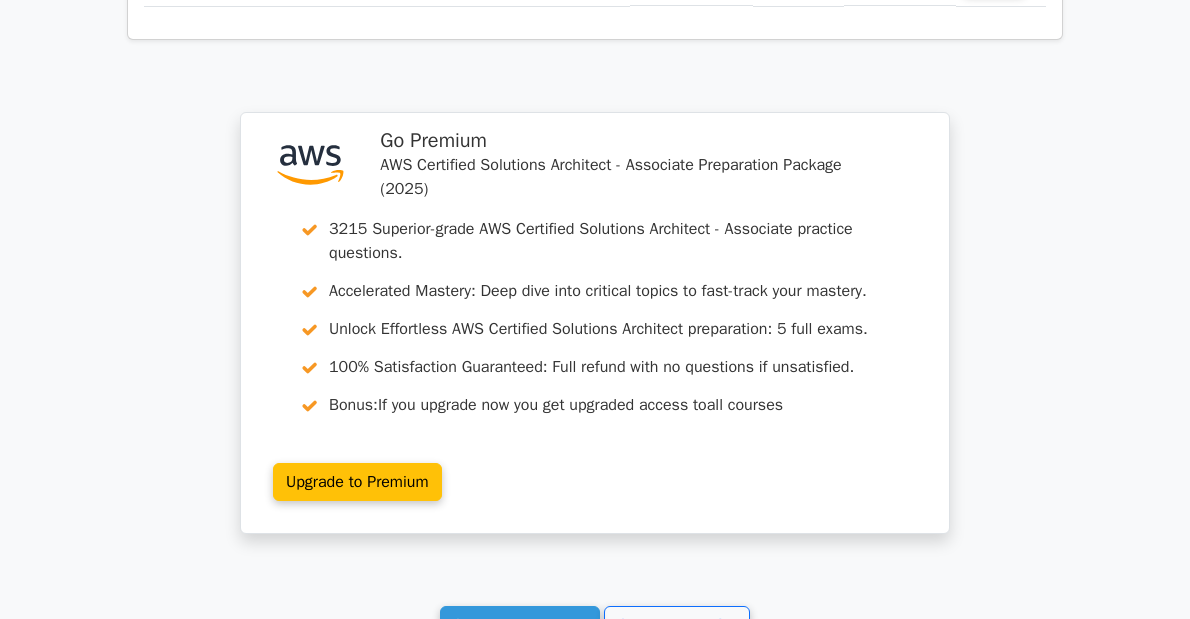 scroll, scrollTop: 7758, scrollLeft: 0, axis: vertical 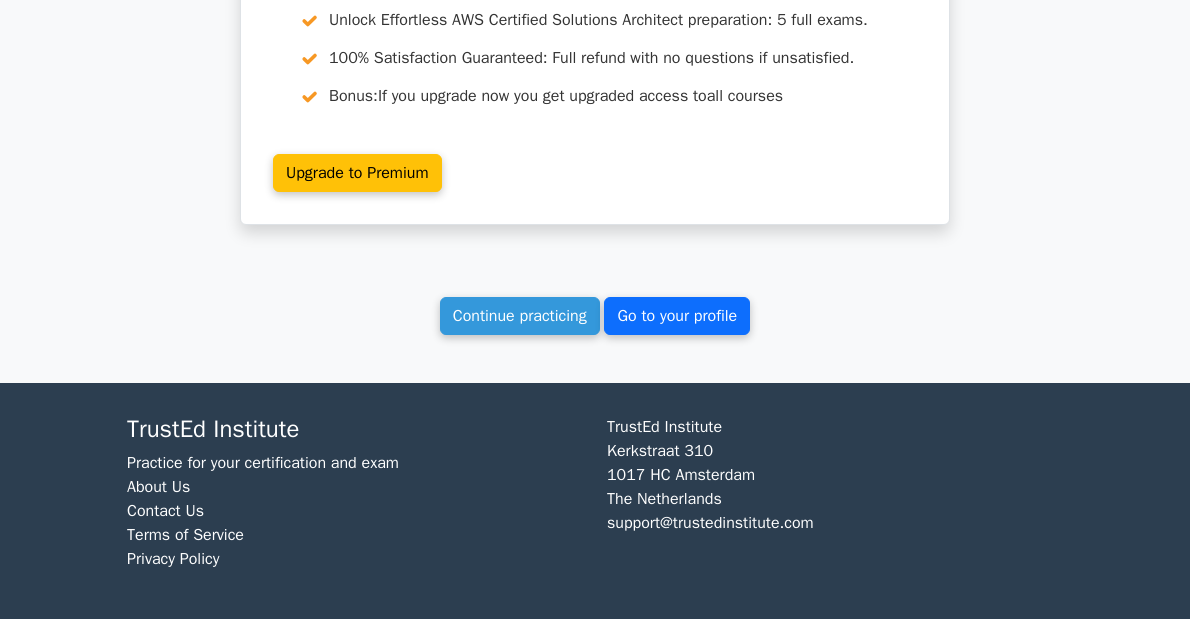 click on "Go to your profile" at bounding box center [677, 316] 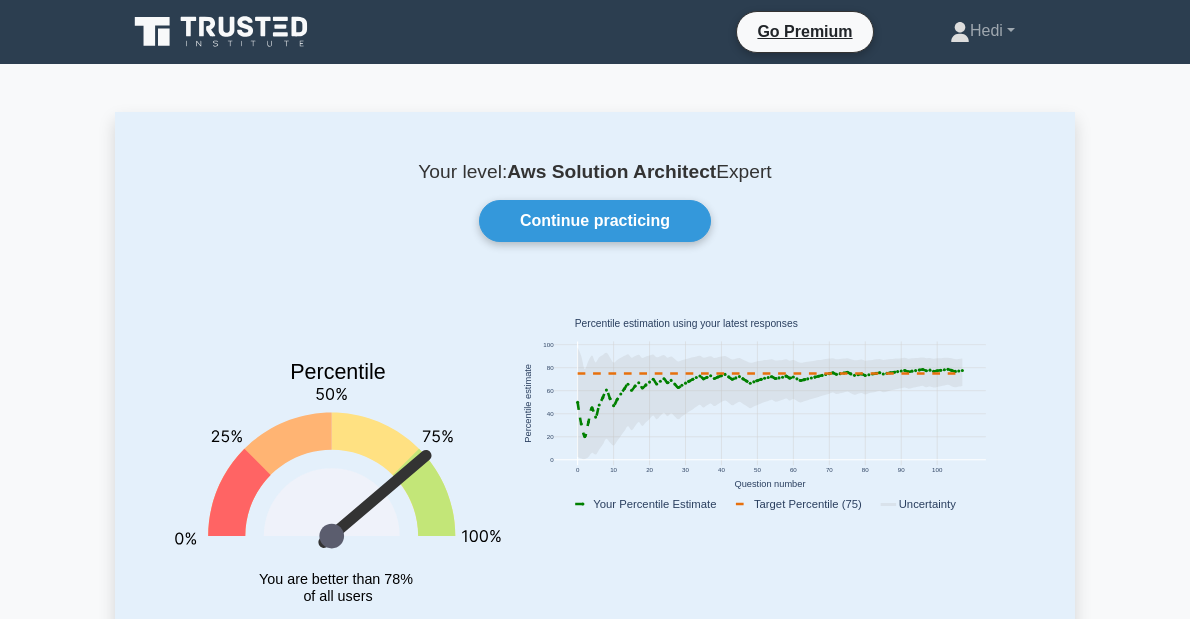 scroll, scrollTop: 560, scrollLeft: 0, axis: vertical 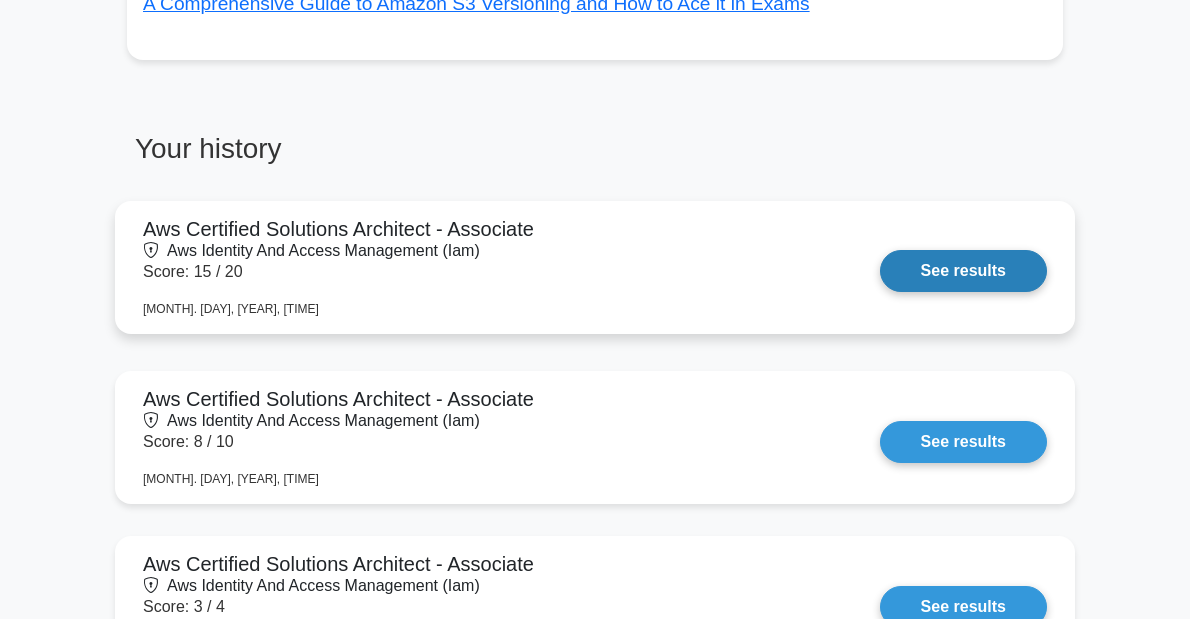click on "See results" at bounding box center [963, 271] 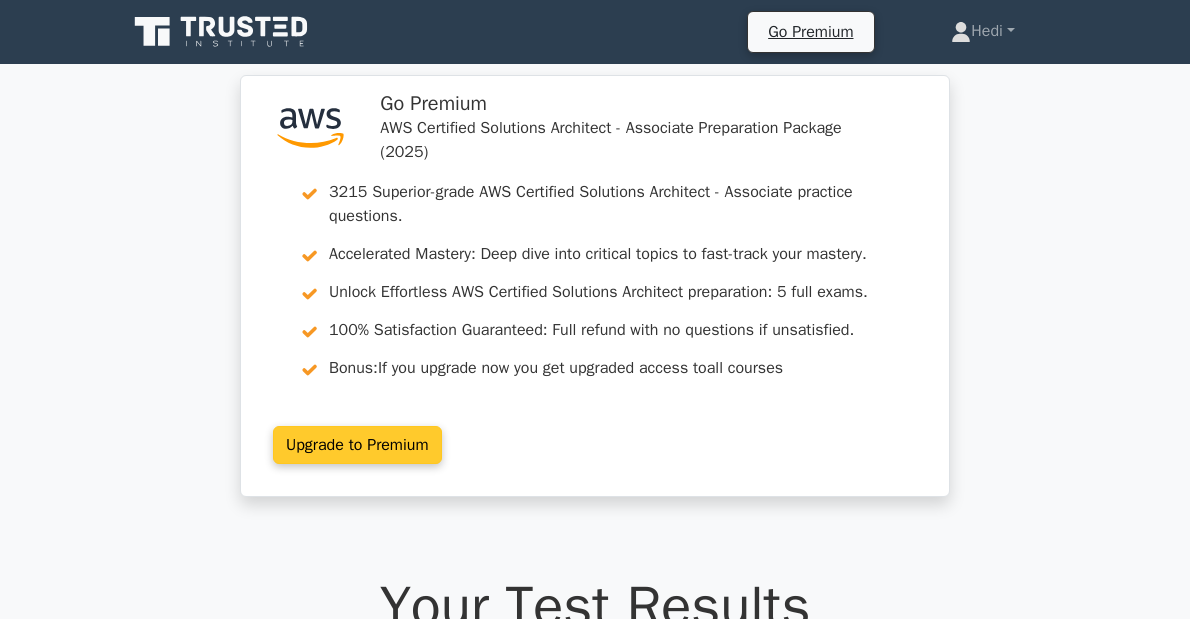 scroll, scrollTop: 0, scrollLeft: 0, axis: both 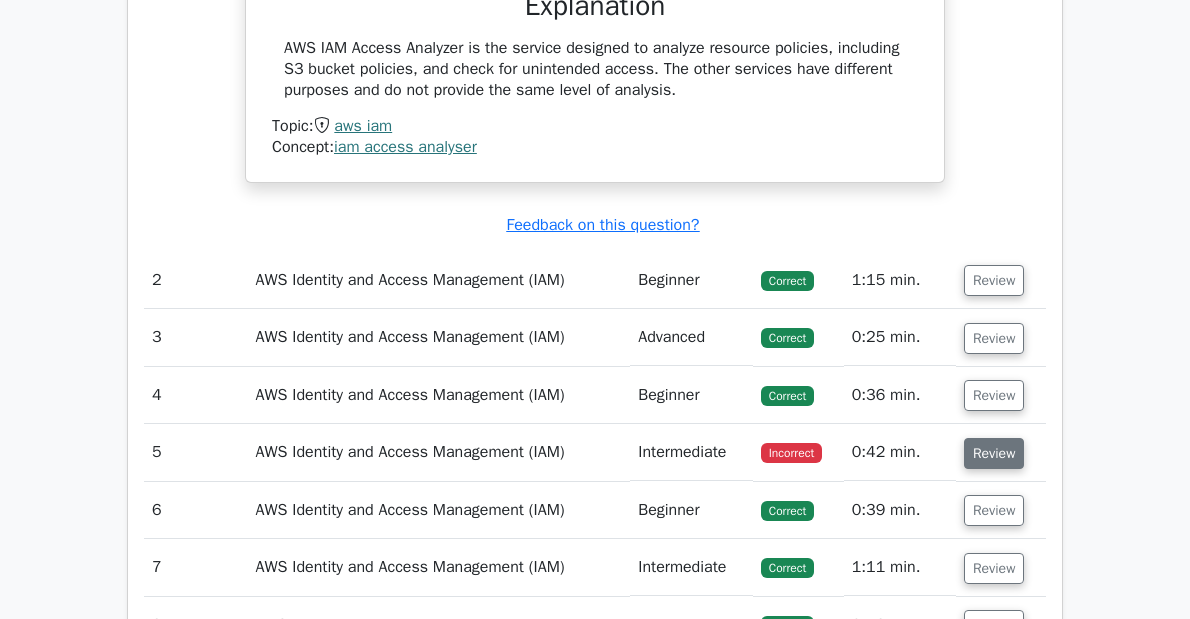click on "Review" at bounding box center (994, 453) 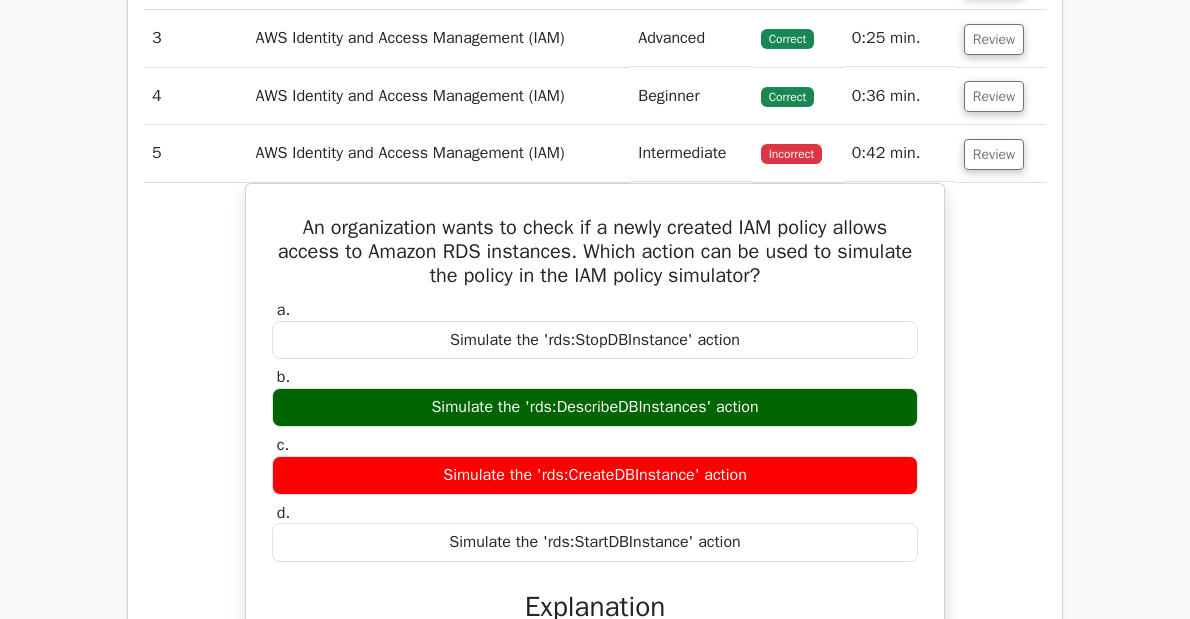 scroll, scrollTop: 2240, scrollLeft: 0, axis: vertical 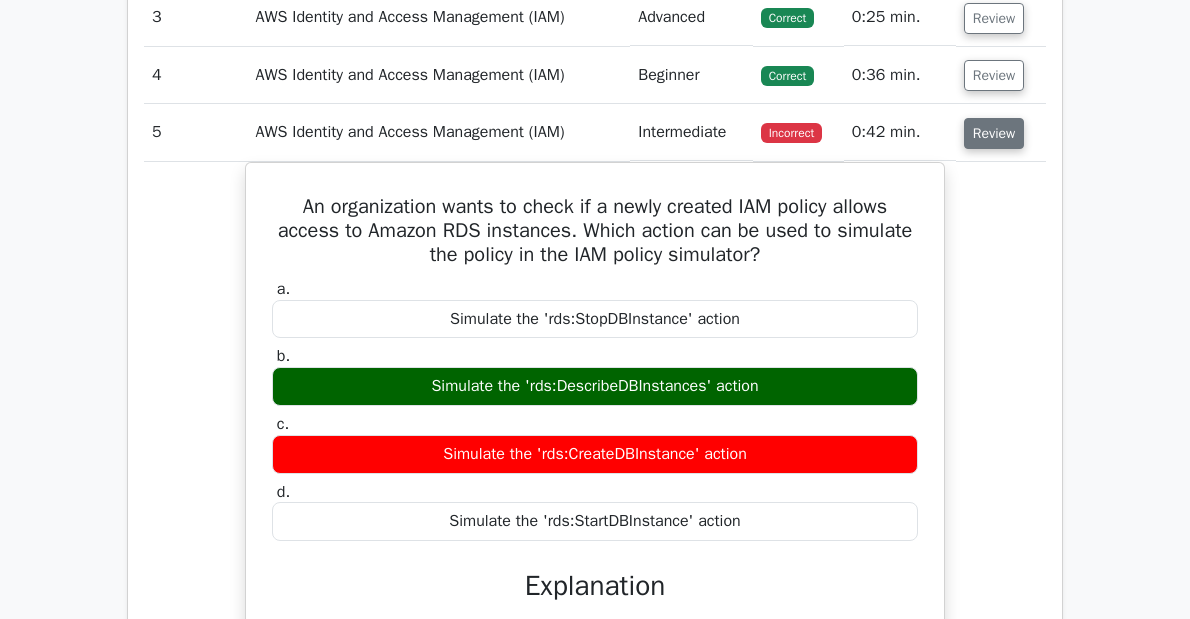 click on "Review" at bounding box center (994, 133) 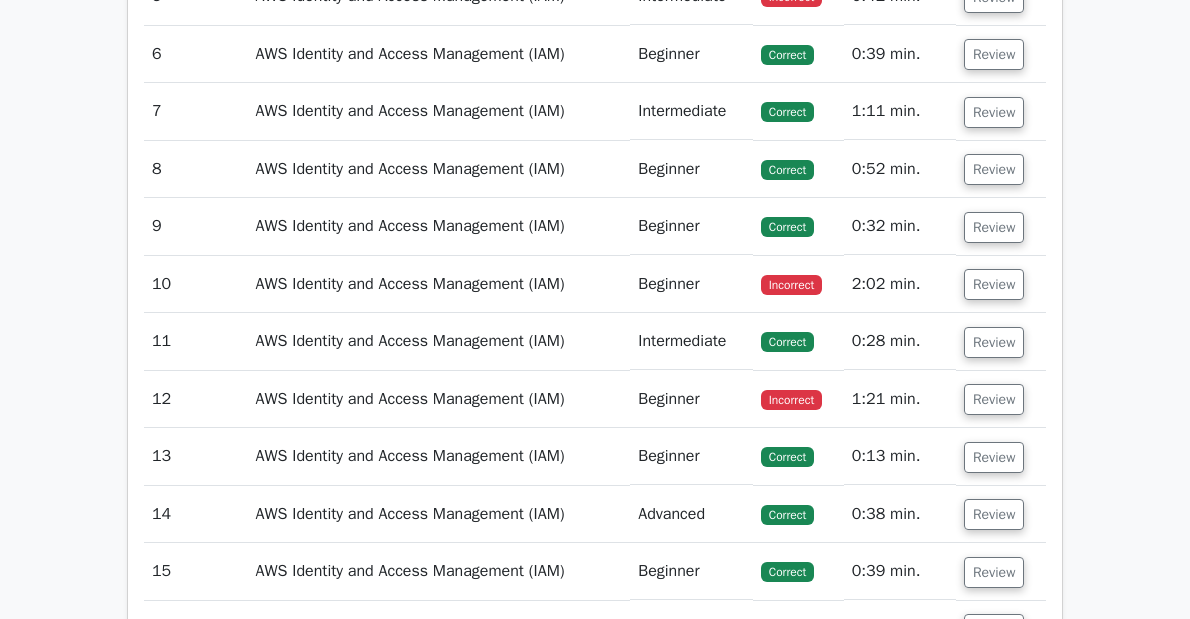scroll, scrollTop: 2480, scrollLeft: 0, axis: vertical 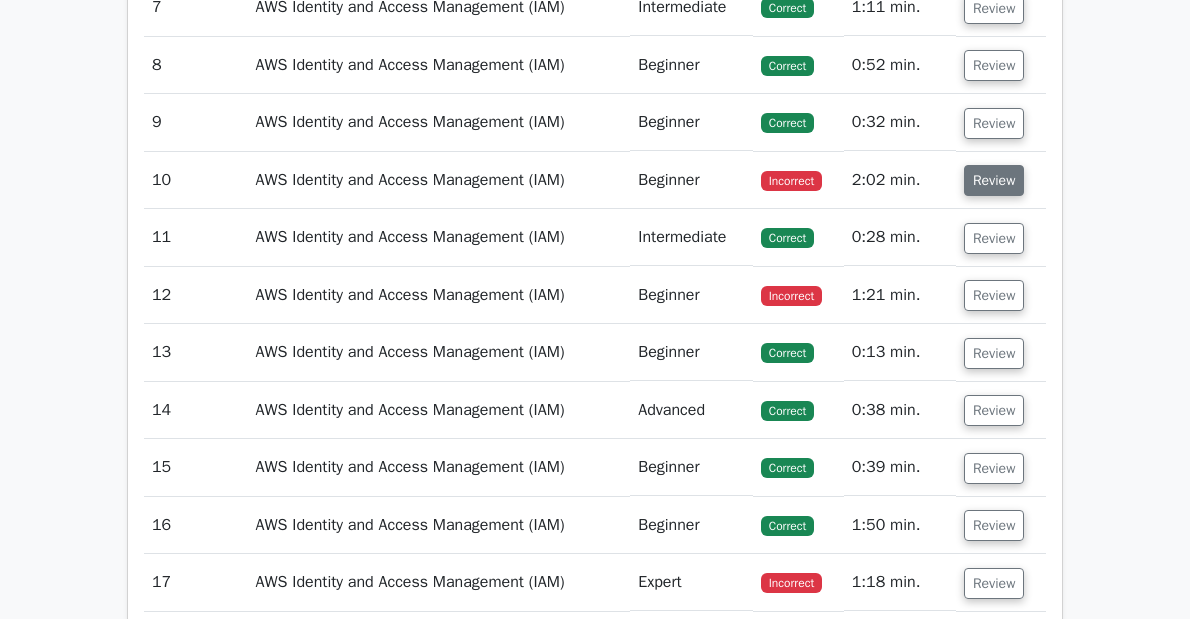 click on "Review" at bounding box center (994, 180) 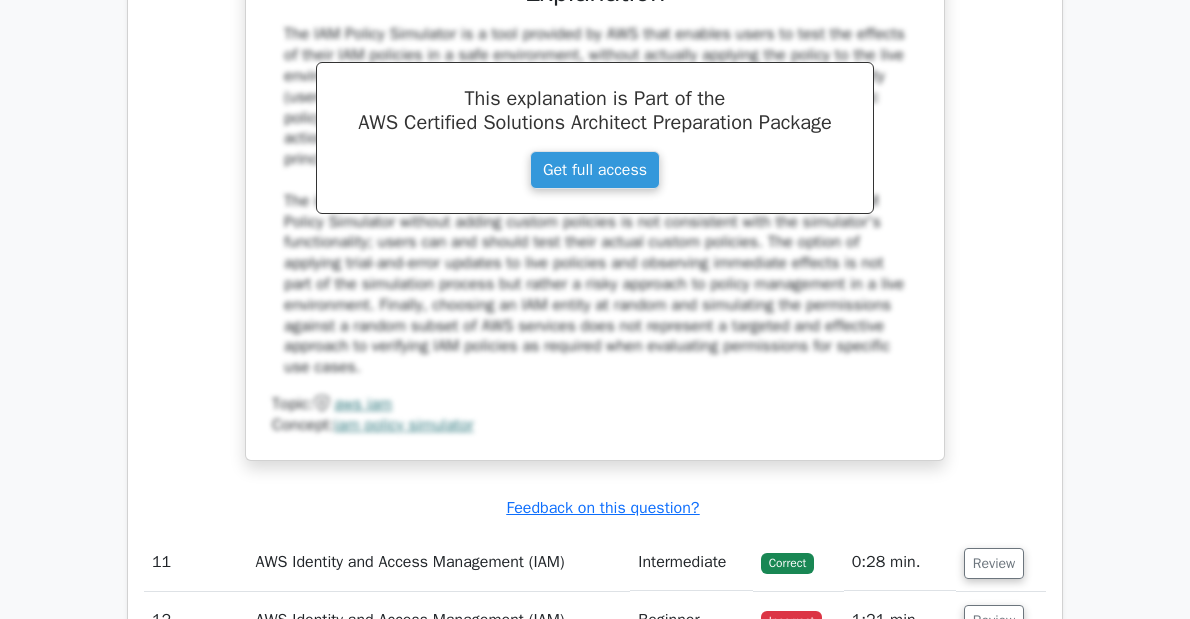 scroll, scrollTop: 3520, scrollLeft: 0, axis: vertical 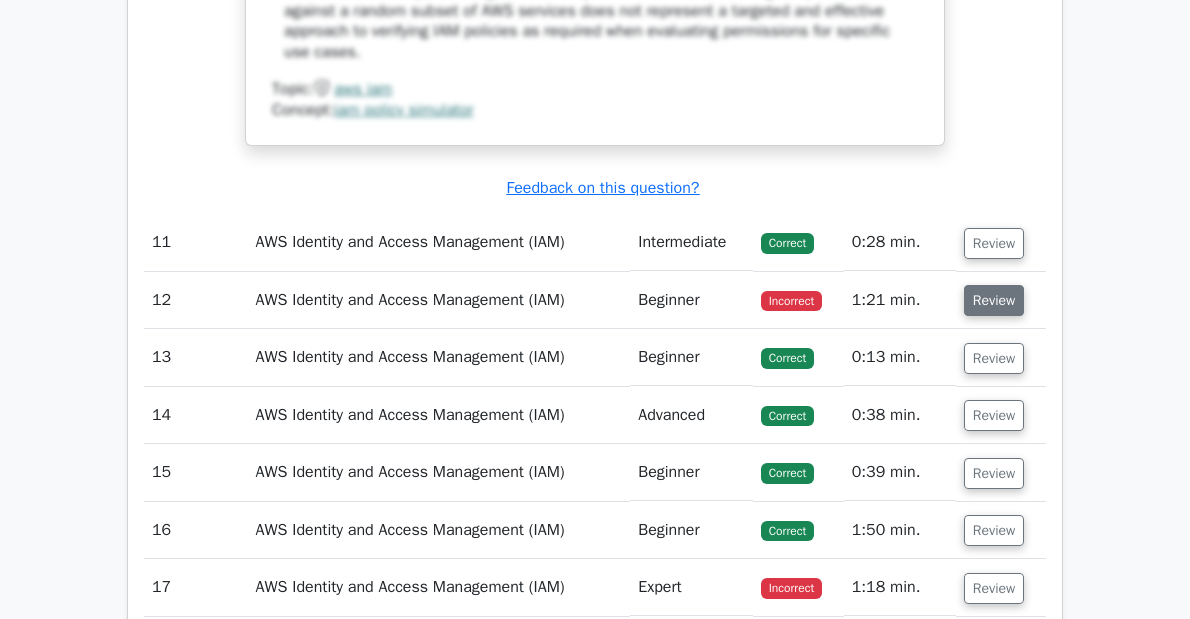 click on "Review" at bounding box center [994, 300] 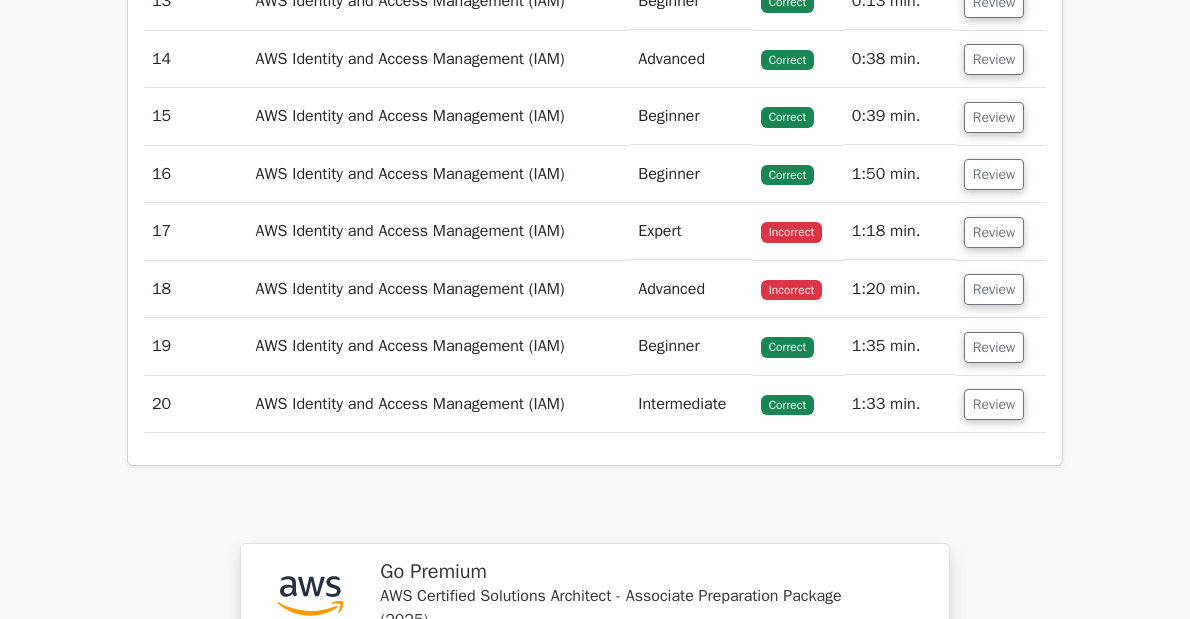 scroll, scrollTop: 4880, scrollLeft: 0, axis: vertical 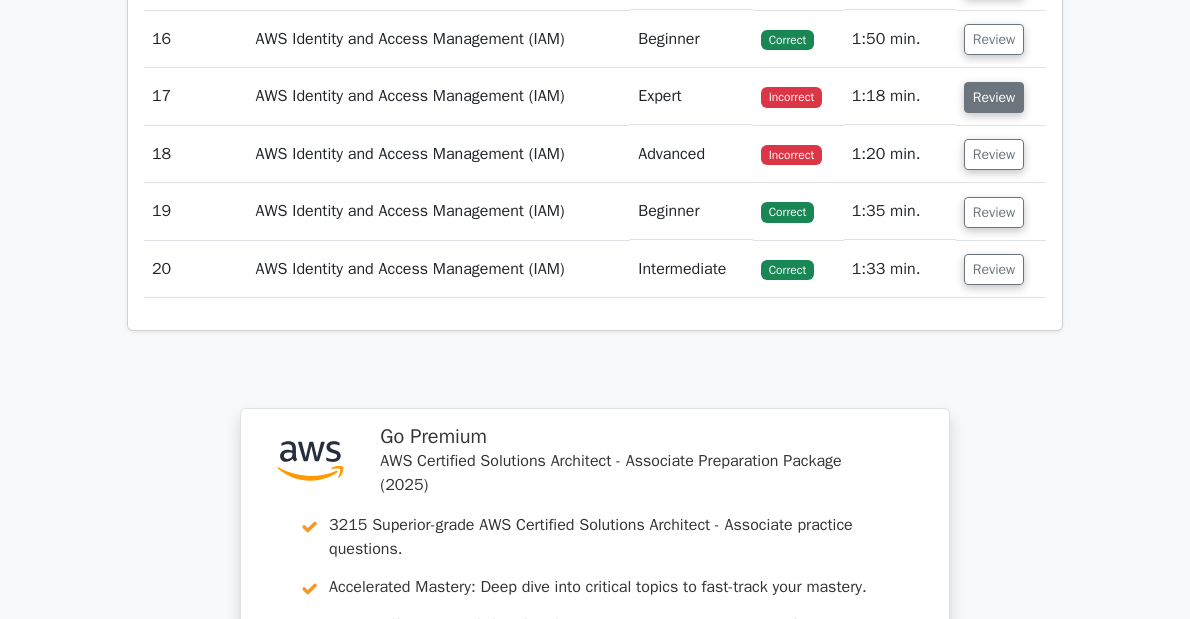 click on "Review" at bounding box center [994, 97] 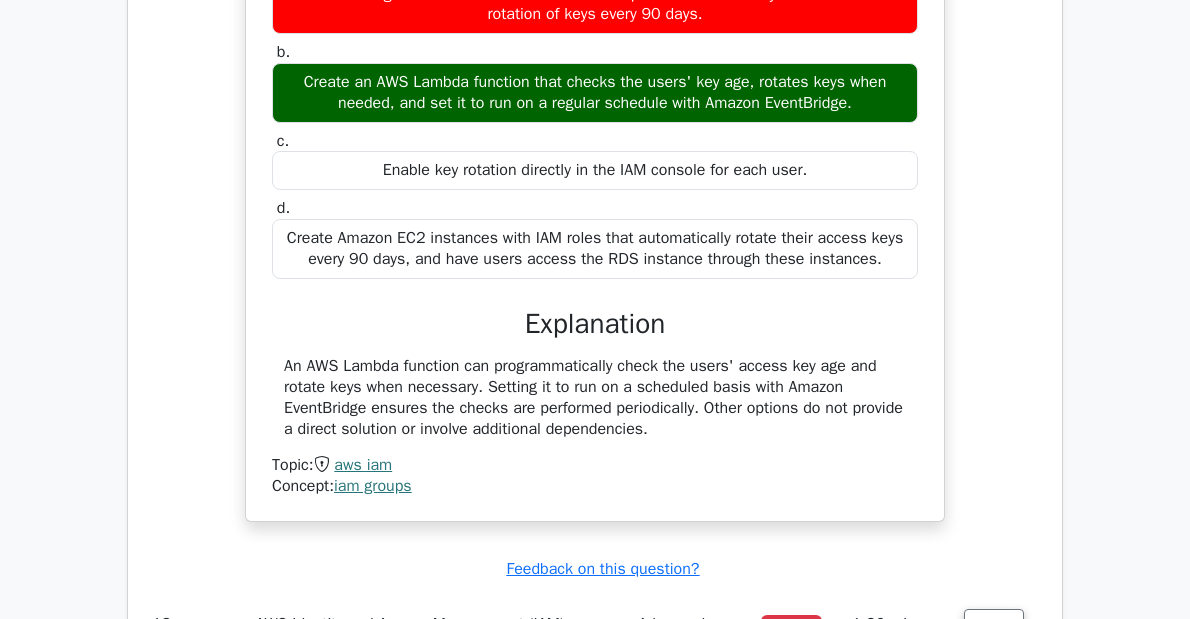 scroll, scrollTop: 5040, scrollLeft: 0, axis: vertical 